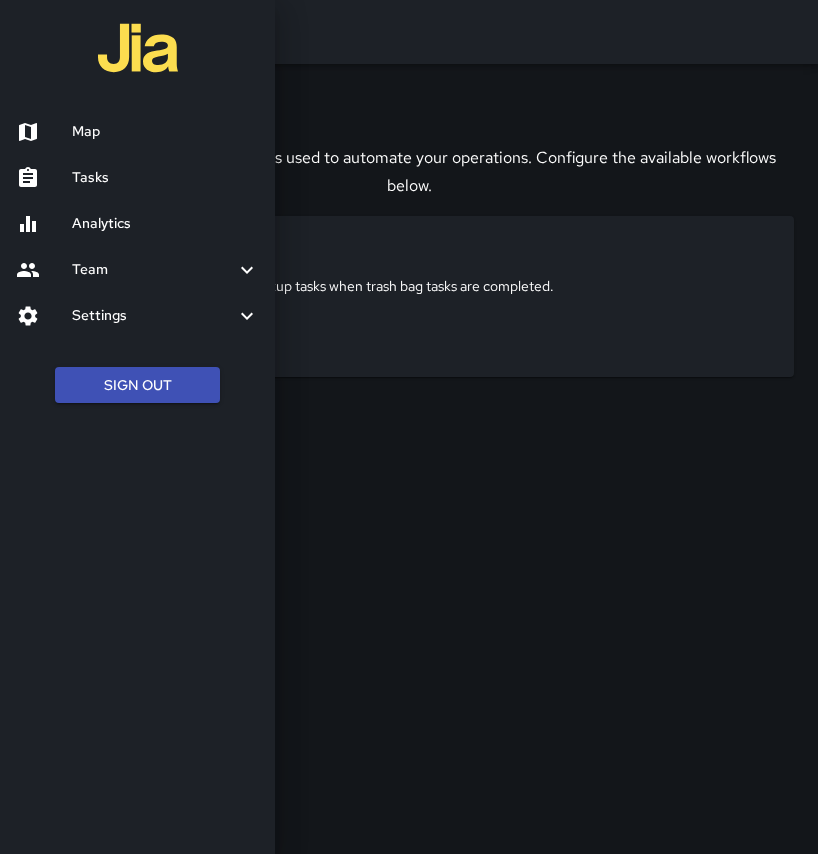 scroll, scrollTop: 0, scrollLeft: 0, axis: both 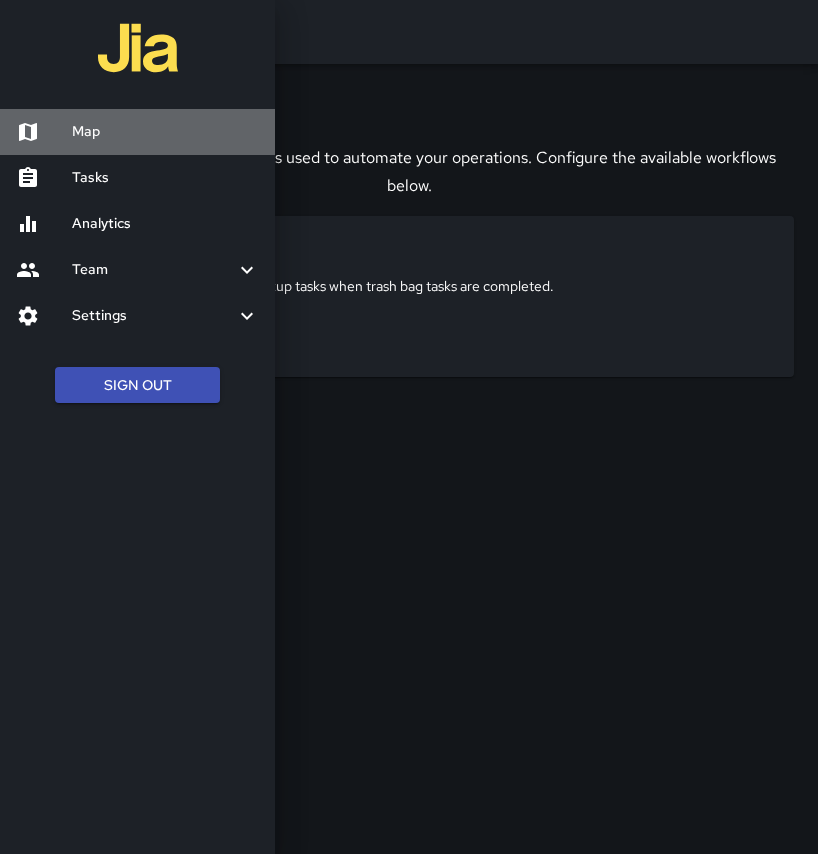 click on "Map" at bounding box center (165, 132) 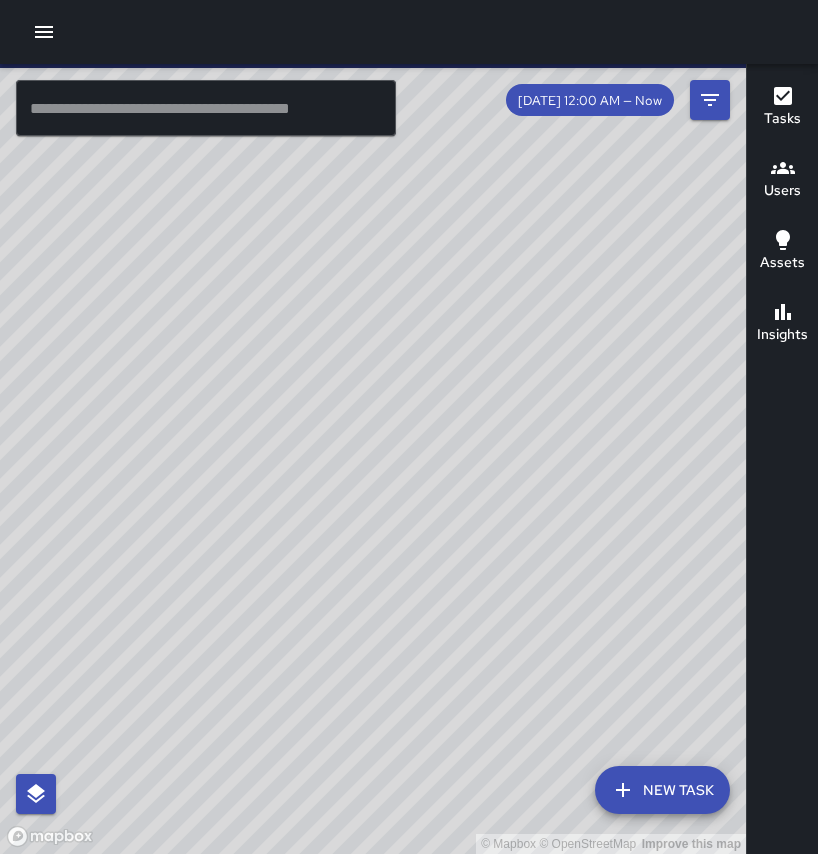 drag, startPoint x: 540, startPoint y: 297, endPoint x: 545, endPoint y: 391, distance: 94.13288 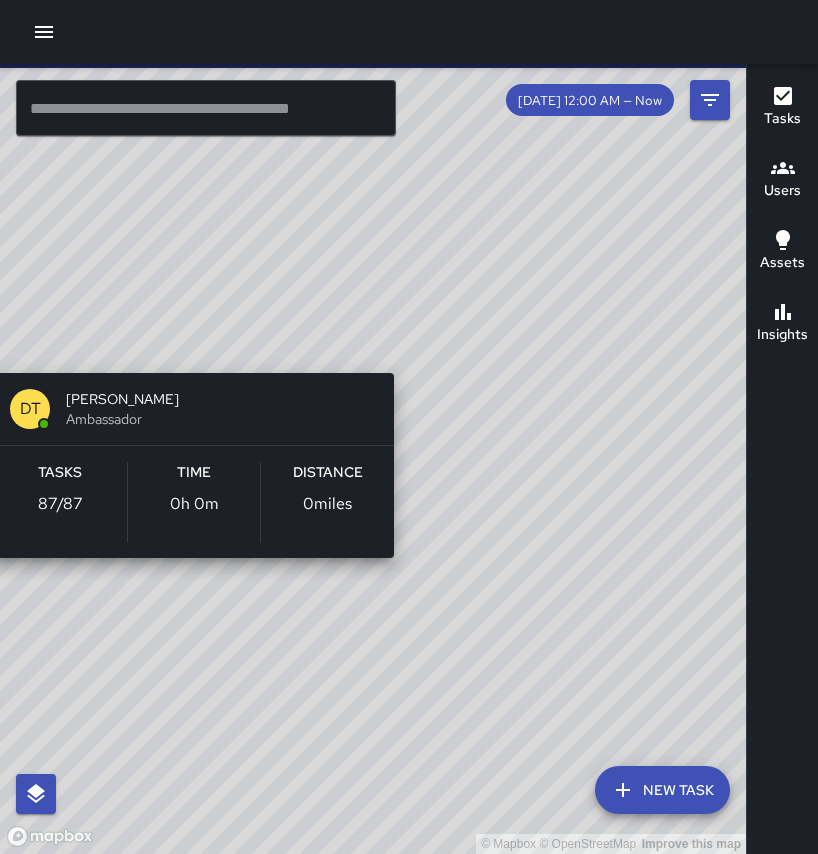 click on "© Mapbox   © OpenStreetMap   Improve this map DT [PERSON_NAME] Ambassador Tasks 87  /  87 Time 0h 0m Distance 0  miles" at bounding box center (373, 459) 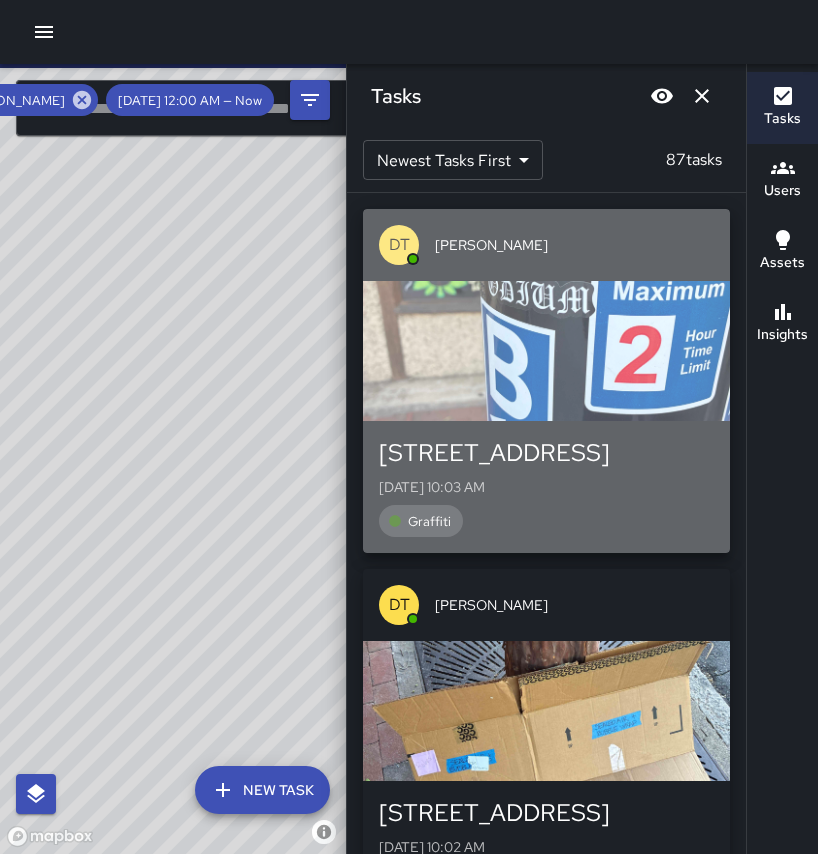 click at bounding box center (546, 351) 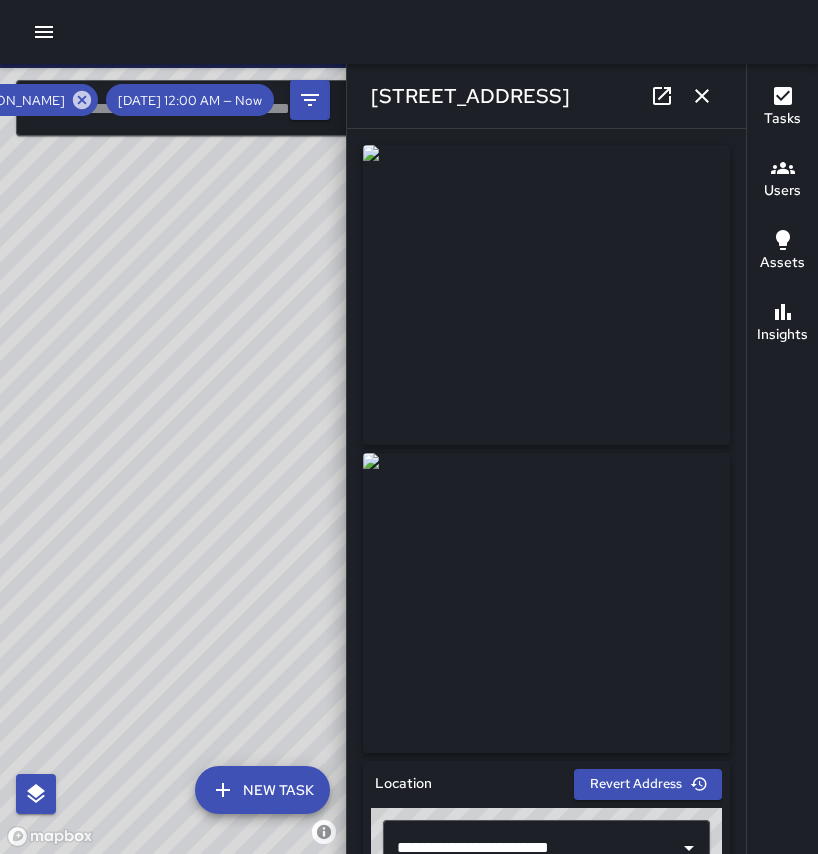 click 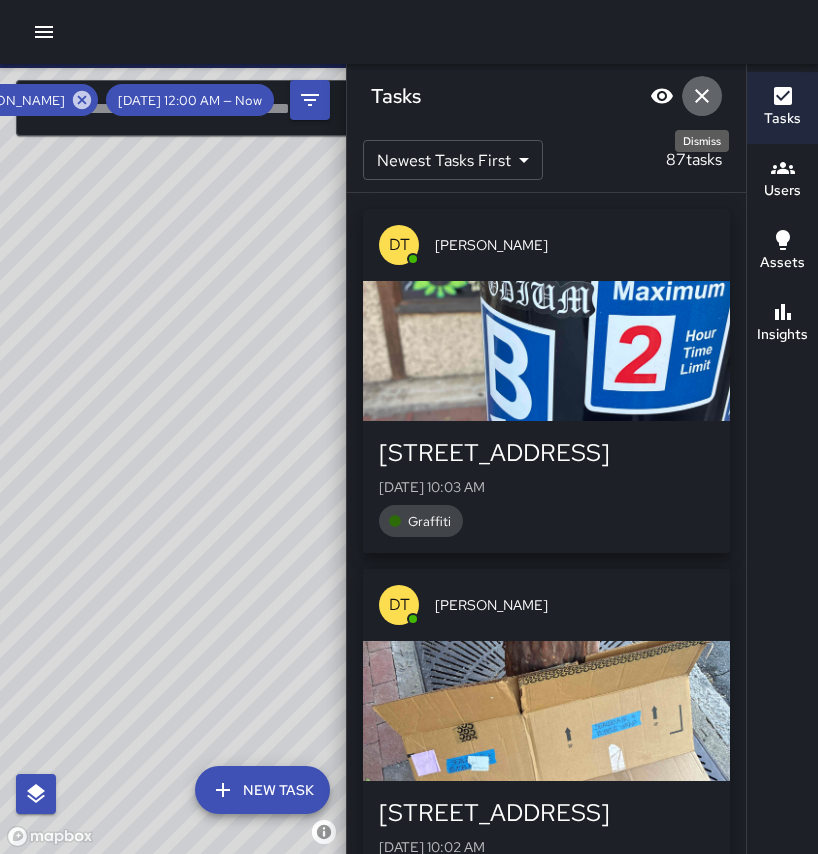 click 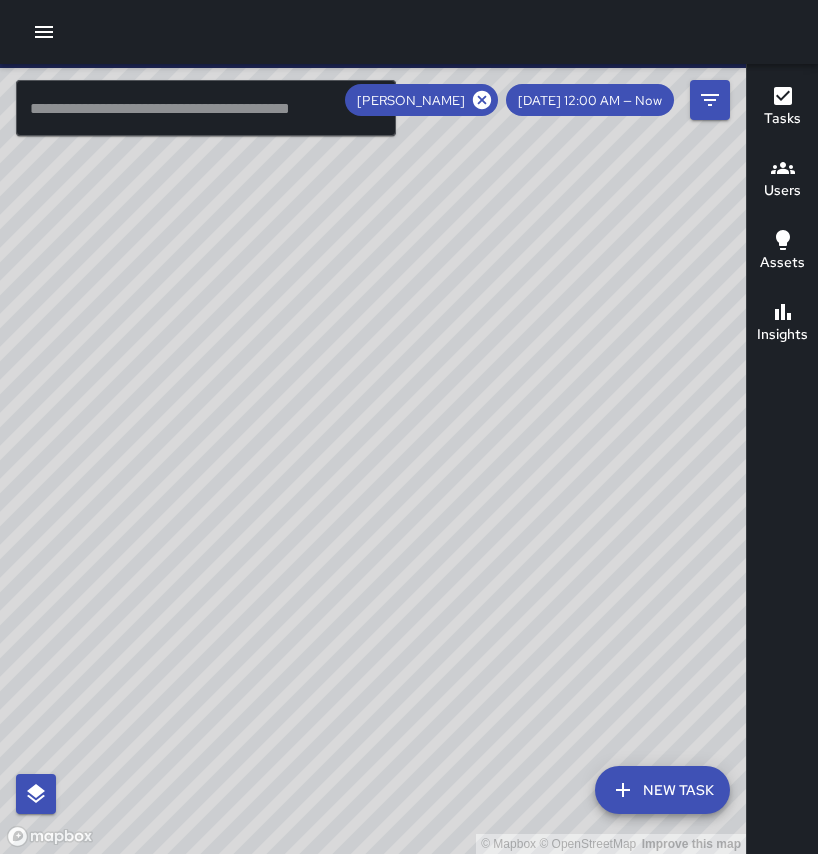 click 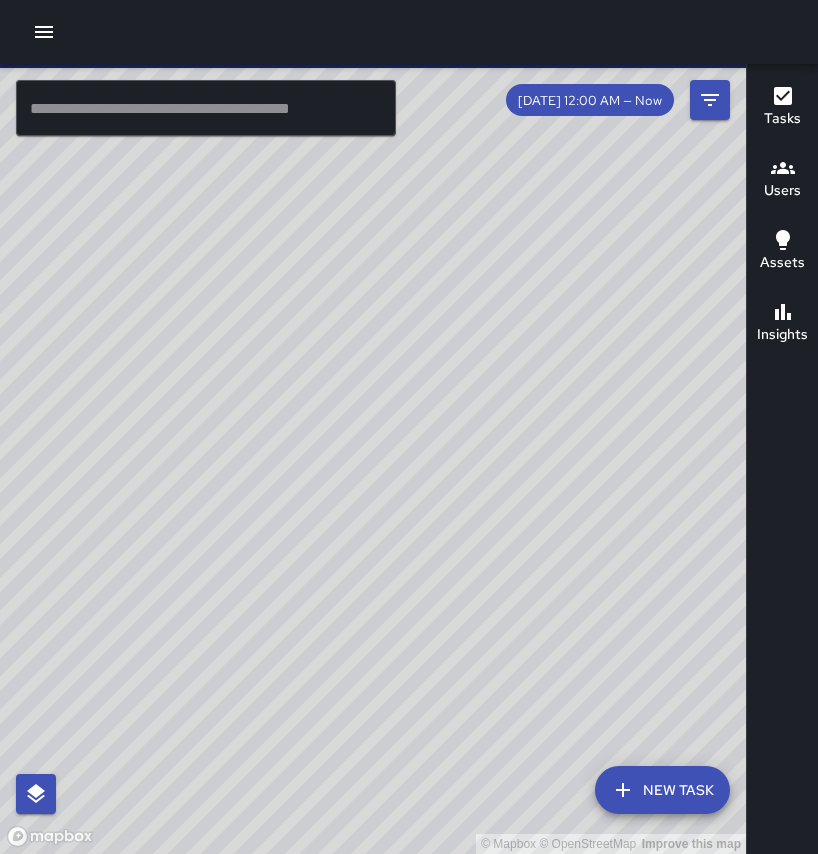 click 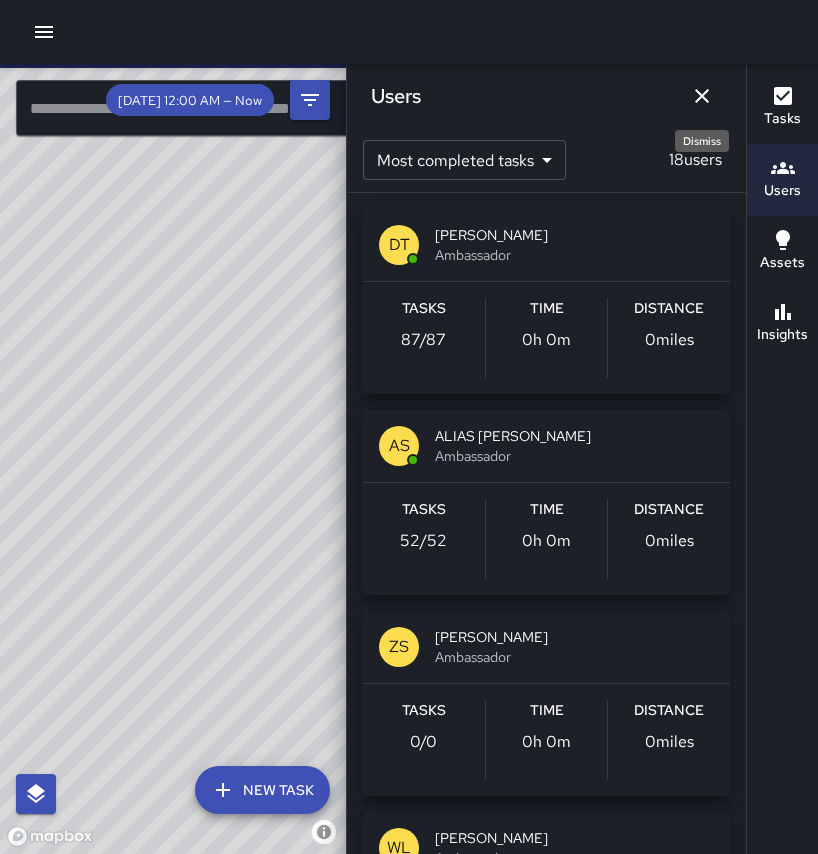 click 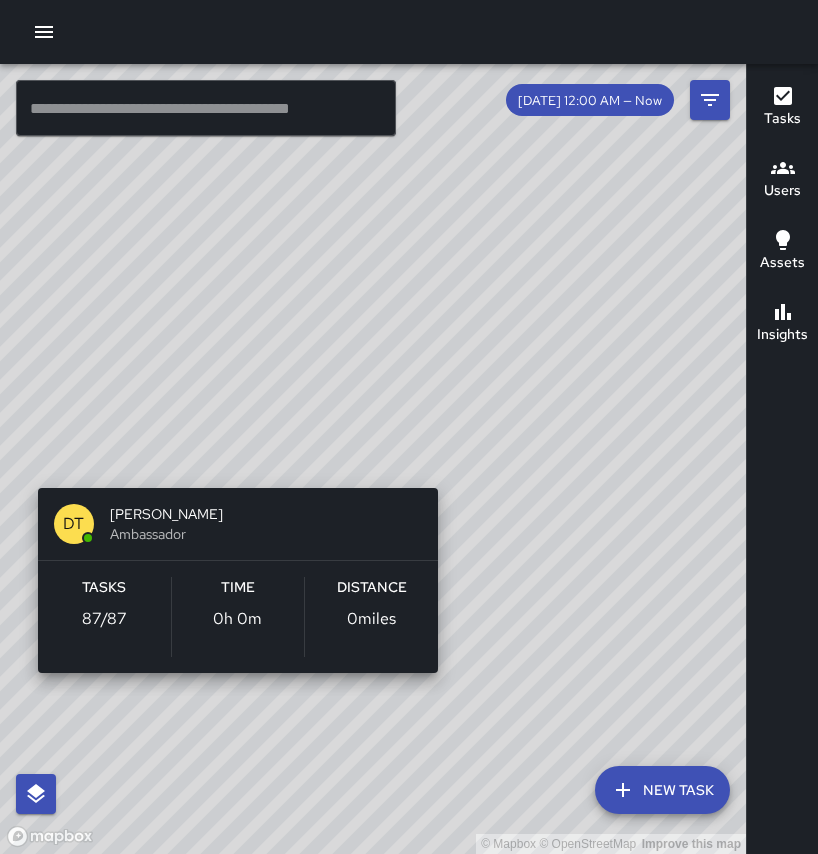 click on "© Mapbox   © OpenStreetMap   Improve this map DT [PERSON_NAME] Ambassador Tasks 87  /  87 Time 0h 0m Distance 0  miles" at bounding box center [373, 459] 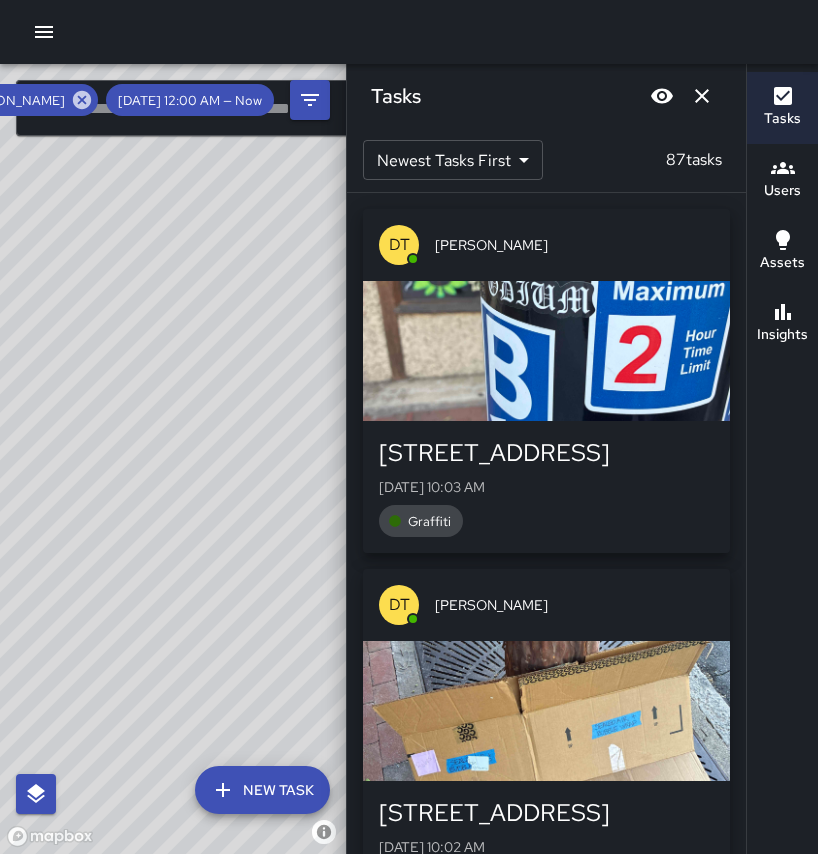 click at bounding box center (546, 351) 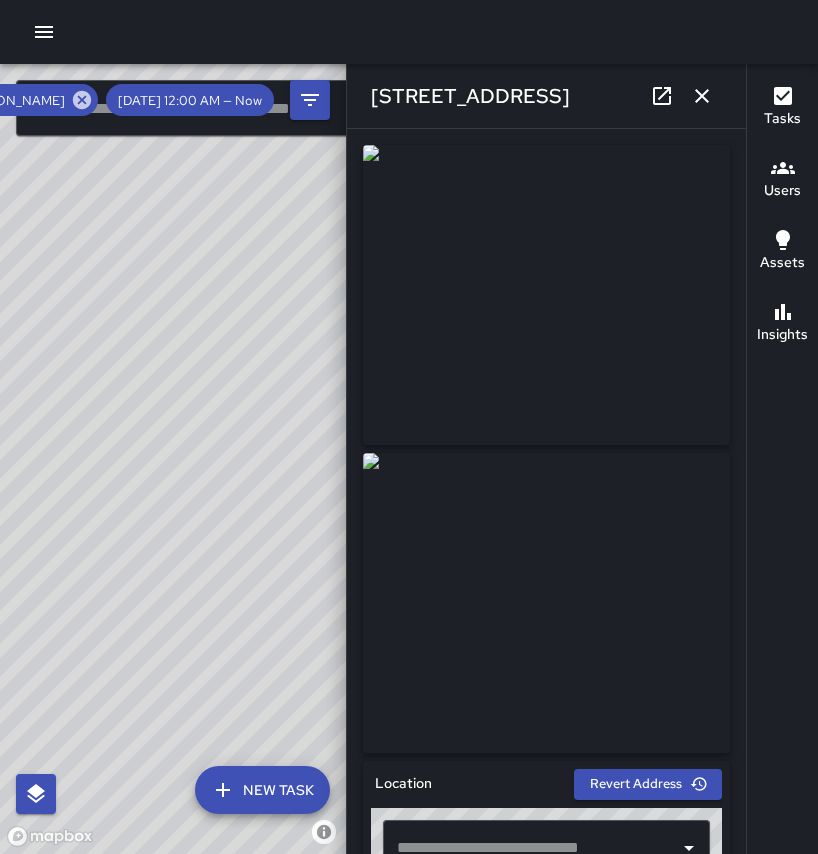 type on "**********" 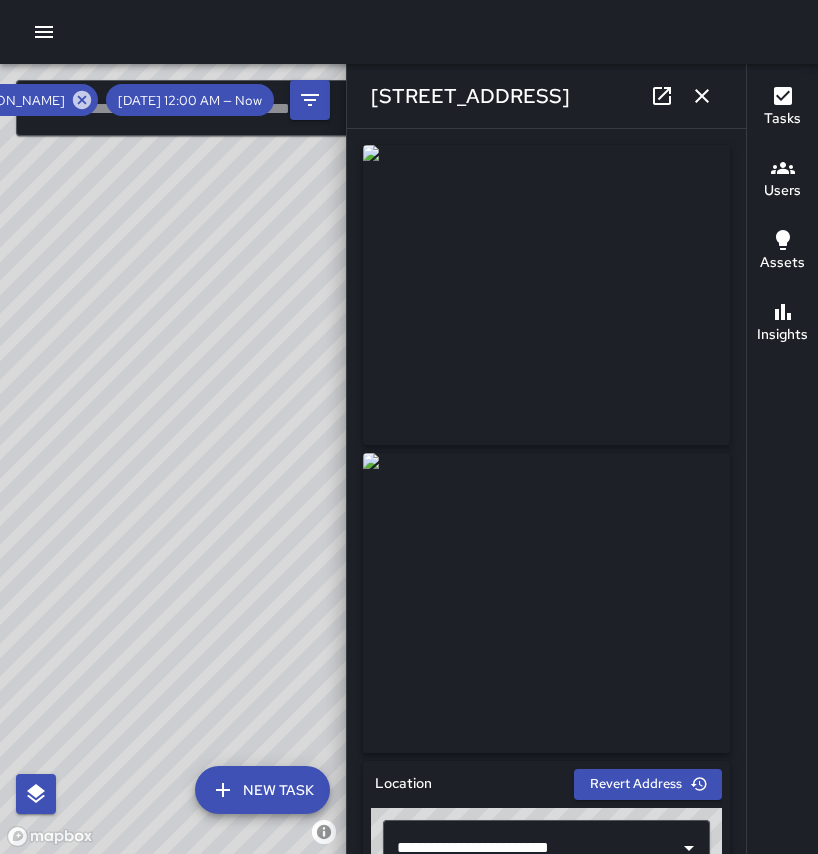 click at bounding box center [702, 96] 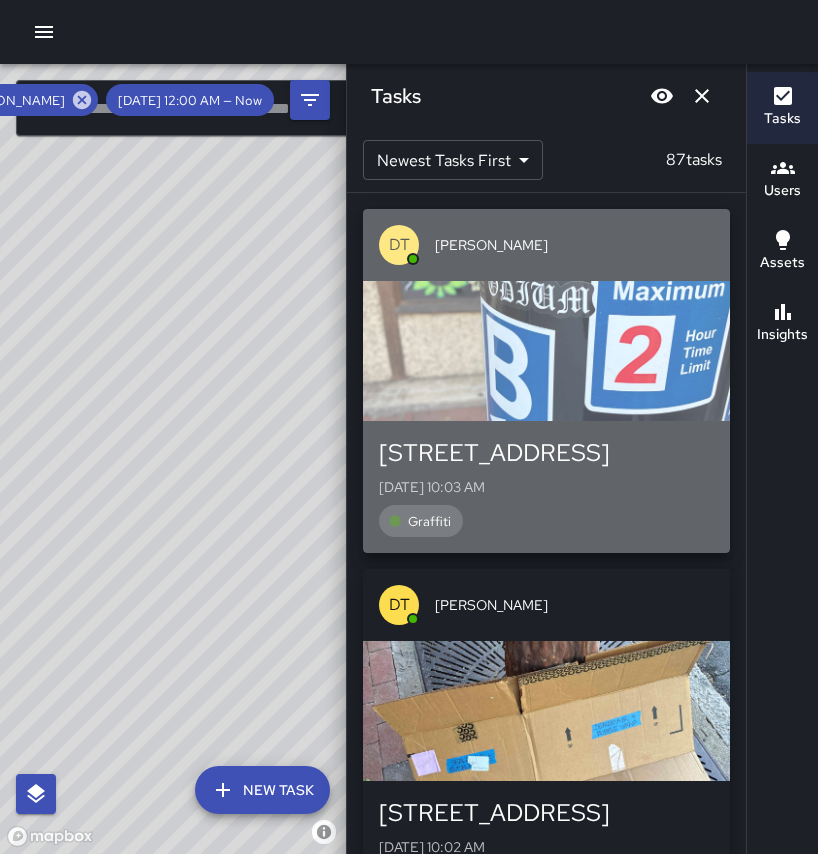 click at bounding box center (546, 351) 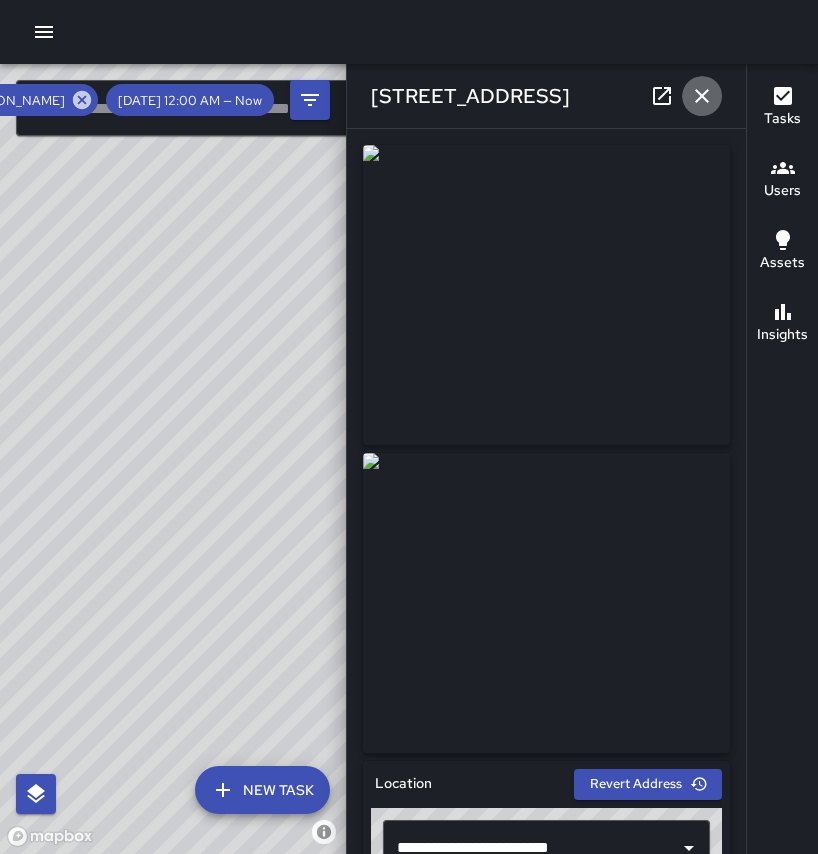 click 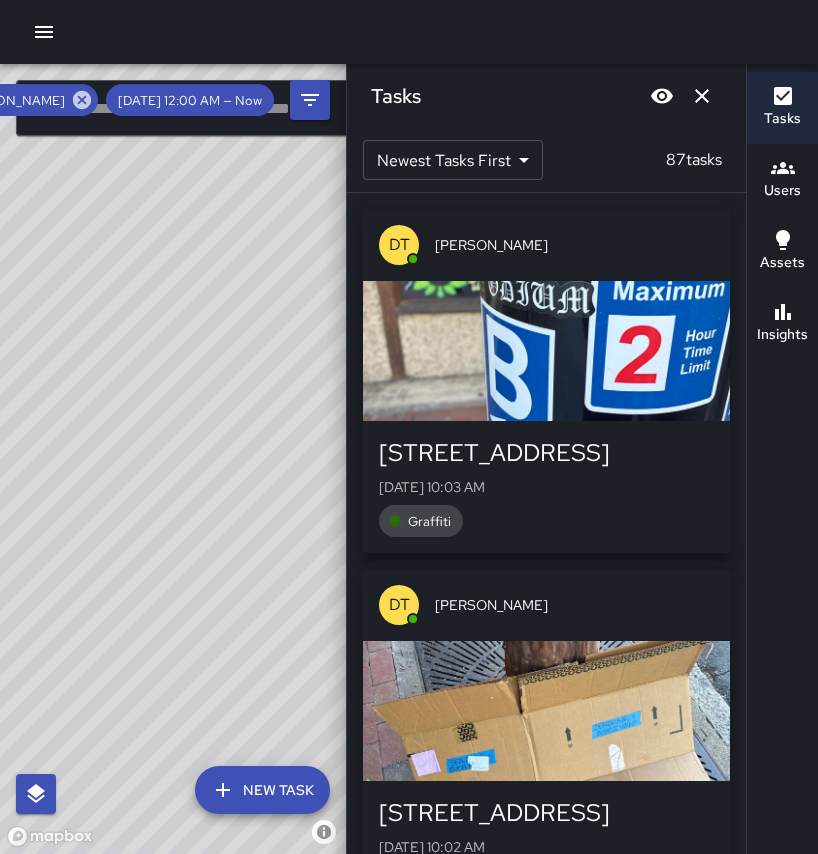 click on "DT [PERSON_NAME] [STREET_ADDRESS][GEOGRAPHIC_DATA][DATE] 10:03 AM Graffiti DT [PERSON_NAME] [STREET_ADDRESS][GEOGRAPHIC_DATA][DATE] 10:02 AM Needles DT [PERSON_NAME] [STREET_ADDRESS][GEOGRAPHIC_DATA][DATE] 9:57 AM Graffiti DT [PERSON_NAME] [STREET_ADDRESS][GEOGRAPHIC_DATA][DATE] 9:56 AM Sweeps DT [PERSON_NAME] [STREET_ADDRESS][GEOGRAPHIC_DATA][DATE] 9:46 AM Sweeps" at bounding box center (546, 523) 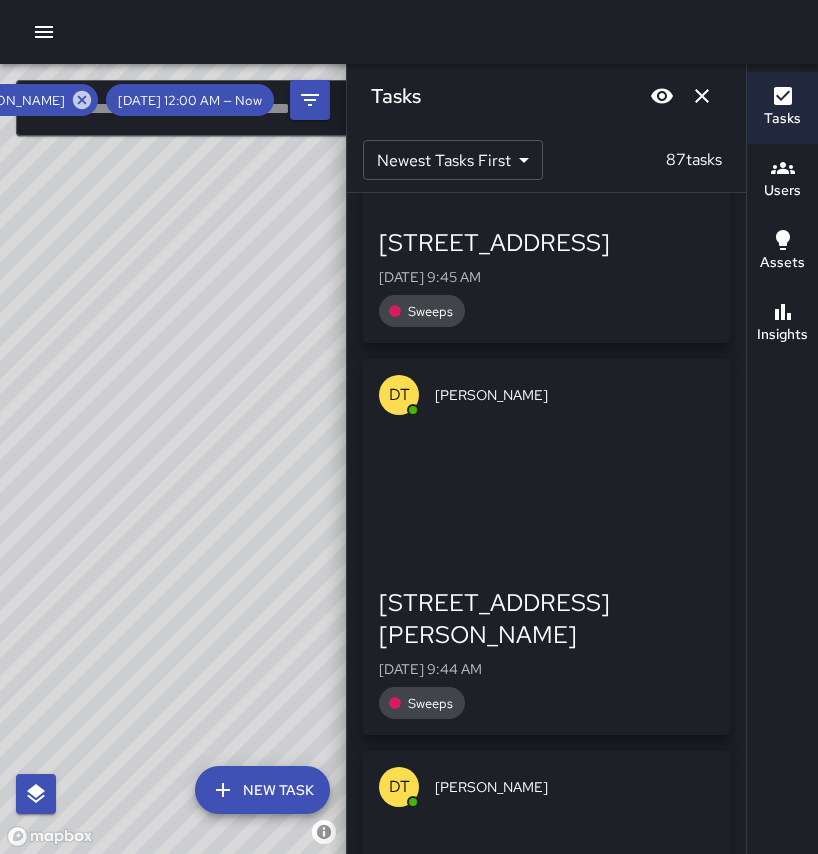 scroll, scrollTop: 2440, scrollLeft: 0, axis: vertical 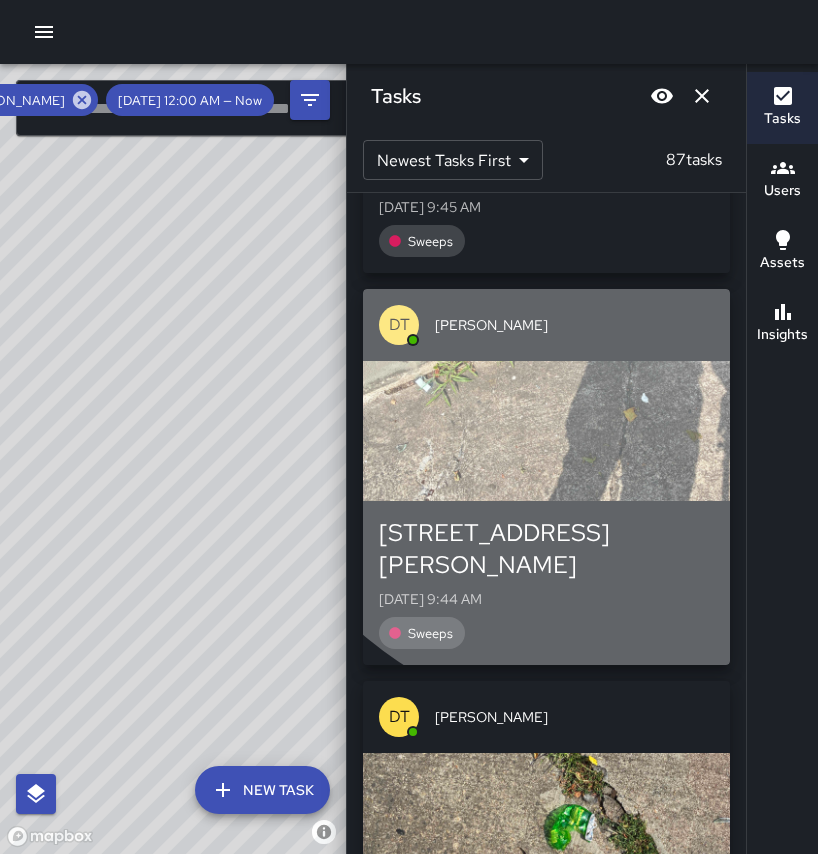 click at bounding box center (546, 431) 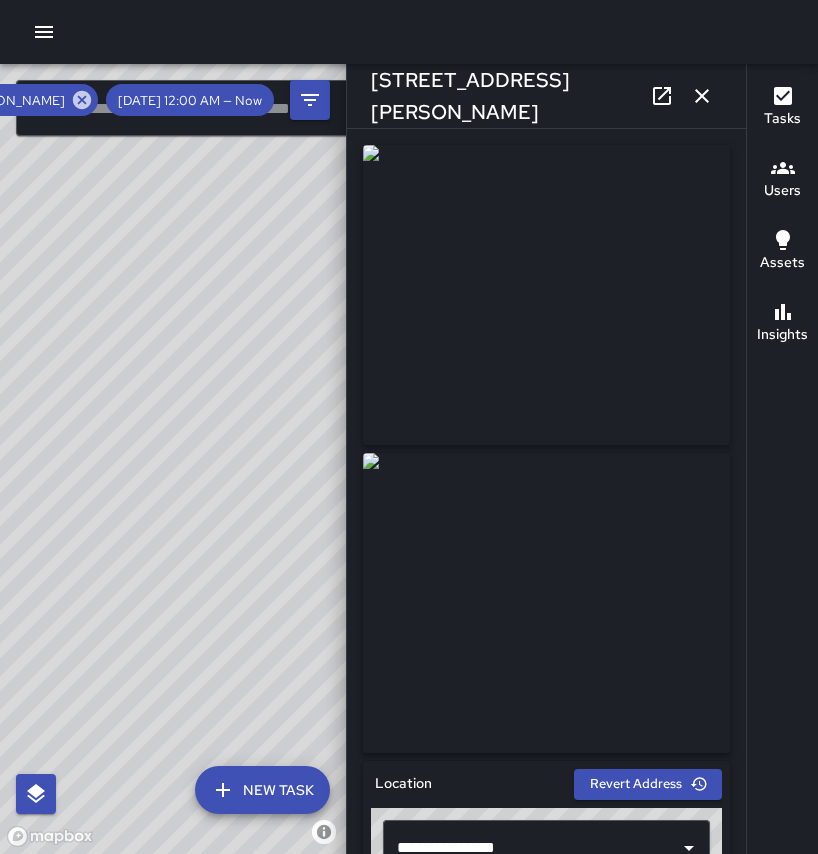 click at bounding box center [546, 295] 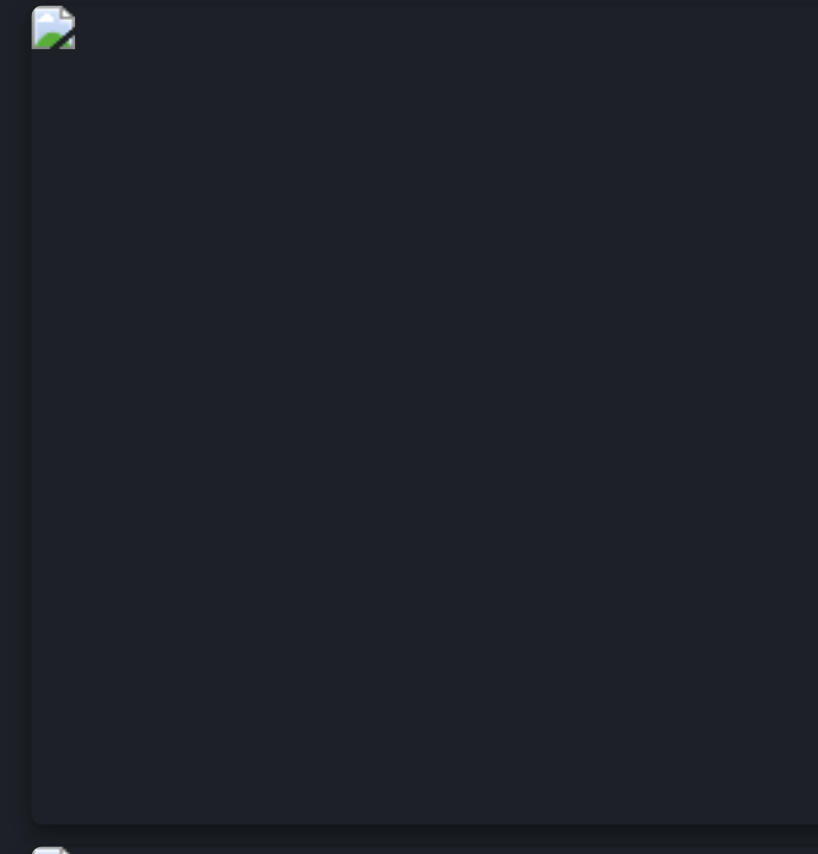 drag, startPoint x: 629, startPoint y: 241, endPoint x: 580, endPoint y: 294, distance: 72.18033 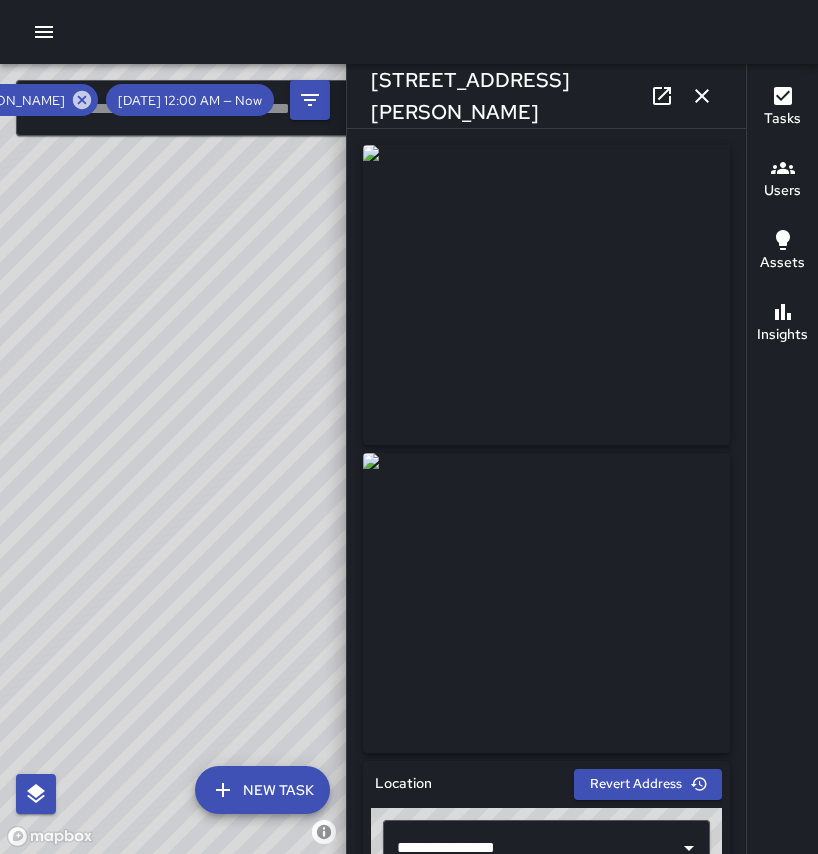 click 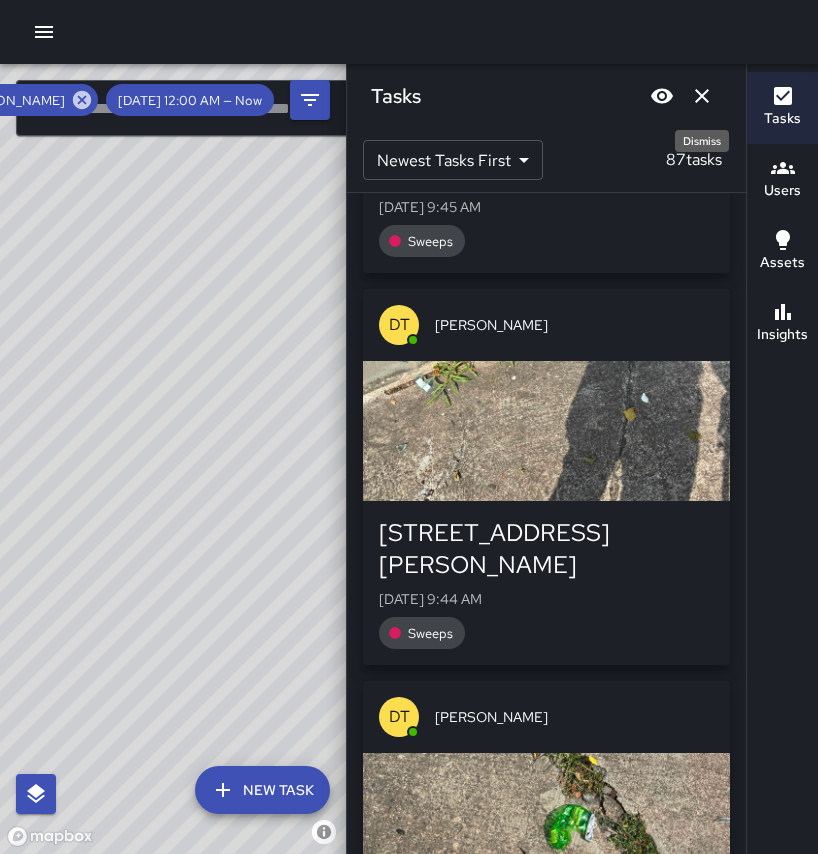 click 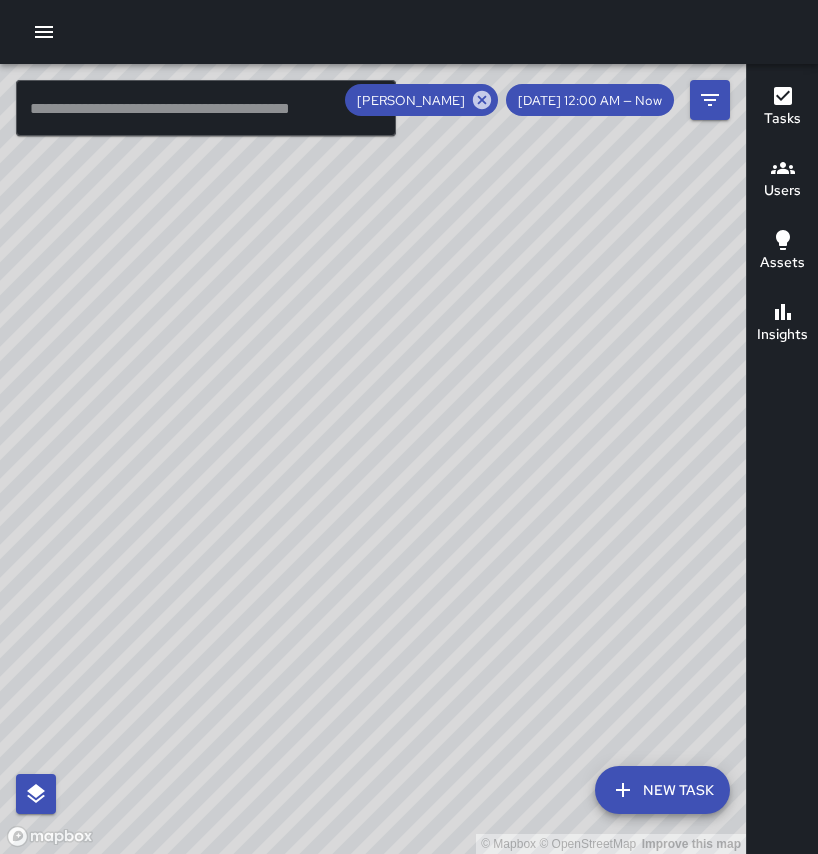 drag, startPoint x: 477, startPoint y: 697, endPoint x: 481, endPoint y: 536, distance: 161.04968 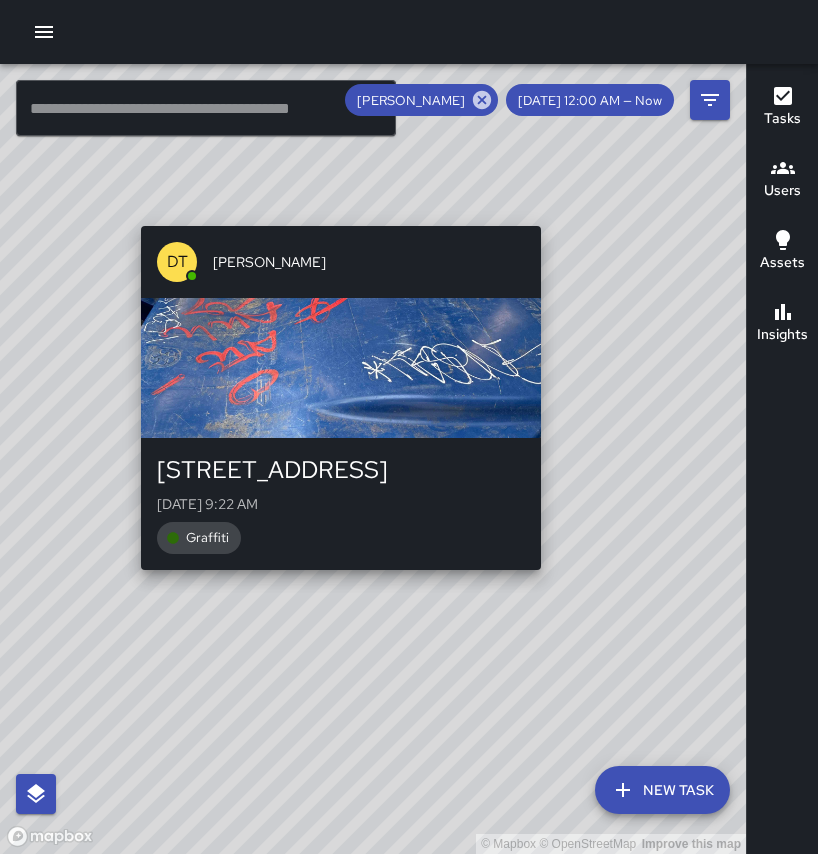 click on "© Mapbox   © OpenStreetMap   Improve this map DT [PERSON_NAME] [STREET_ADDRESS][GEOGRAPHIC_DATA][DATE] 9:22 AM Graffiti" at bounding box center (373, 459) 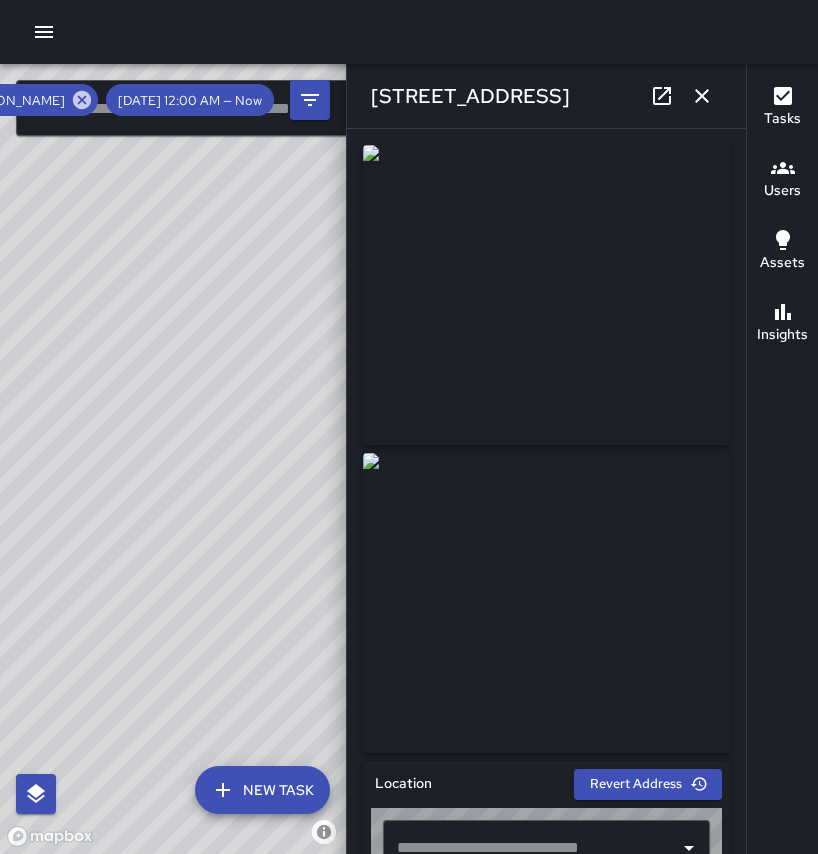 type on "**********" 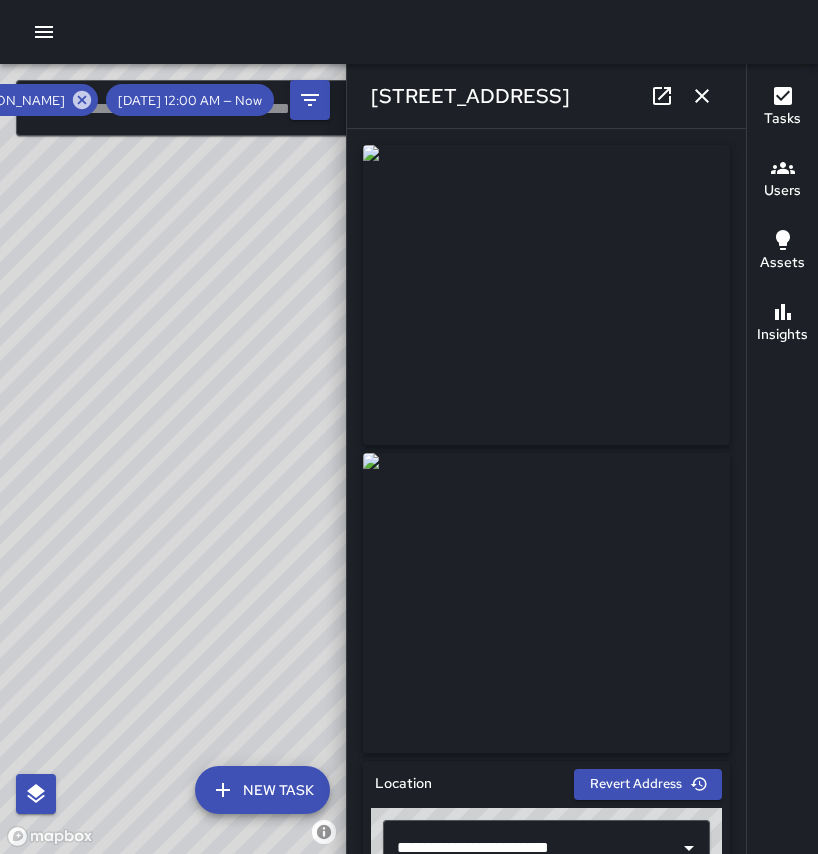 drag, startPoint x: 204, startPoint y: 740, endPoint x: 269, endPoint y: 588, distance: 165.31485 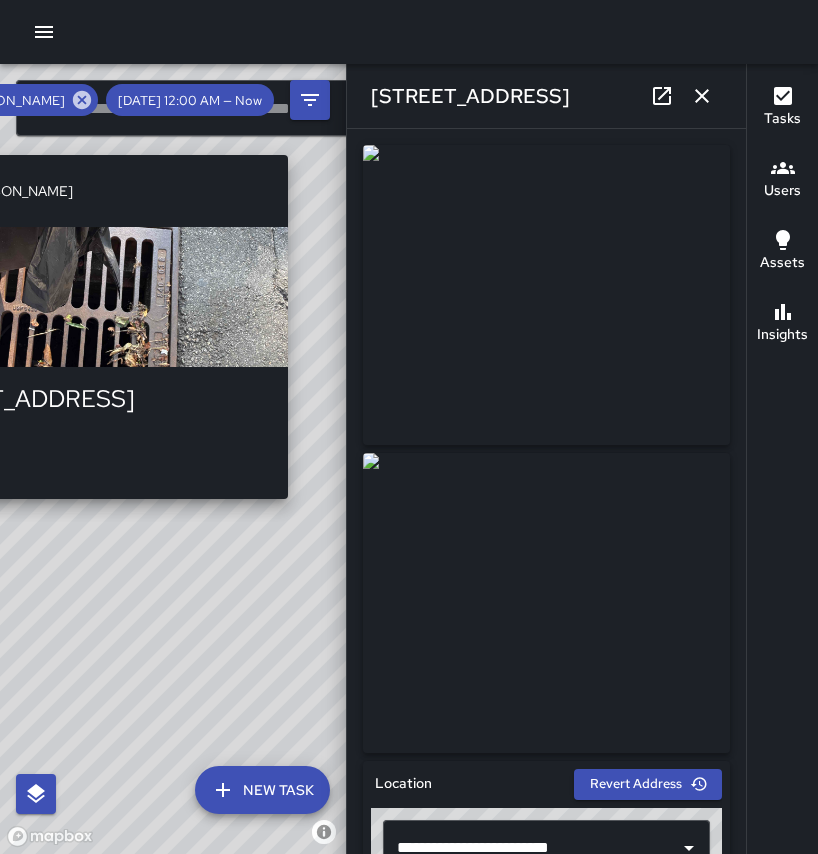 click on "DT [PERSON_NAME] [STREET_ADDRESS][GEOGRAPHIC_DATA][DATE] 9:16 AM Sweeps" at bounding box center (88, 327) 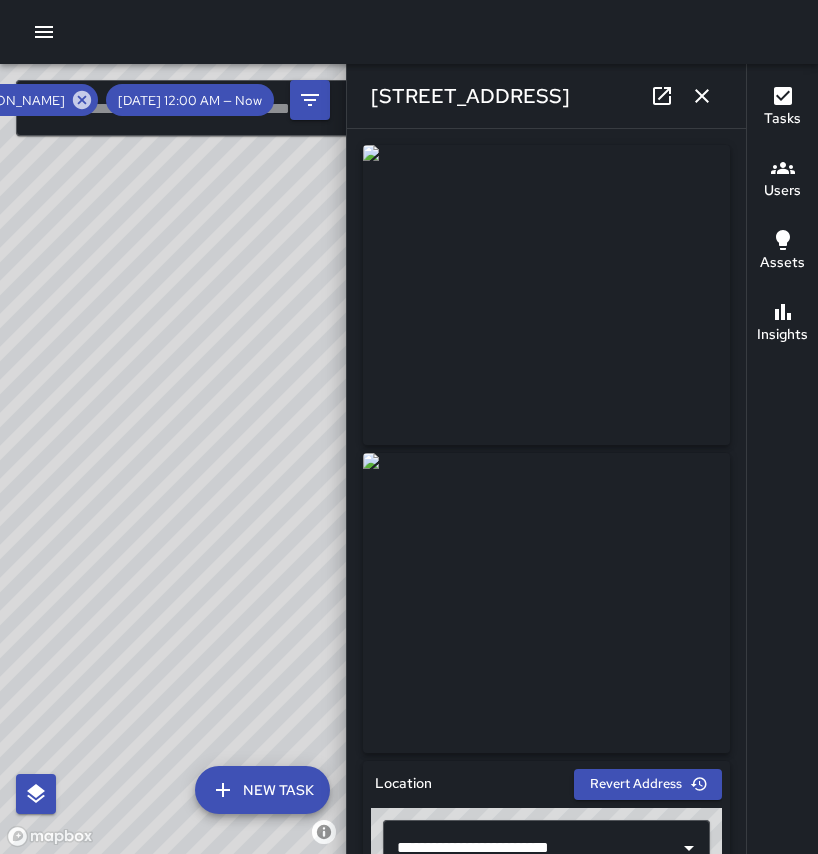 click 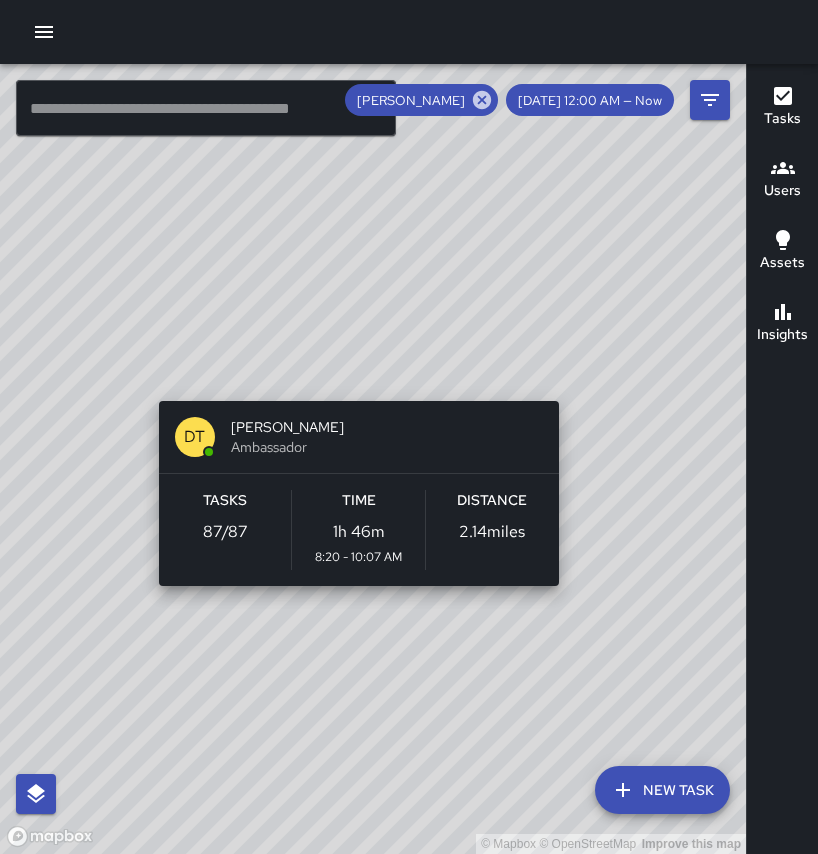 click on "© Mapbox   © OpenStreetMap   Improve this map DT [PERSON_NAME] Ambassador Tasks 87  /  87 Time 1h 46m 8:20 - 10:07 AM Distance 2.14  miles" at bounding box center (373, 459) 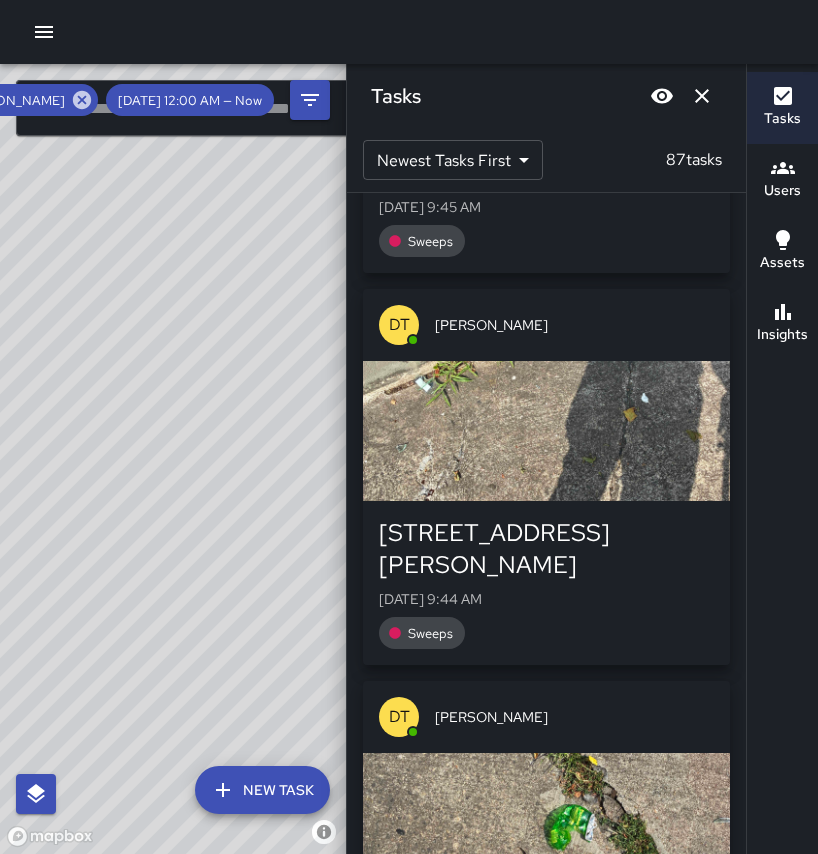 click on "DT [PERSON_NAME] [STREET_ADDRESS][GEOGRAPHIC_DATA][DATE] 10:03 AM Graffiti DT [PERSON_NAME] [STREET_ADDRESS][GEOGRAPHIC_DATA][DATE] 10:02 AM Needles DT [PERSON_NAME] [STREET_ADDRESS][GEOGRAPHIC_DATA][DATE] 9:57 AM Graffiti DT [PERSON_NAME] [STREET_ADDRESS][GEOGRAPHIC_DATA][DATE] 9:56 AM Sweeps DT [PERSON_NAME] [STREET_ADDRESS][GEOGRAPHIC_DATA][DATE] 9:46 AM Sweeps DT [PERSON_NAME] [STREET_ADDRESS][GEOGRAPHIC_DATA][DATE] 9:46 AM Sweeps DT [PERSON_NAME] [STREET_ADDRESS][GEOGRAPHIC_DATA][DATE] 9:45 AM Sweeps DT [PERSON_NAME] [STREET_ADDRESS][GEOGRAPHIC_DATA][PERSON_NAME][DATE] 9:44 AM Sweeps DT [PERSON_NAME] [STREET_ADDRESS][GEOGRAPHIC_DATA][PERSON_NAME][DATE] 9:42 AM Sweeps DT [PERSON_NAME] [STREET_ADDRESS][GEOGRAPHIC_DATA][PERSON_NAME][DATE] 9:41 AM Sweeps" at bounding box center (546, 523) 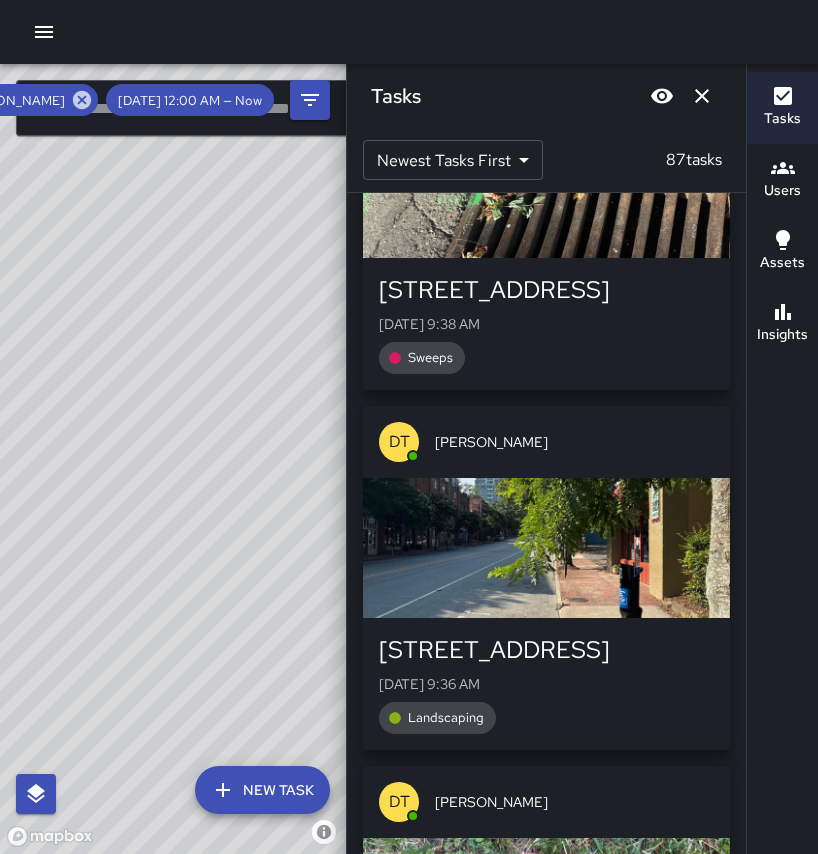 scroll, scrollTop: 5400, scrollLeft: 0, axis: vertical 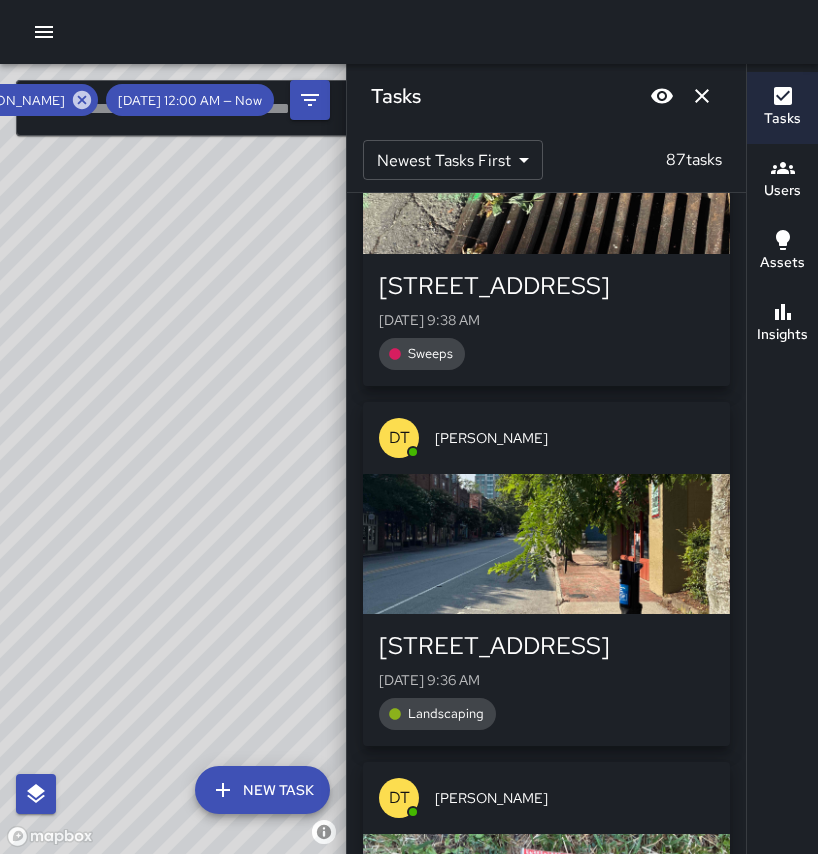 click at bounding box center (546, 544) 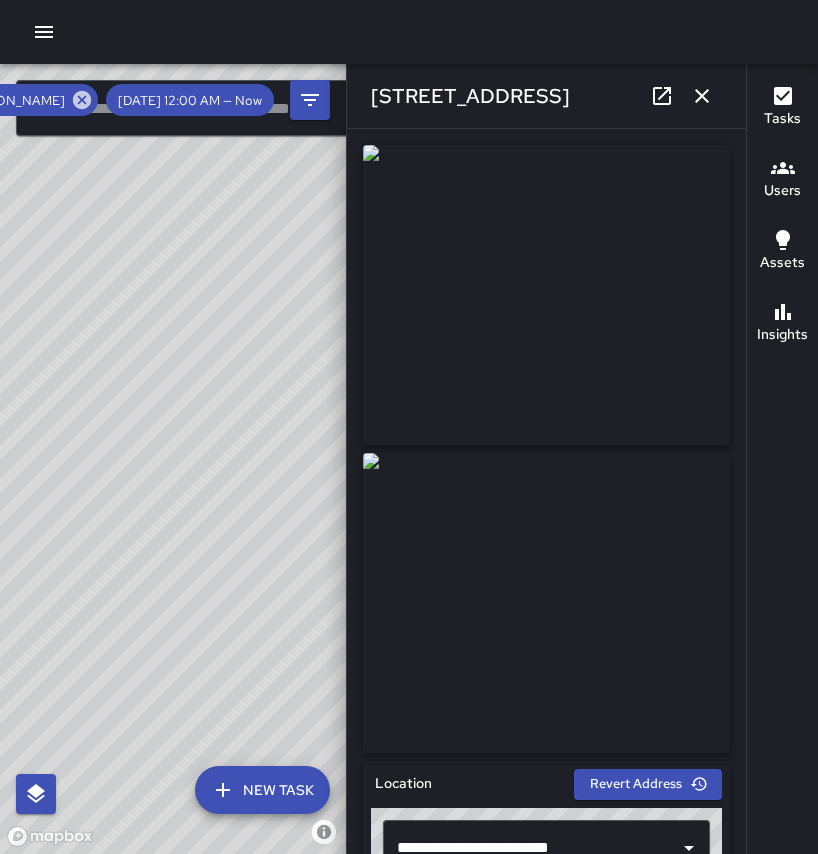 click at bounding box center [546, 445] 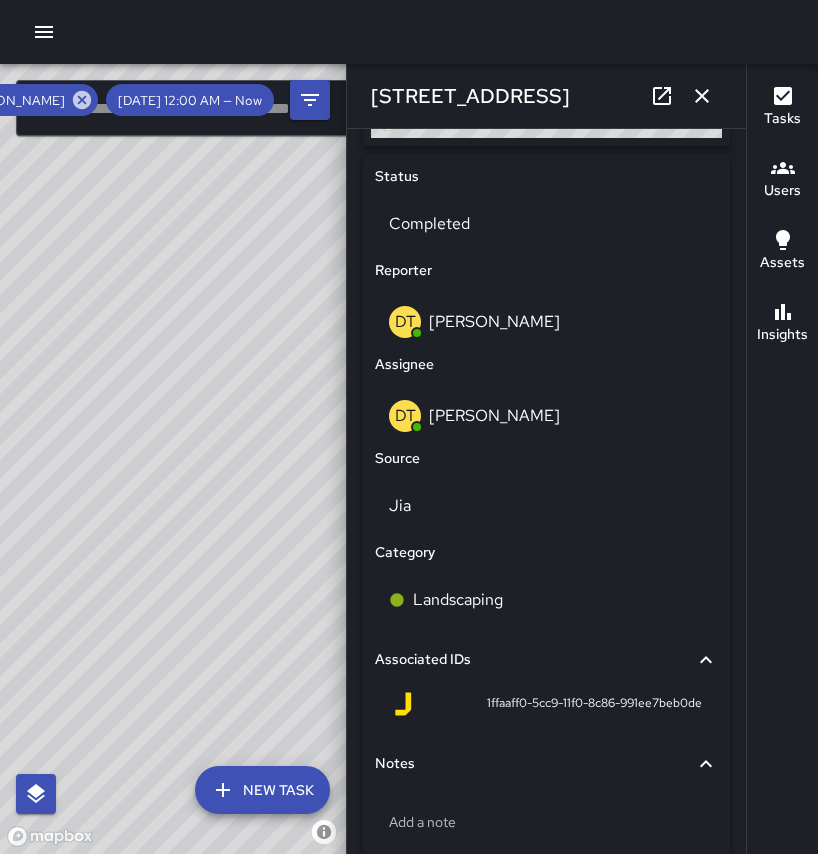 scroll, scrollTop: 960, scrollLeft: 0, axis: vertical 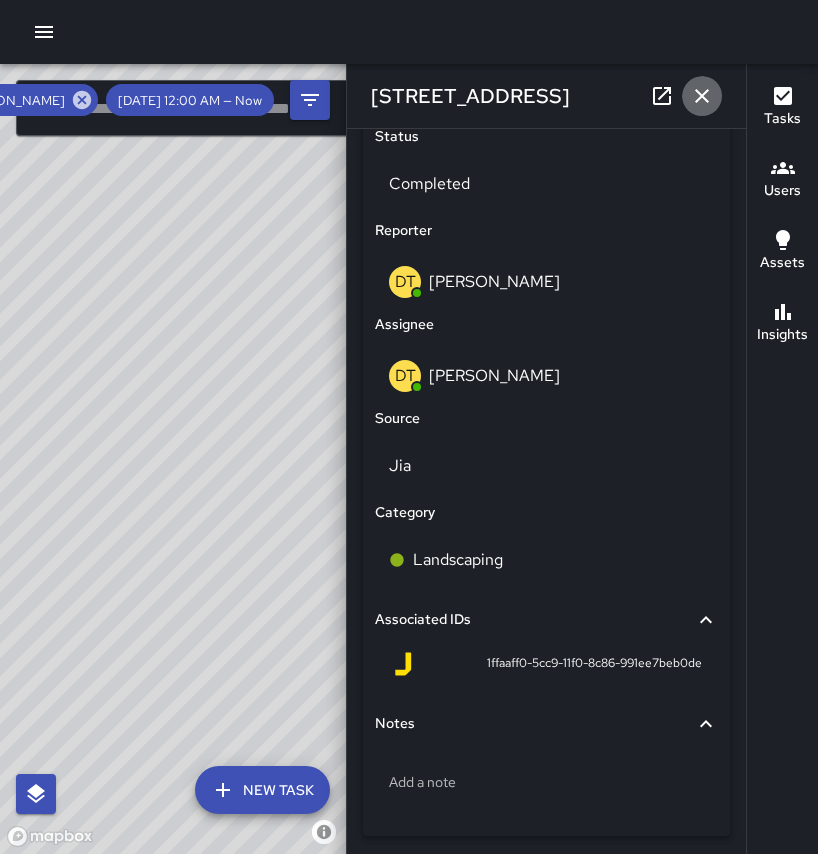 click 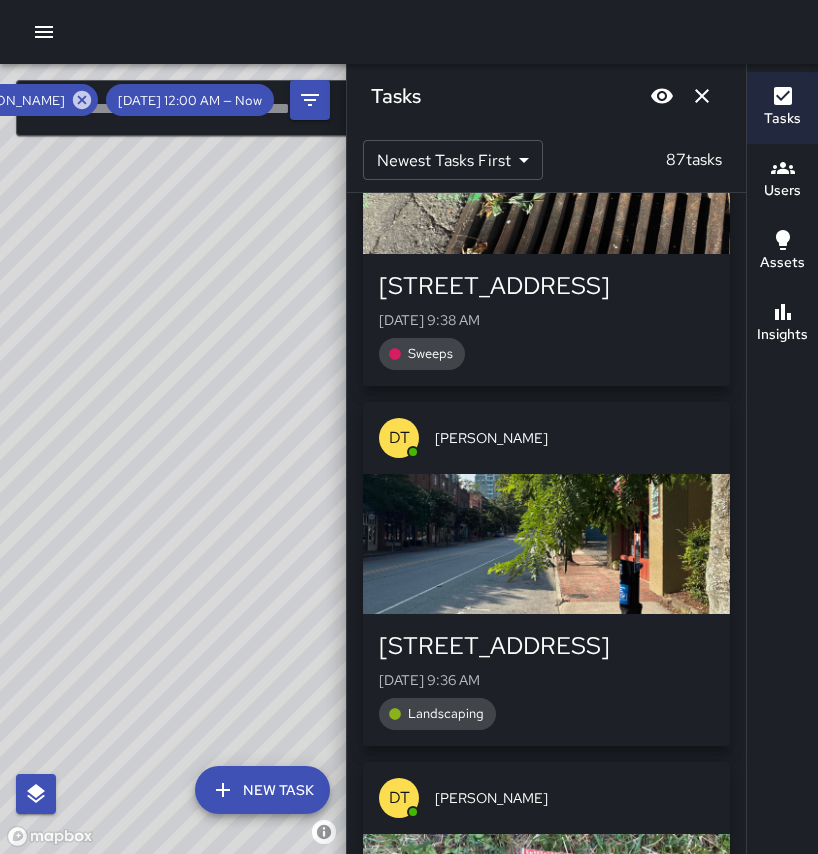 click on "DT [PERSON_NAME] [STREET_ADDRESS][GEOGRAPHIC_DATA][DATE] 10:03 AM Graffiti DT [PERSON_NAME] [STREET_ADDRESS][GEOGRAPHIC_DATA][DATE] 10:02 AM Needles DT [PERSON_NAME] [STREET_ADDRESS][GEOGRAPHIC_DATA][DATE] 9:57 AM Graffiti DT [PERSON_NAME] [STREET_ADDRESS][GEOGRAPHIC_DATA][DATE] 9:56 AM Sweeps DT [PERSON_NAME] [STREET_ADDRESS][GEOGRAPHIC_DATA][DATE] 9:46 AM Sweeps DT [PERSON_NAME] [STREET_ADDRESS][GEOGRAPHIC_DATA][DATE] 9:46 AM Sweeps DT [PERSON_NAME] [STREET_ADDRESS][GEOGRAPHIC_DATA][DATE] 9:45 AM Sweeps DT [PERSON_NAME] [STREET_ADDRESS][GEOGRAPHIC_DATA][PERSON_NAME][DATE] 9:44 AM Sweeps DT [PERSON_NAME] [STREET_ADDRESS][GEOGRAPHIC_DATA][PERSON_NAME][DATE] 9:42 AM Sweeps DT [PERSON_NAME] [STREET_ADDRESS][GEOGRAPHIC_DATA][PERSON_NAME][DATE] 9:41 AM Sweeps DT [PERSON_NAME] [STREET_ADDRESS][PERSON_NAME] [DATE] 9:41 AM Sweeps DT [PERSON_NAME] [STREET_ADDRESS][GEOGRAPHIC_DATA][PERSON_NAME][DATE] 9:40 AM Sweeps DT [PERSON_NAME] [STREET_ADDRESS][GEOGRAPHIC_DATA][PERSON_NAME][DATE] 9:40 AM Sweeps DT [PERSON_NAME] [STREET_ADDRESS][GEOGRAPHIC_DATA][DATE] 9:40 AM Sweeps DT [PERSON_NAME] [STREET_ADDRESS][GEOGRAPHIC_DATA][DATE] 9:38 AM Sweeps DT [PERSON_NAME] [DATE] 9:36 AM DT" at bounding box center [546, 523] 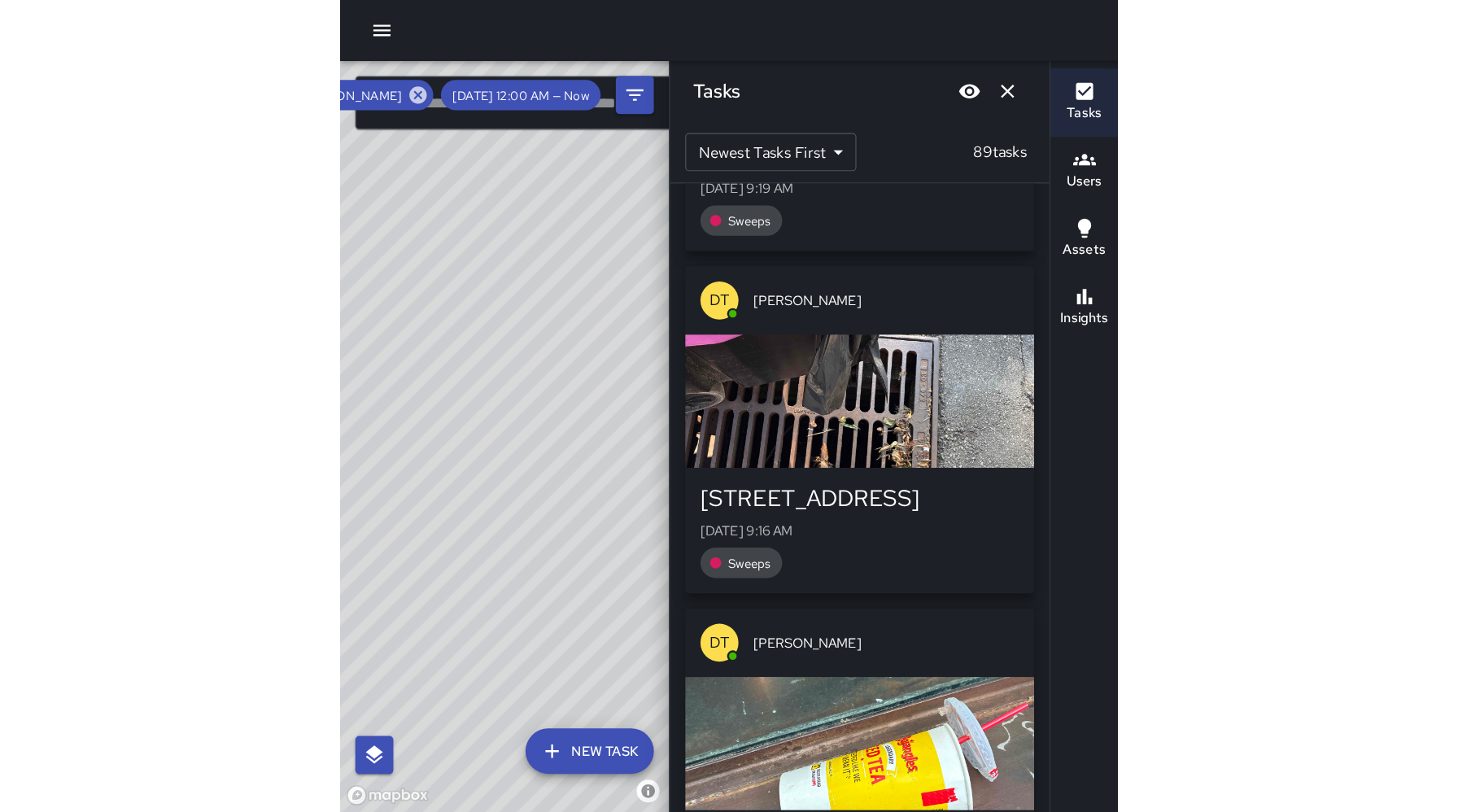scroll, scrollTop: 9472, scrollLeft: 0, axis: vertical 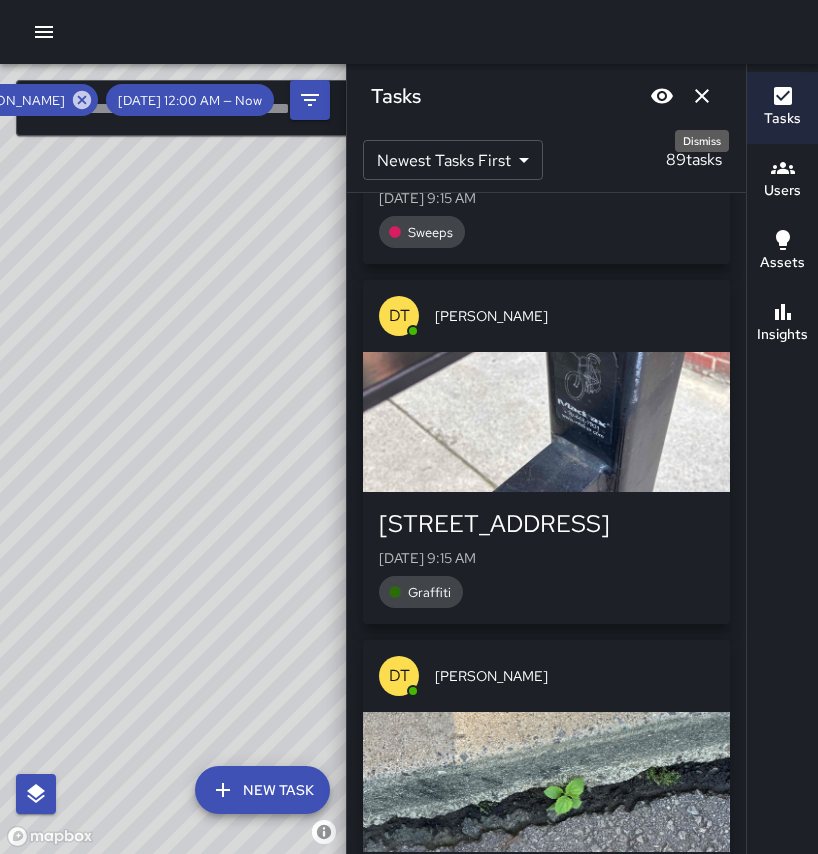 click 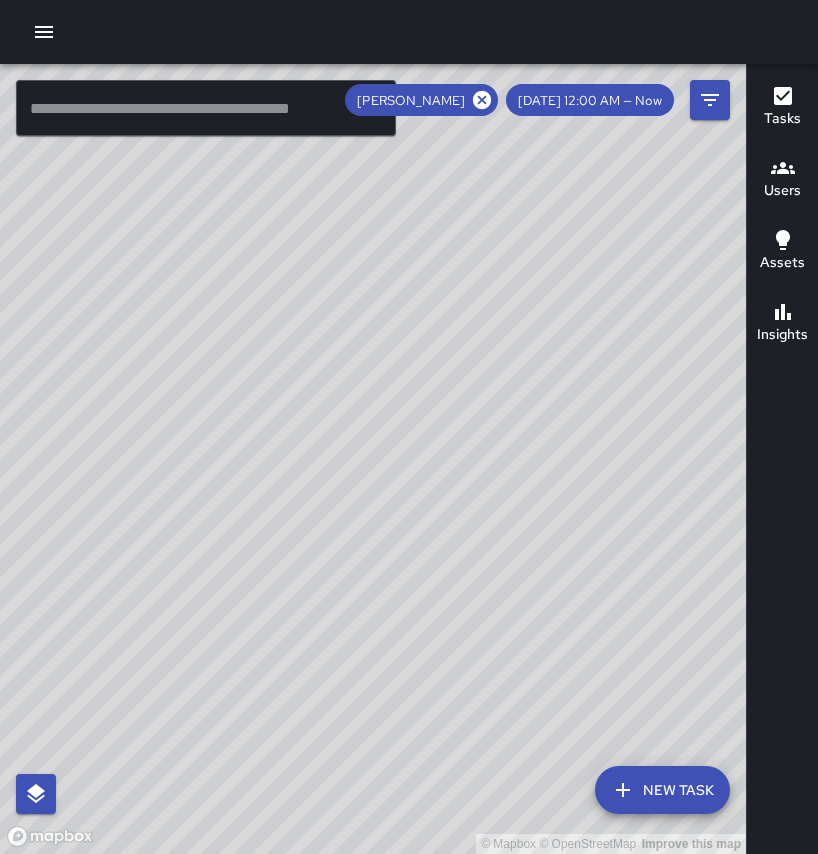 click 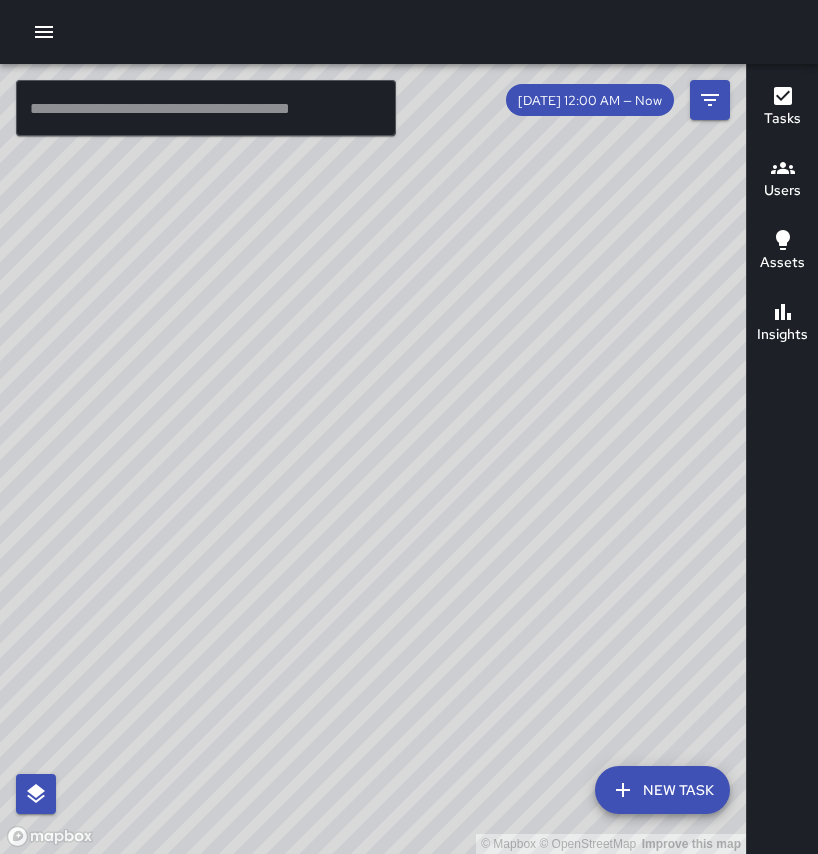 click on "© Mapbox   © OpenStreetMap   Improve this map" at bounding box center [373, 459] 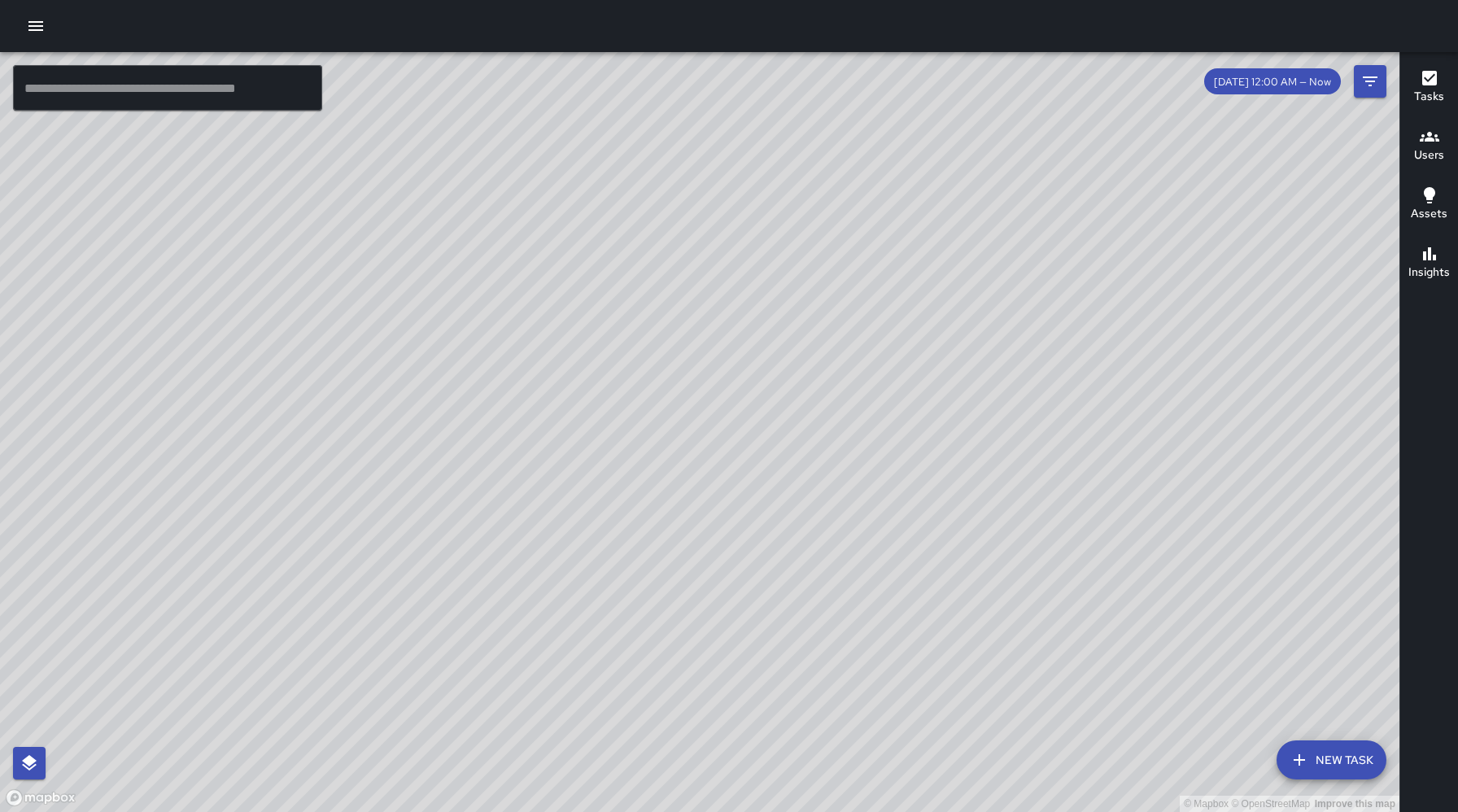 drag, startPoint x: 1082, startPoint y: 330, endPoint x: 958, endPoint y: 232, distance: 158.05062 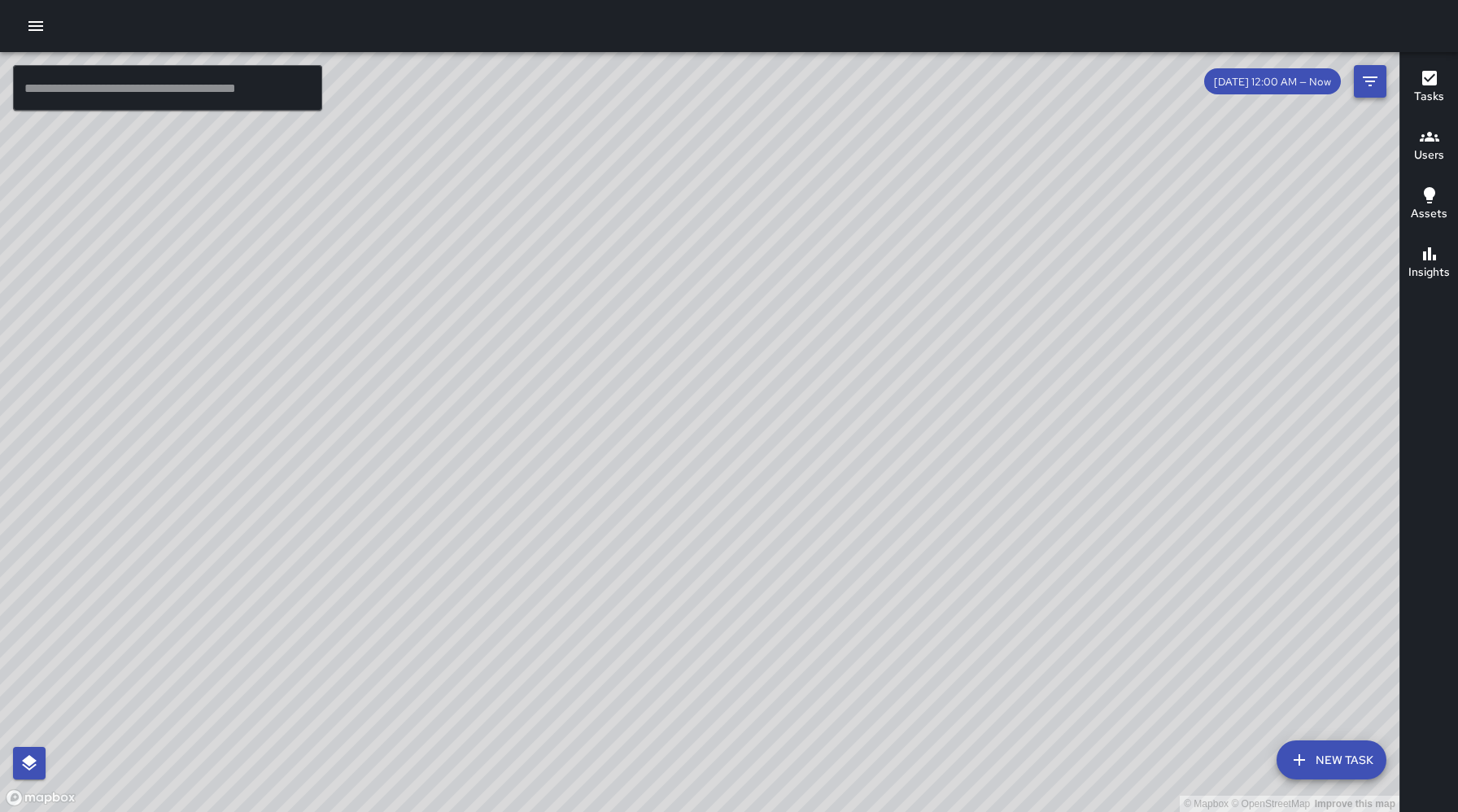 click 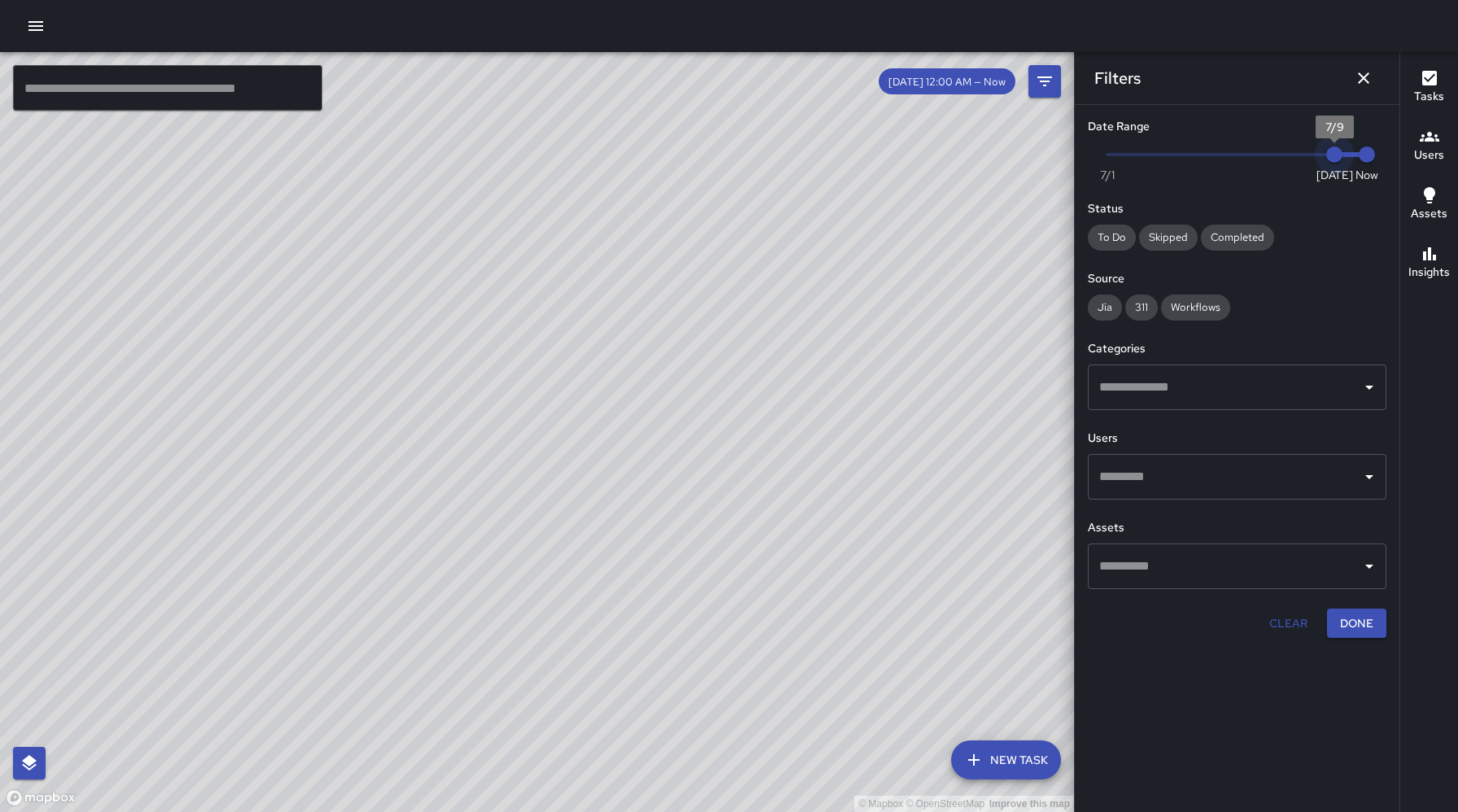 type on "*" 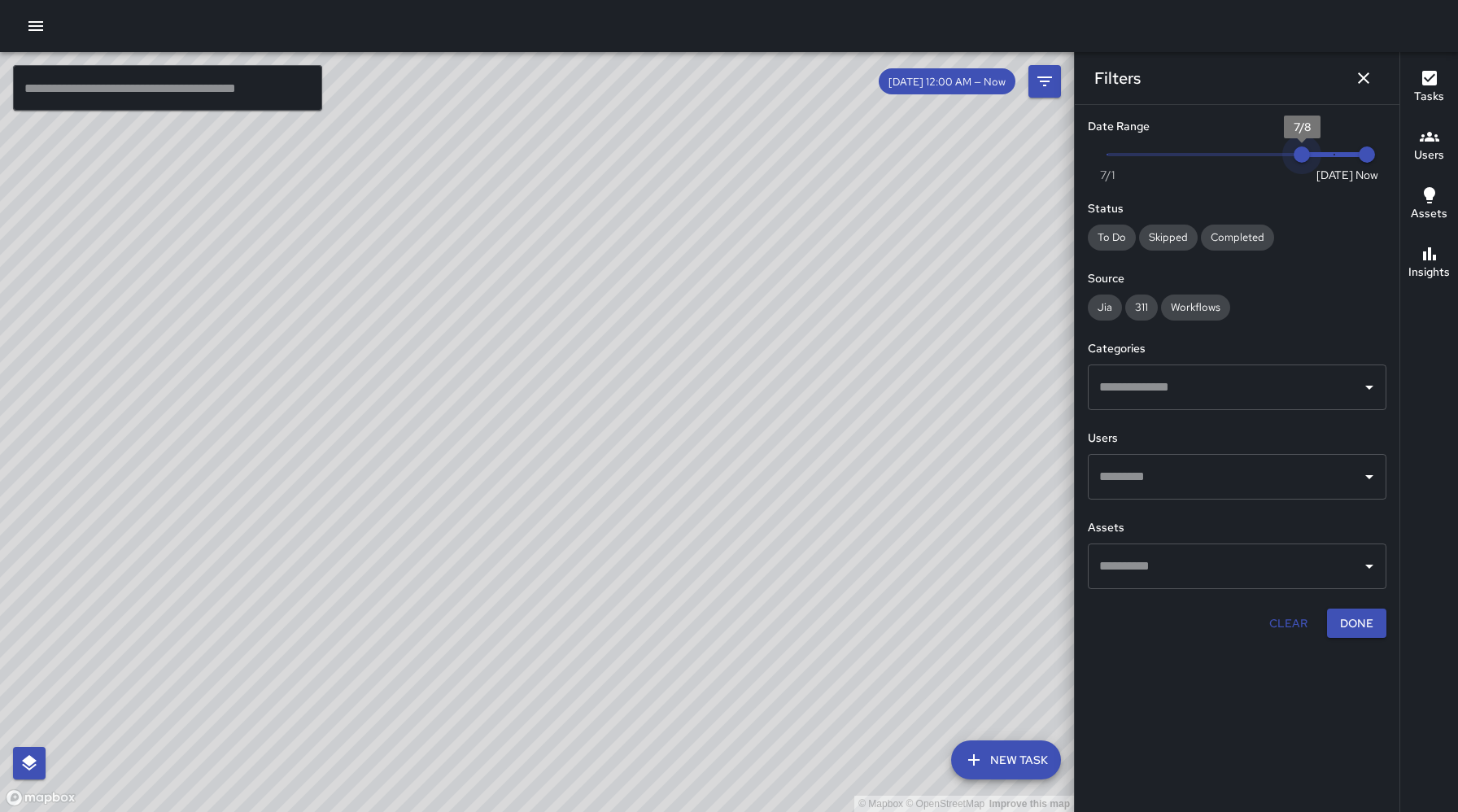 drag, startPoint x: 1332, startPoint y: 159, endPoint x: 1303, endPoint y: 163, distance: 29.27456 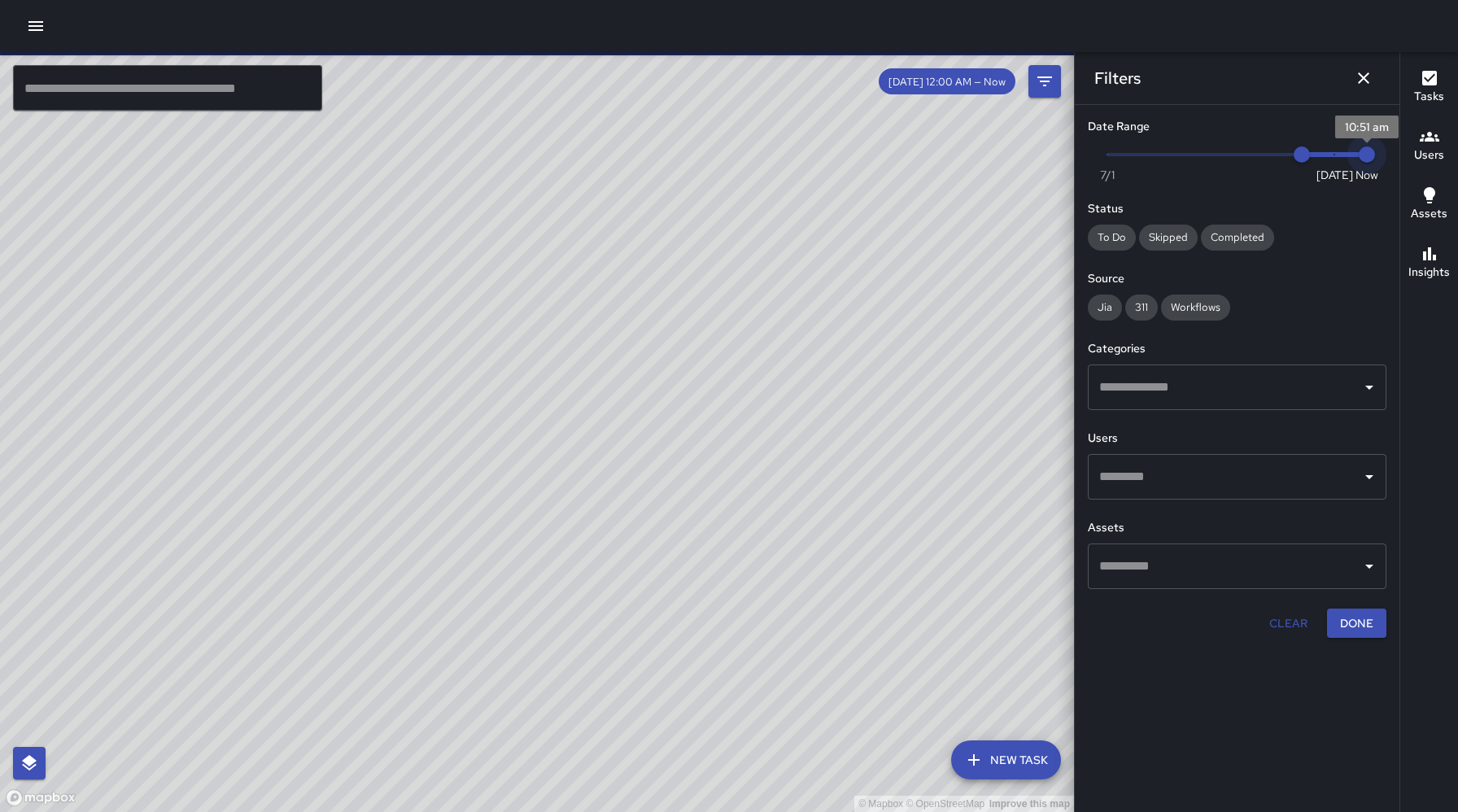 type on "*" 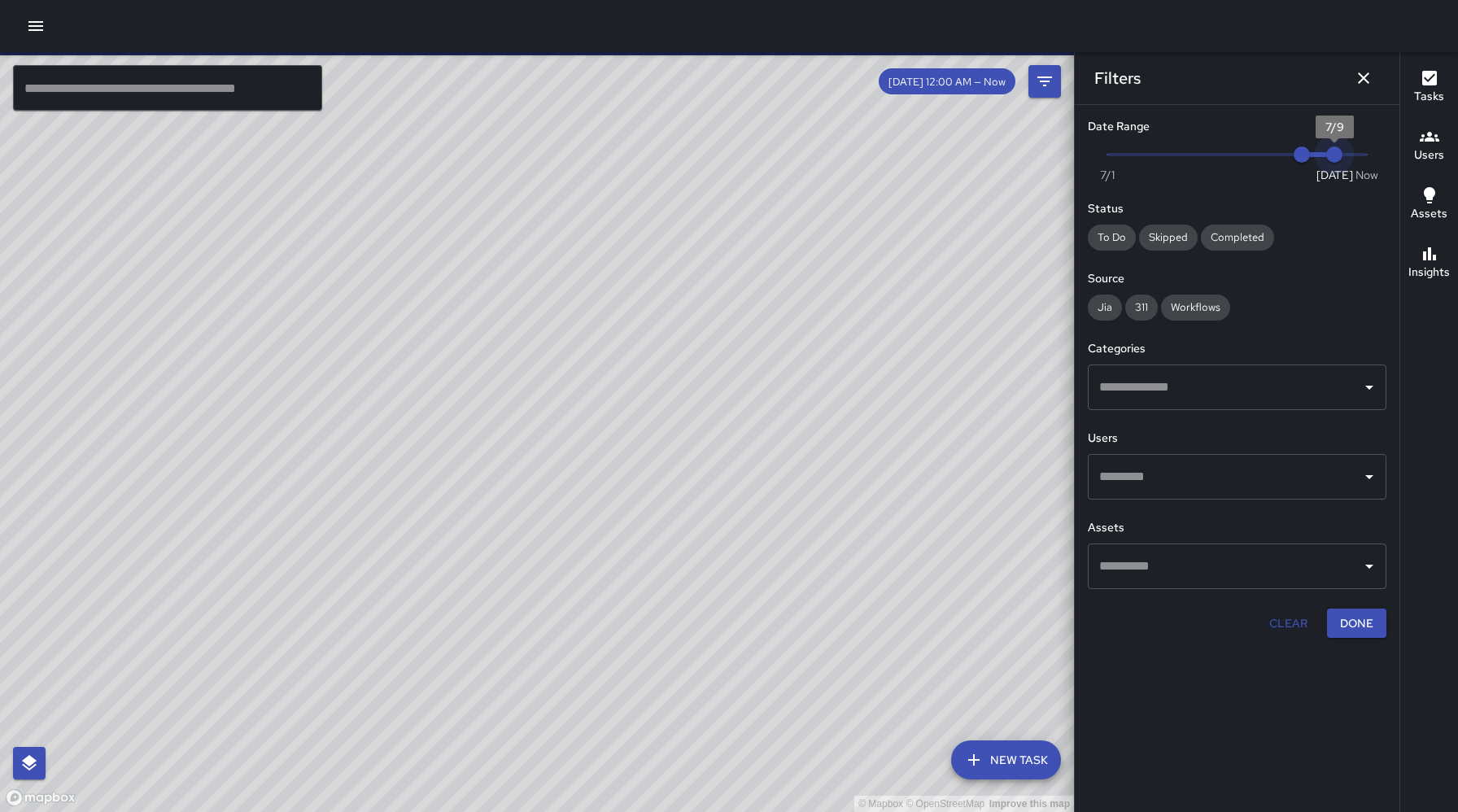 drag, startPoint x: 1375, startPoint y: 149, endPoint x: 1342, endPoint y: 157, distance: 33.955854 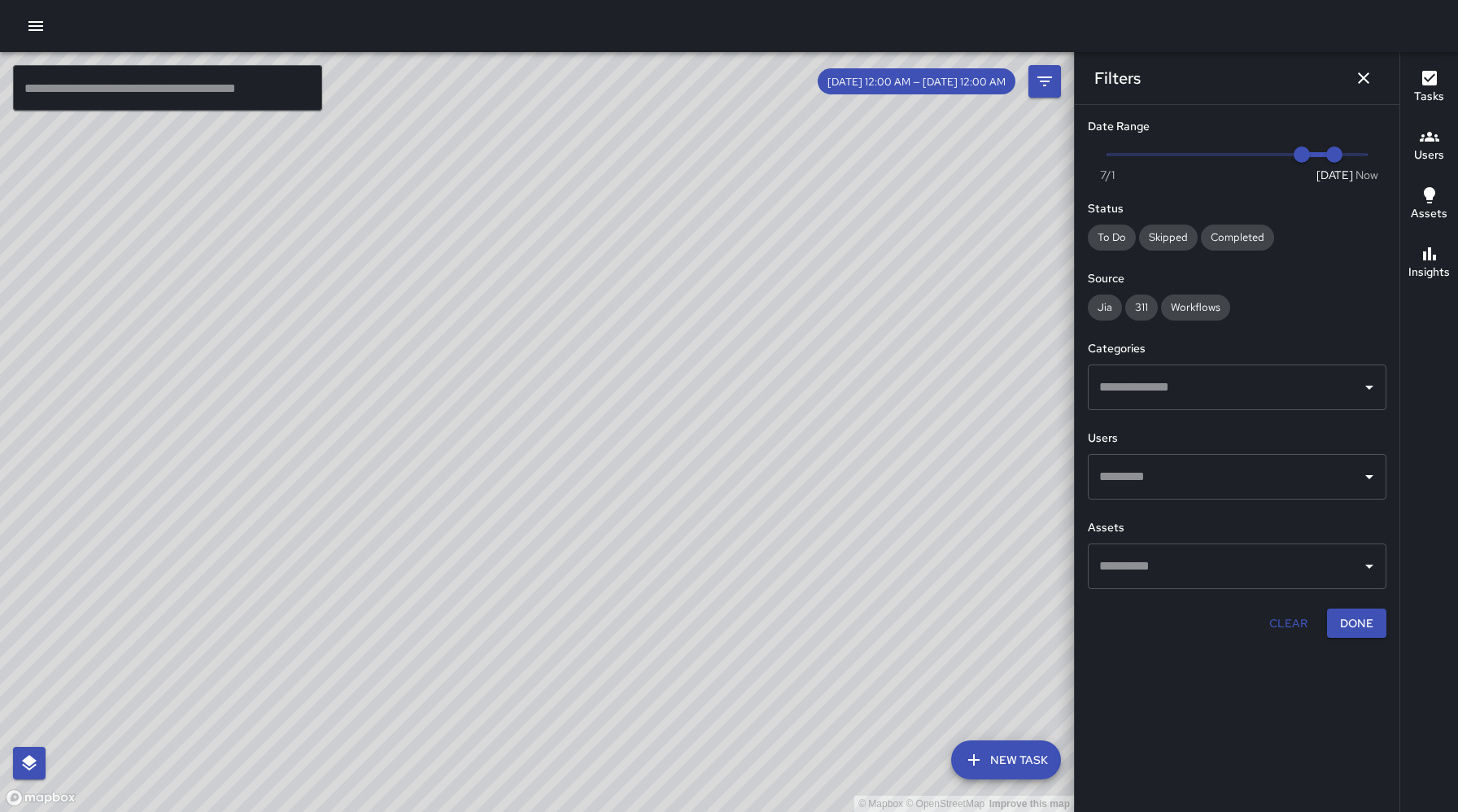 click on "​" at bounding box center (1237, 477) 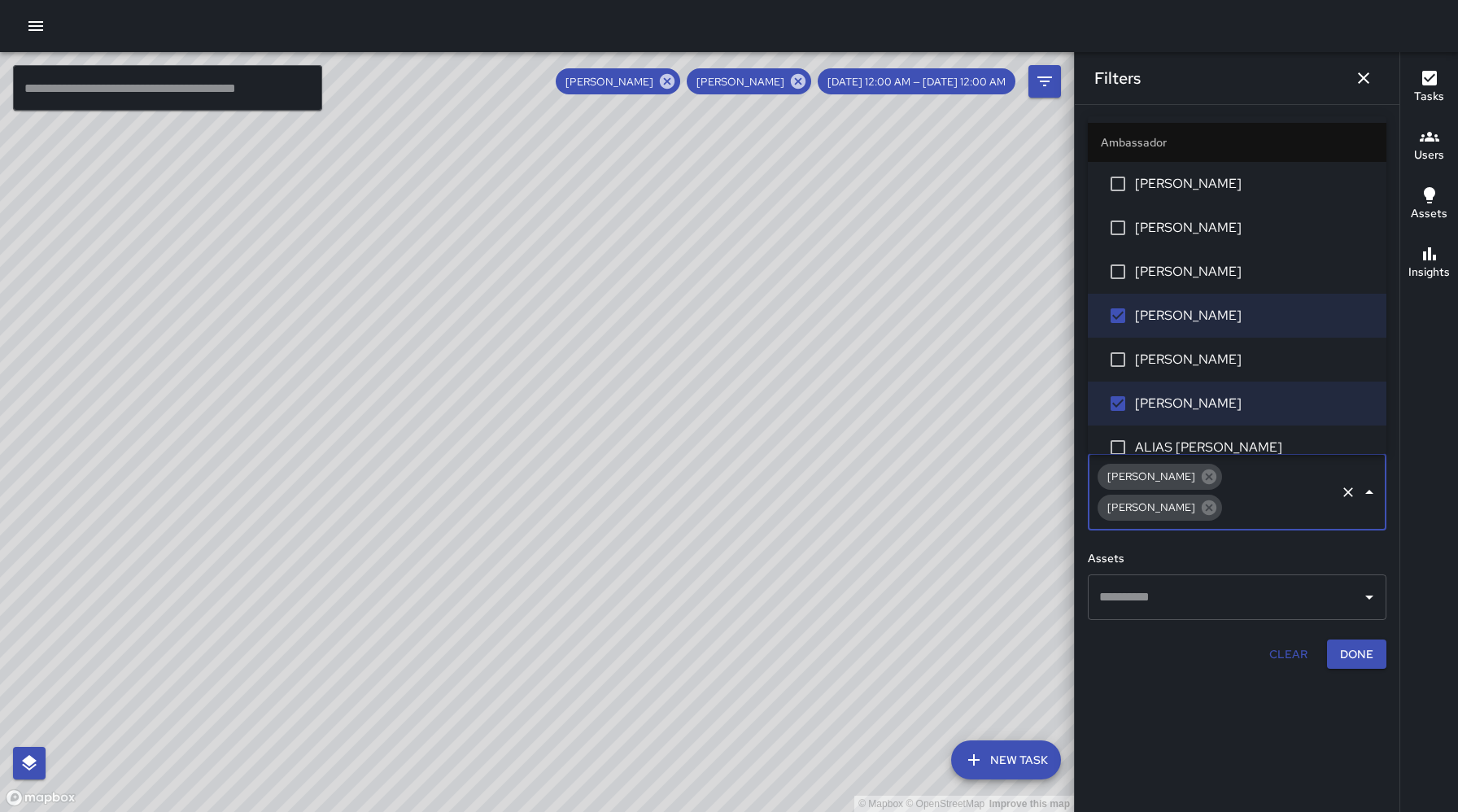 type on "*" 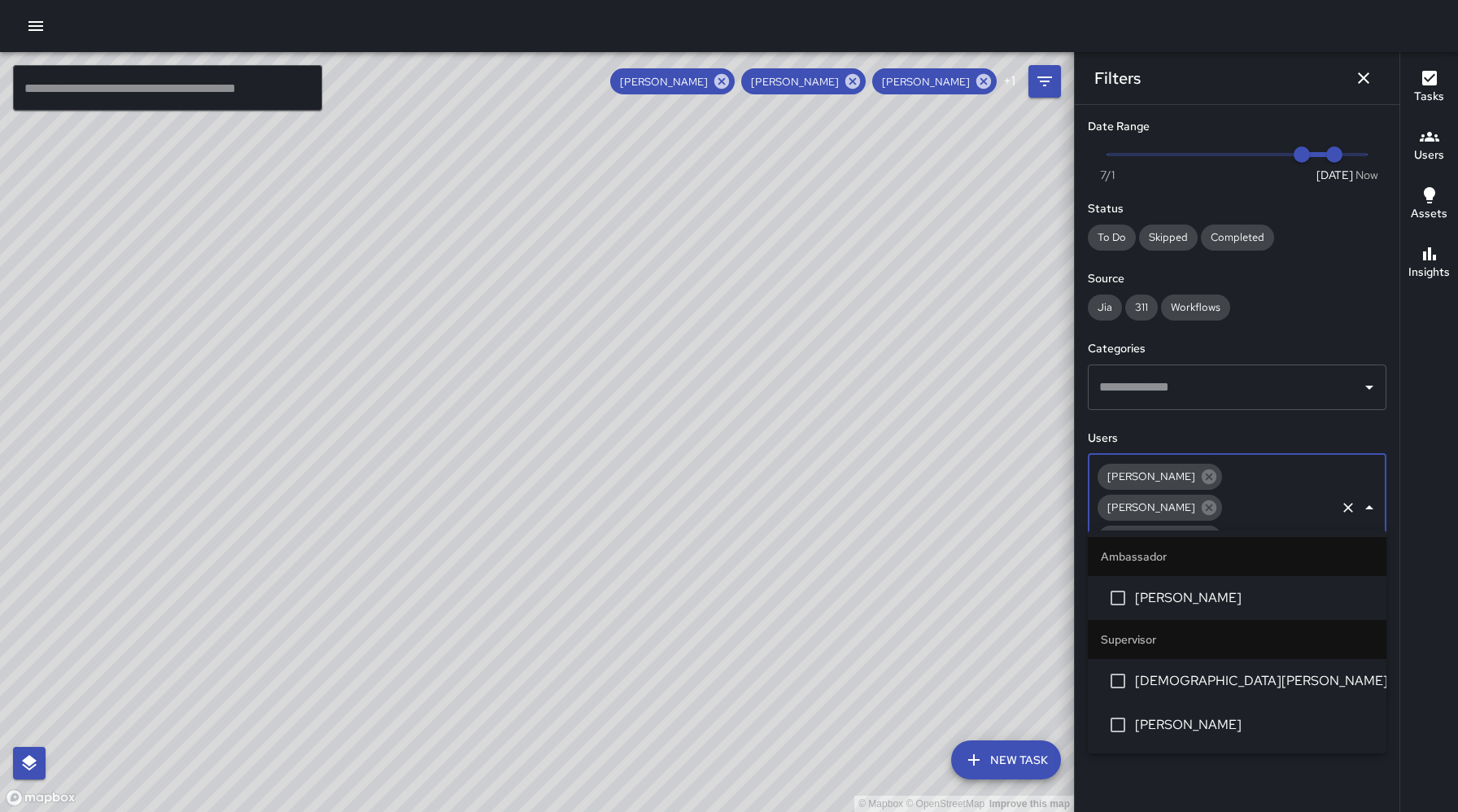 type on "*" 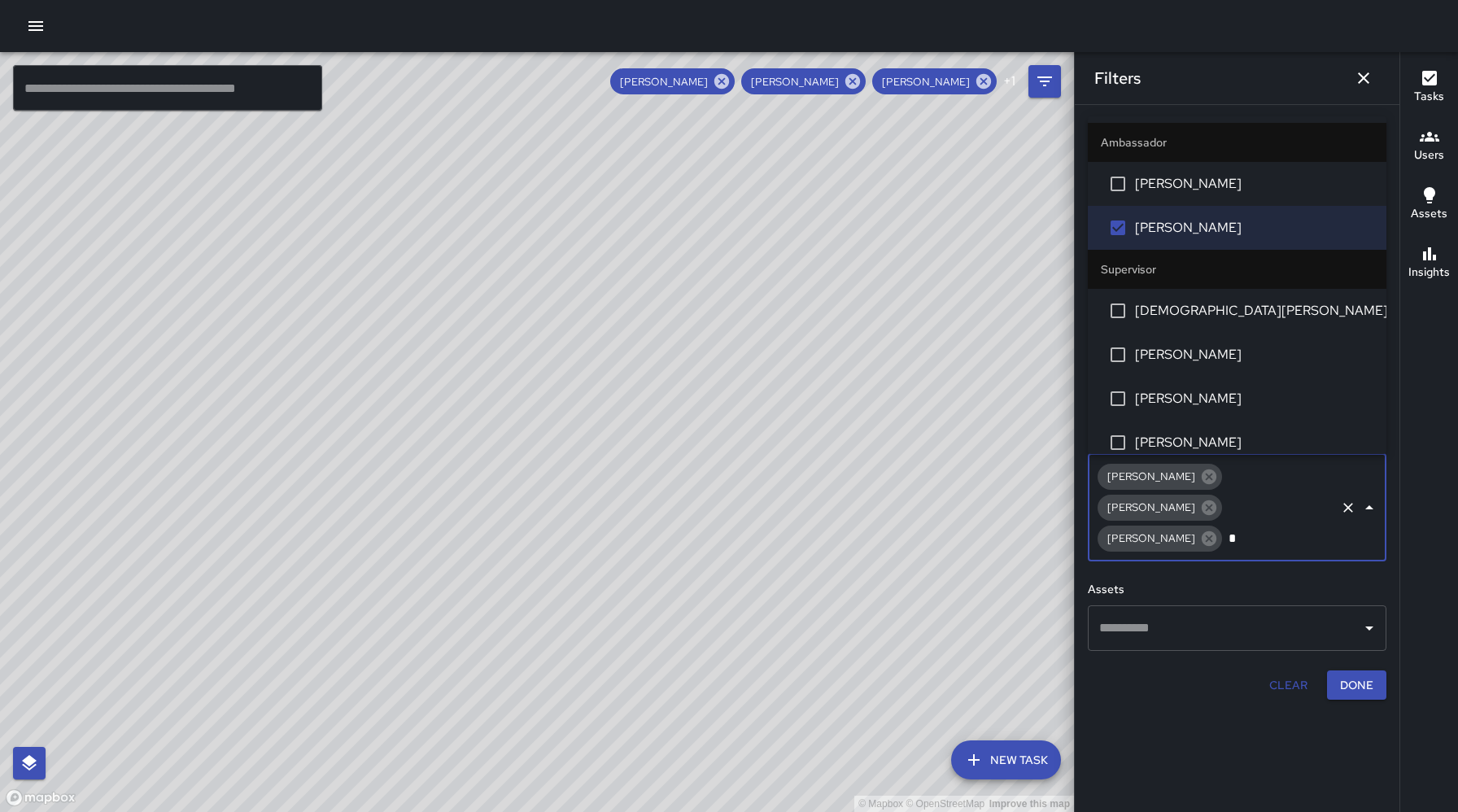 click on "[PERSON_NAME]" at bounding box center (1254, 399) 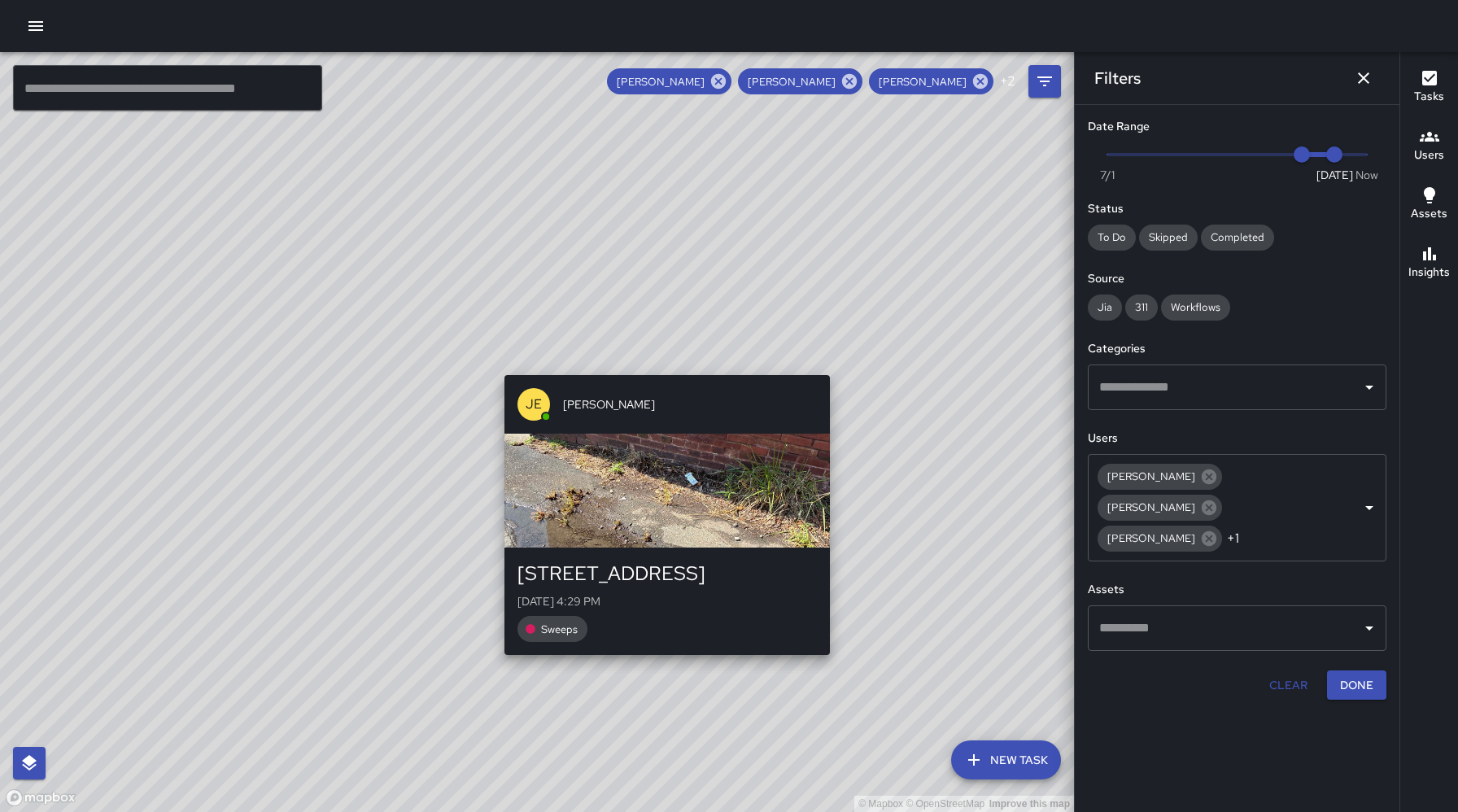 drag, startPoint x: 844, startPoint y: 351, endPoint x: 657, endPoint y: 364, distance: 187.45133 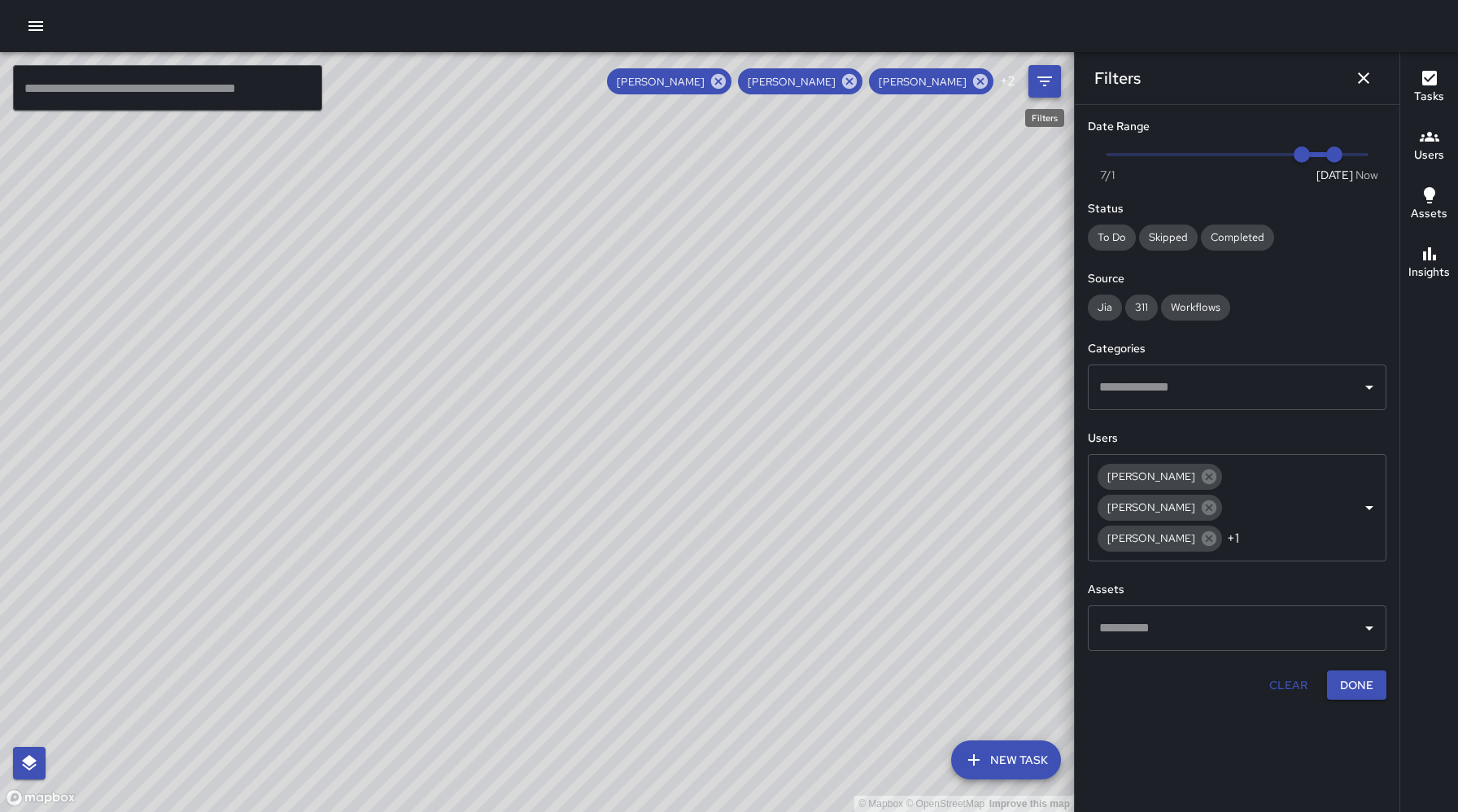 click 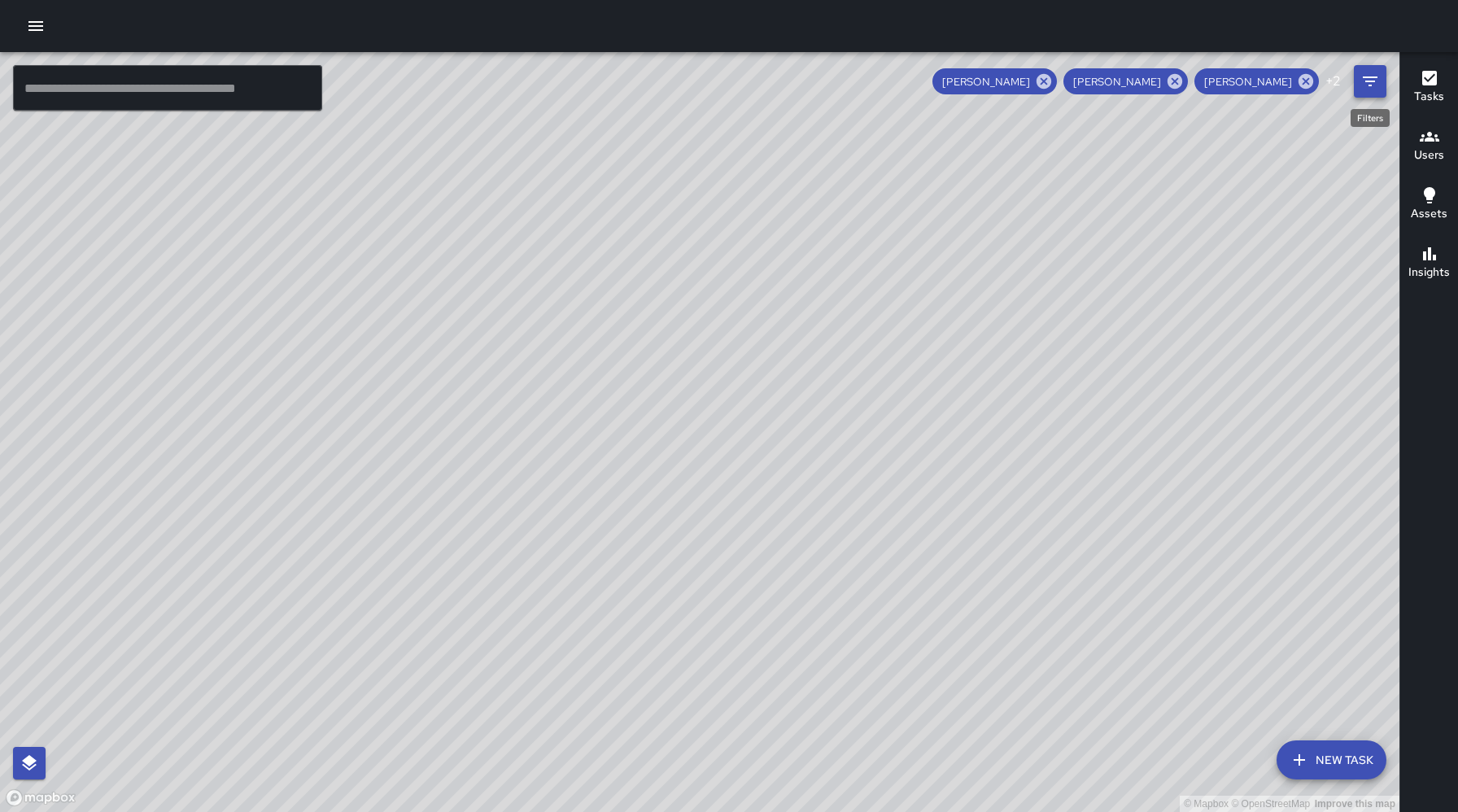click 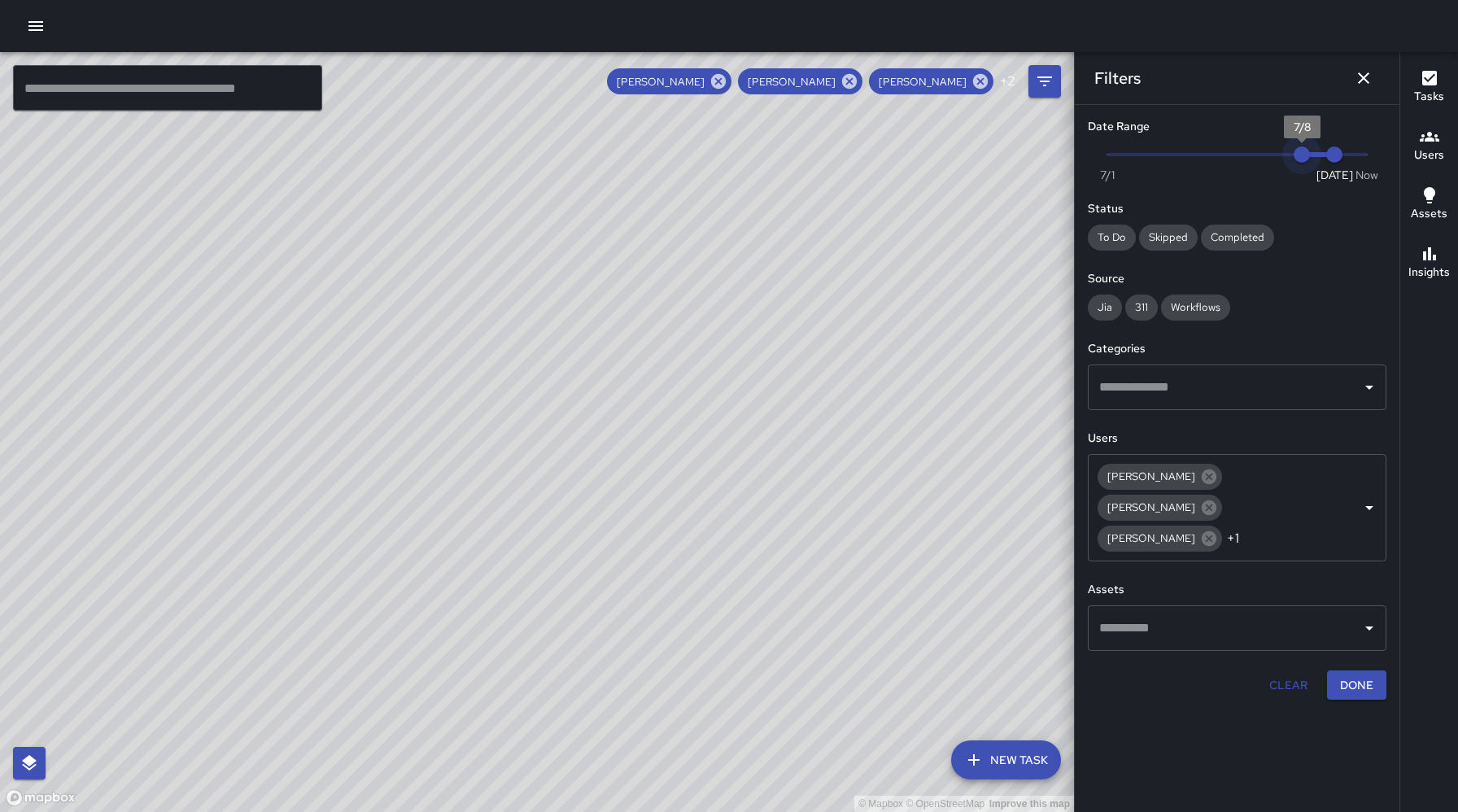 type on "*" 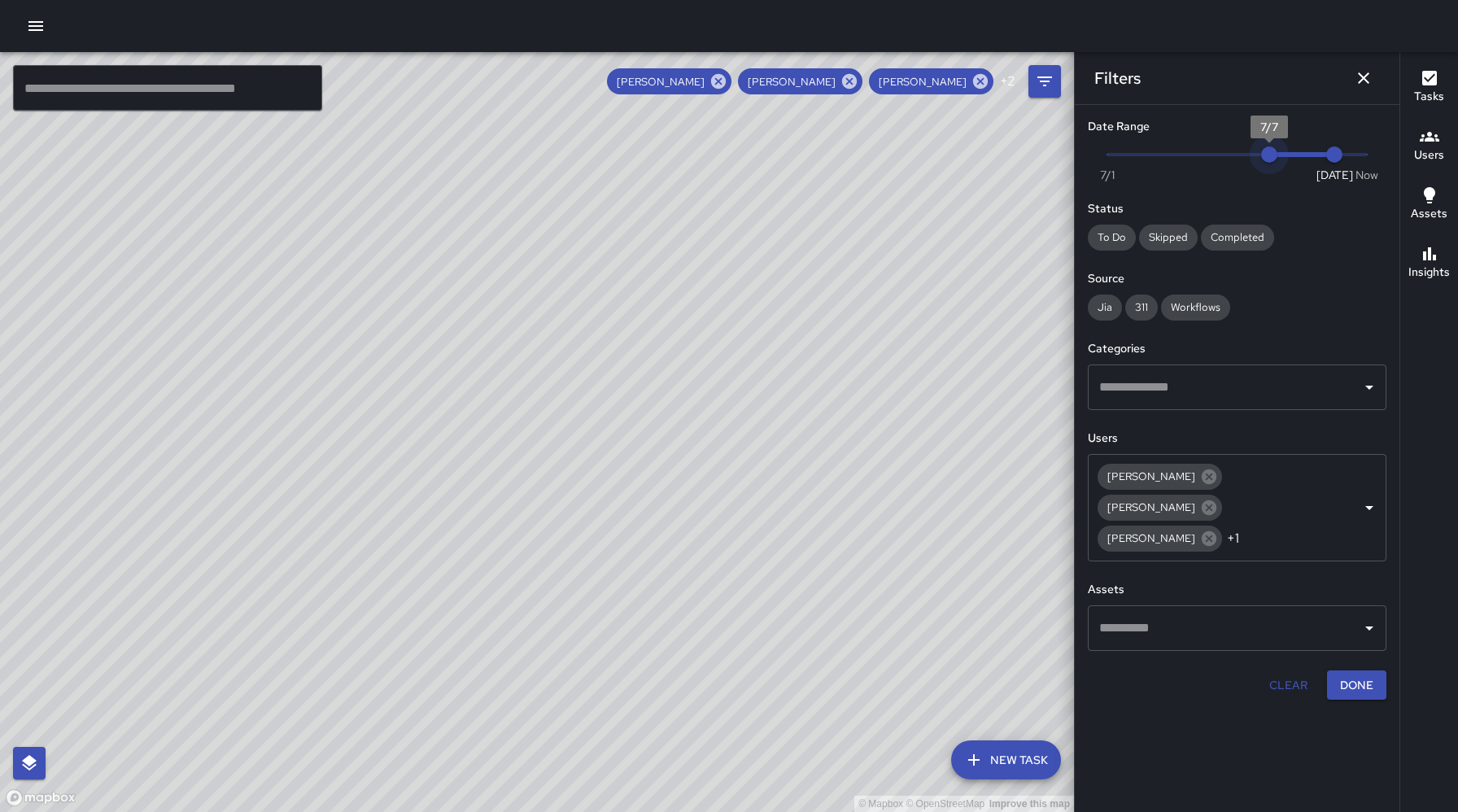 drag, startPoint x: 1300, startPoint y: 153, endPoint x: 1254, endPoint y: 155, distance: 46.04346 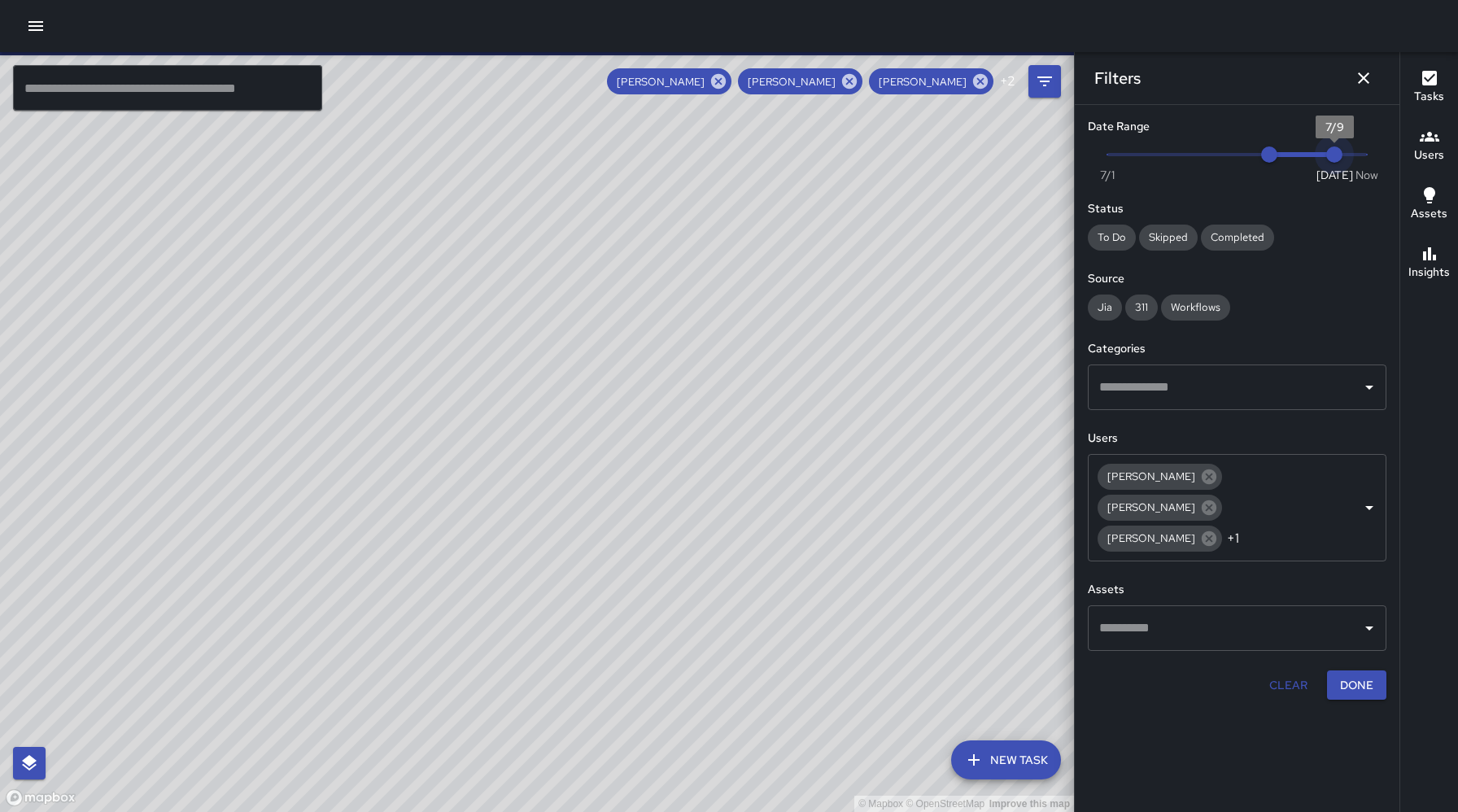 type on "*" 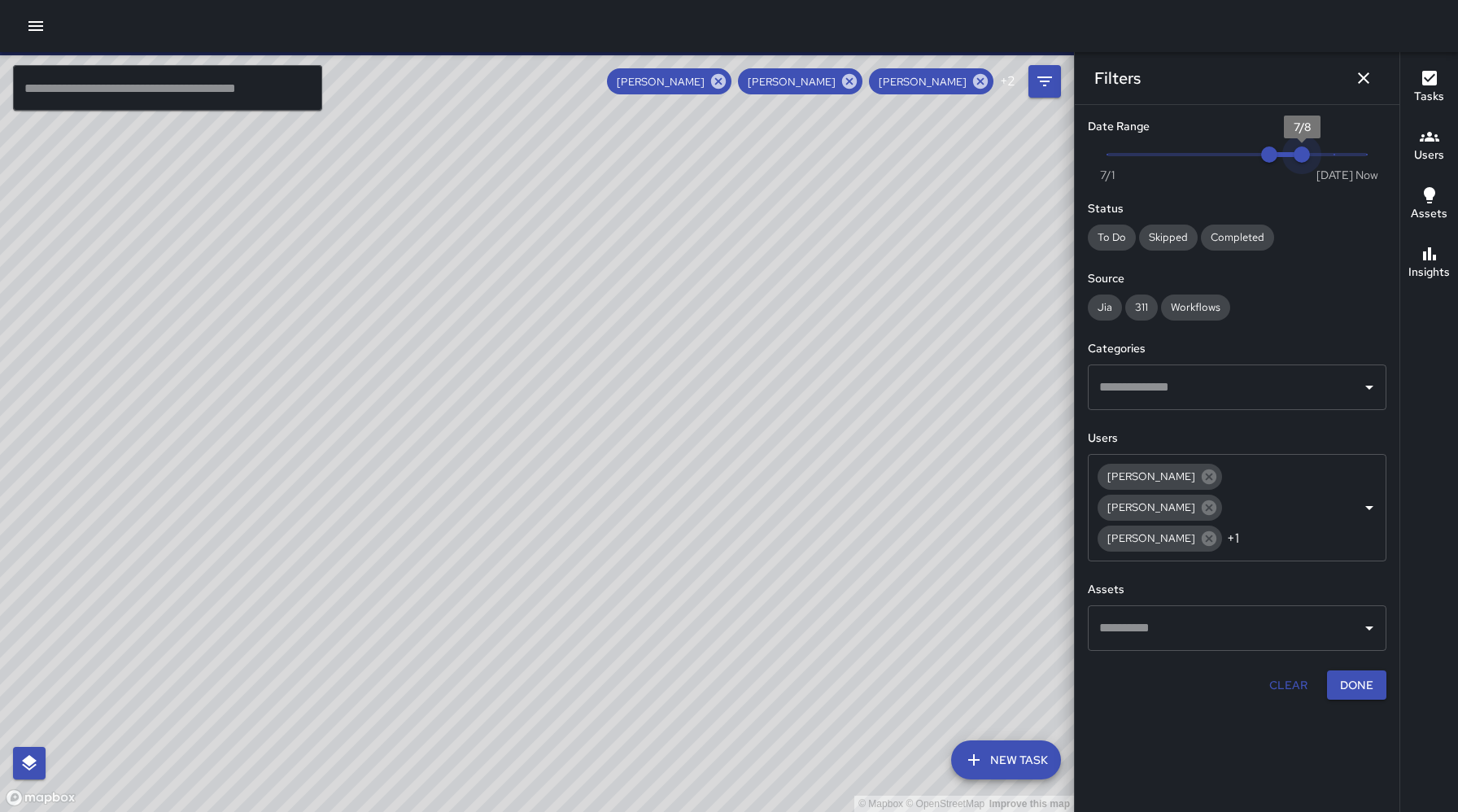 drag, startPoint x: 1328, startPoint y: 153, endPoint x: 1305, endPoint y: 158, distance: 23.537205 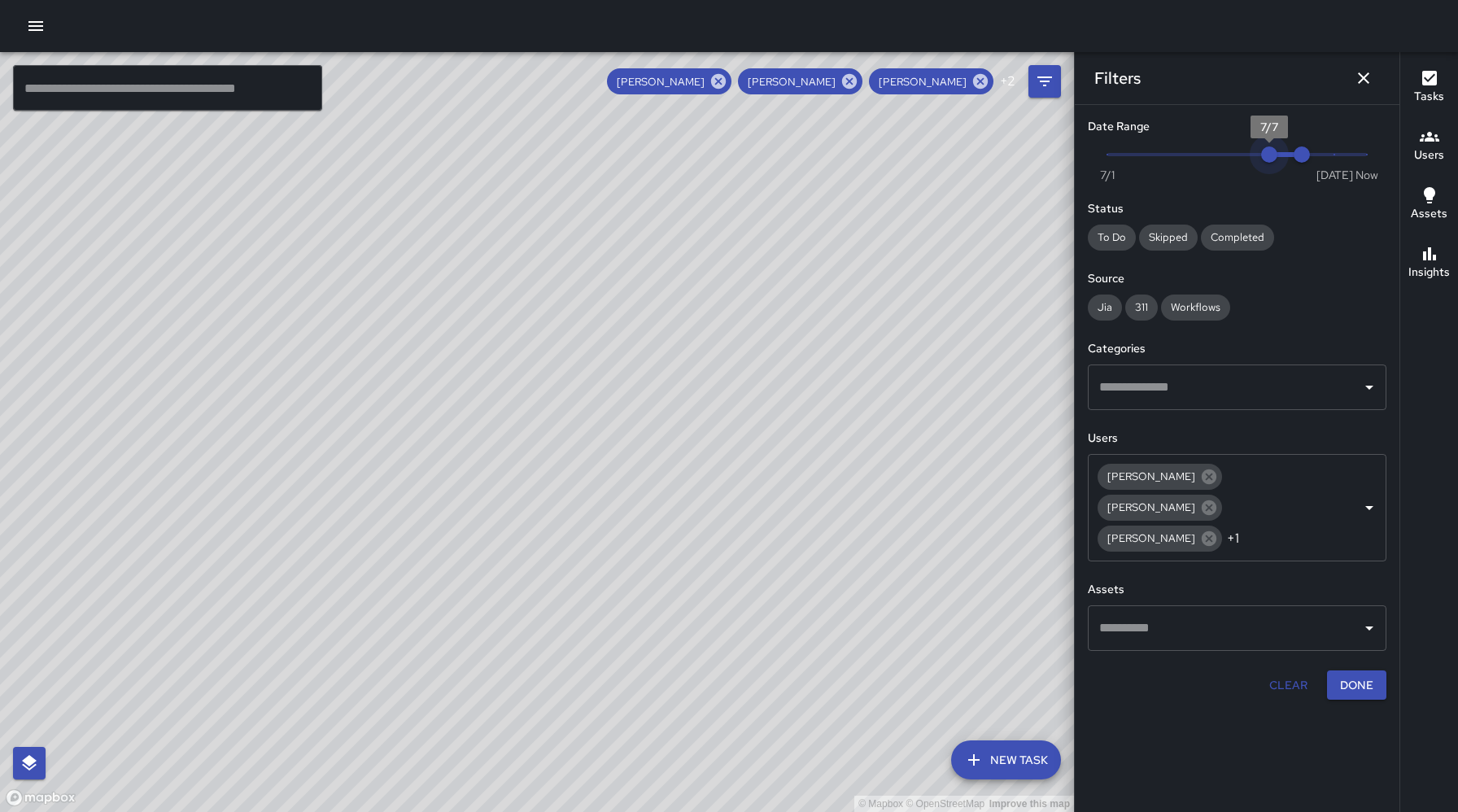 type on "*" 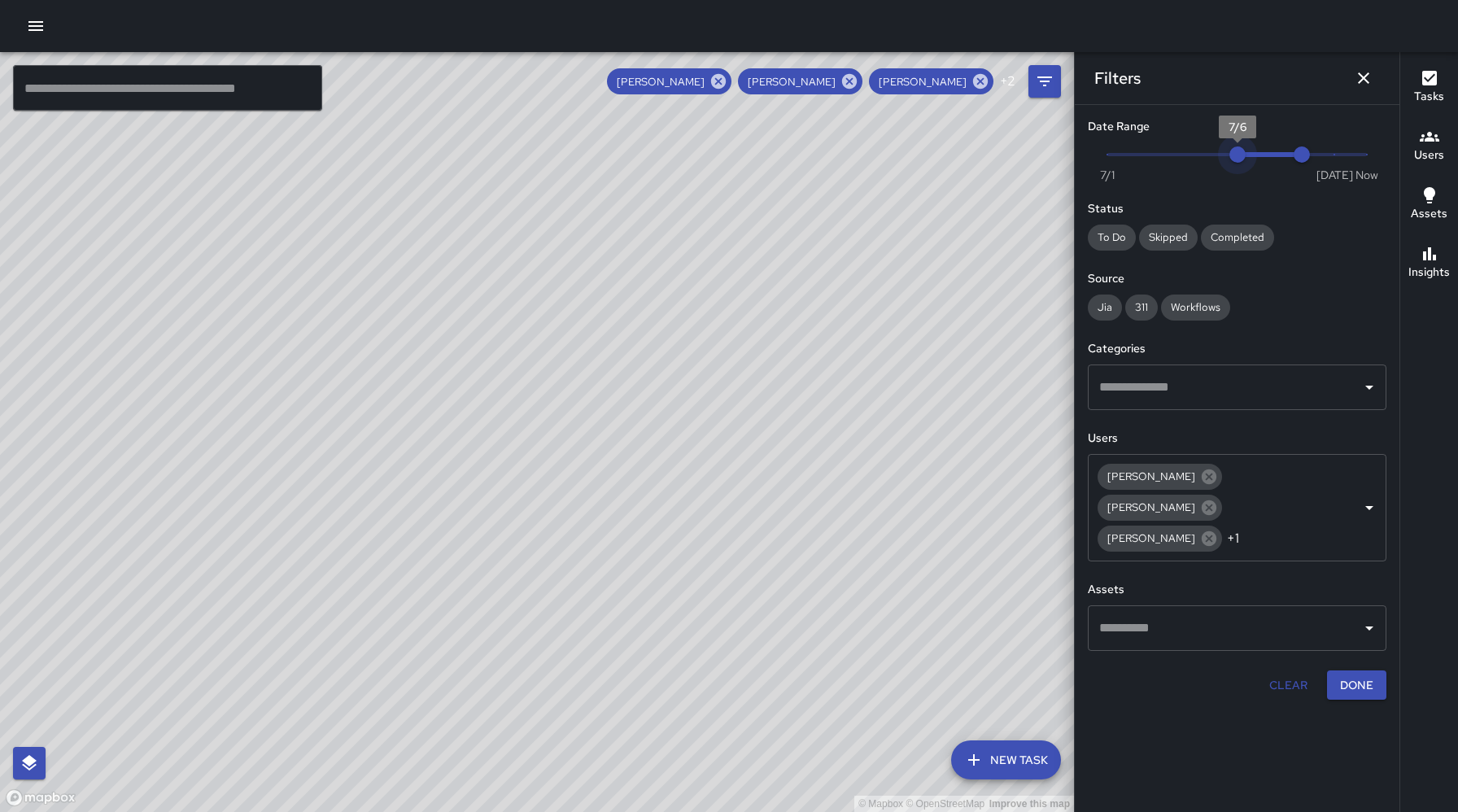 drag, startPoint x: 1269, startPoint y: 155, endPoint x: 1240, endPoint y: 151, distance: 29.274562 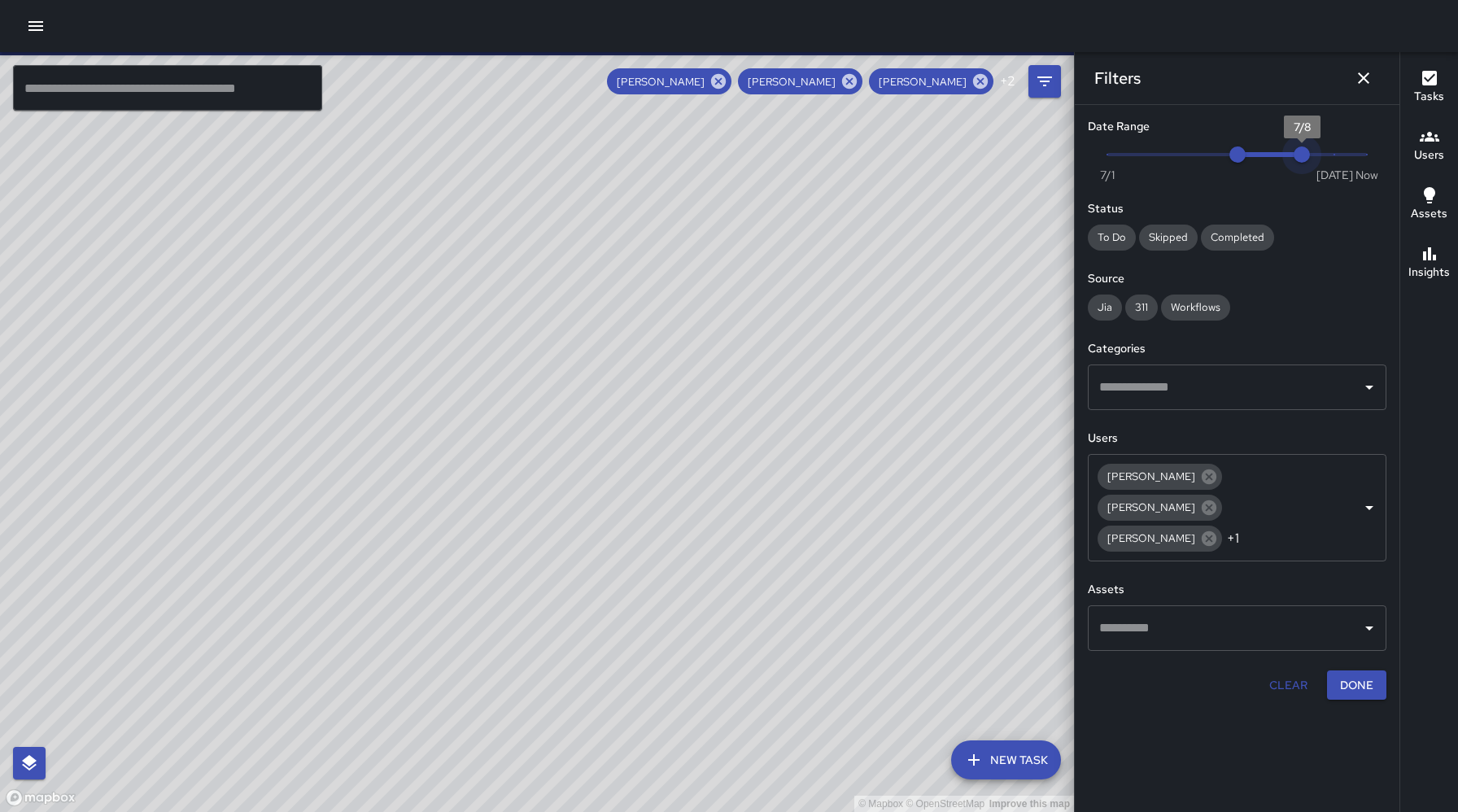 type on "*" 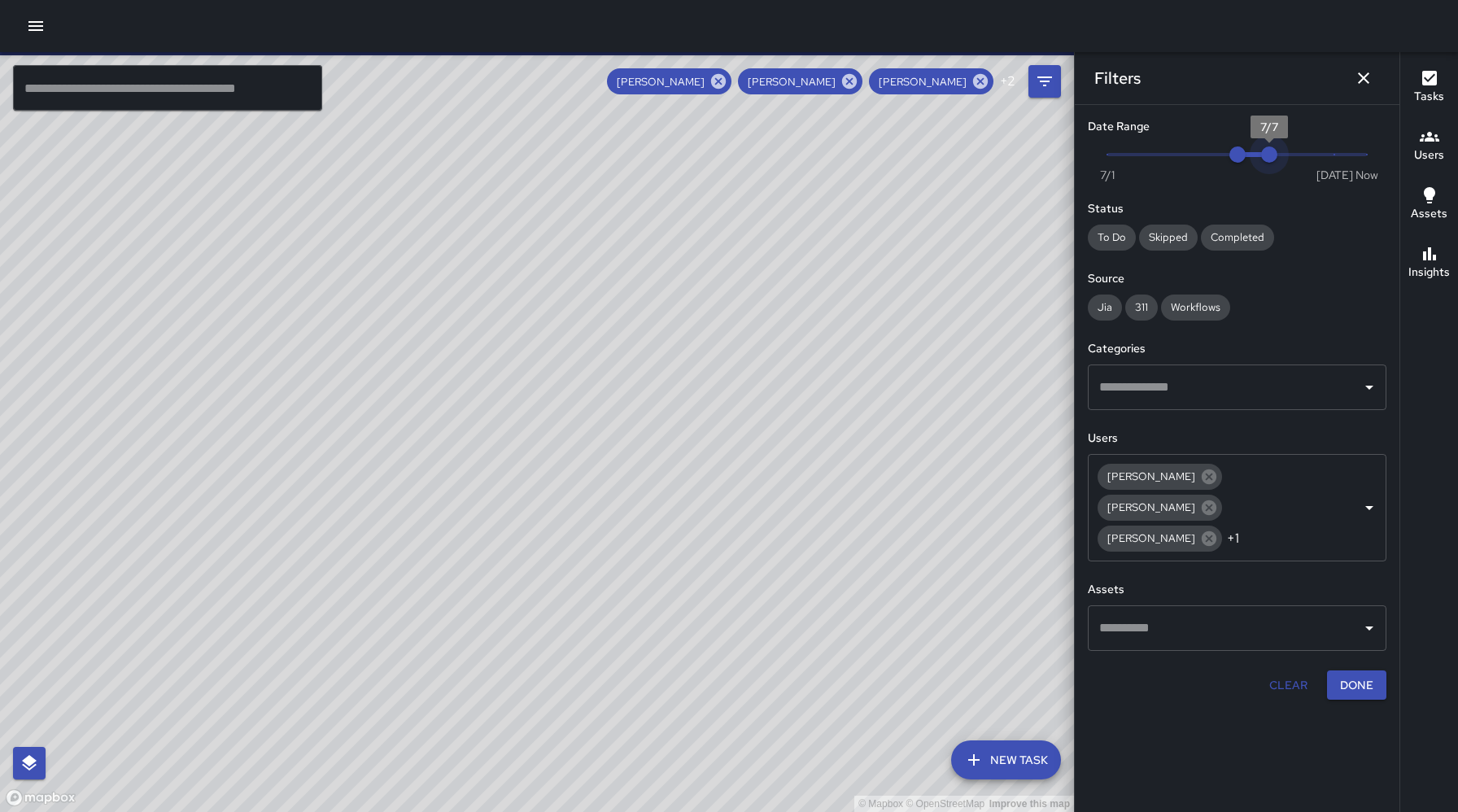 drag, startPoint x: 1297, startPoint y: 156, endPoint x: 1263, endPoint y: 156, distance: 34 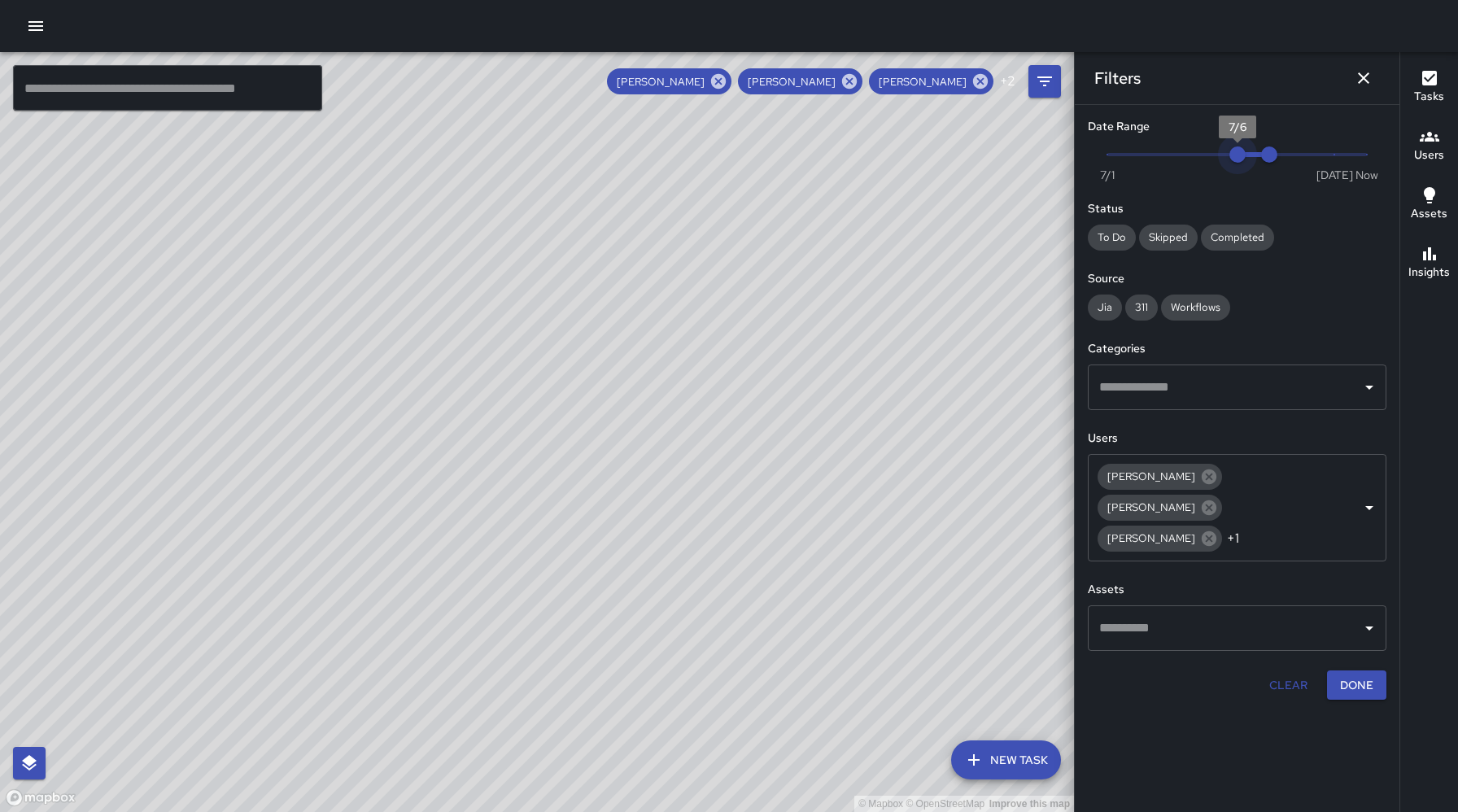 type on "*" 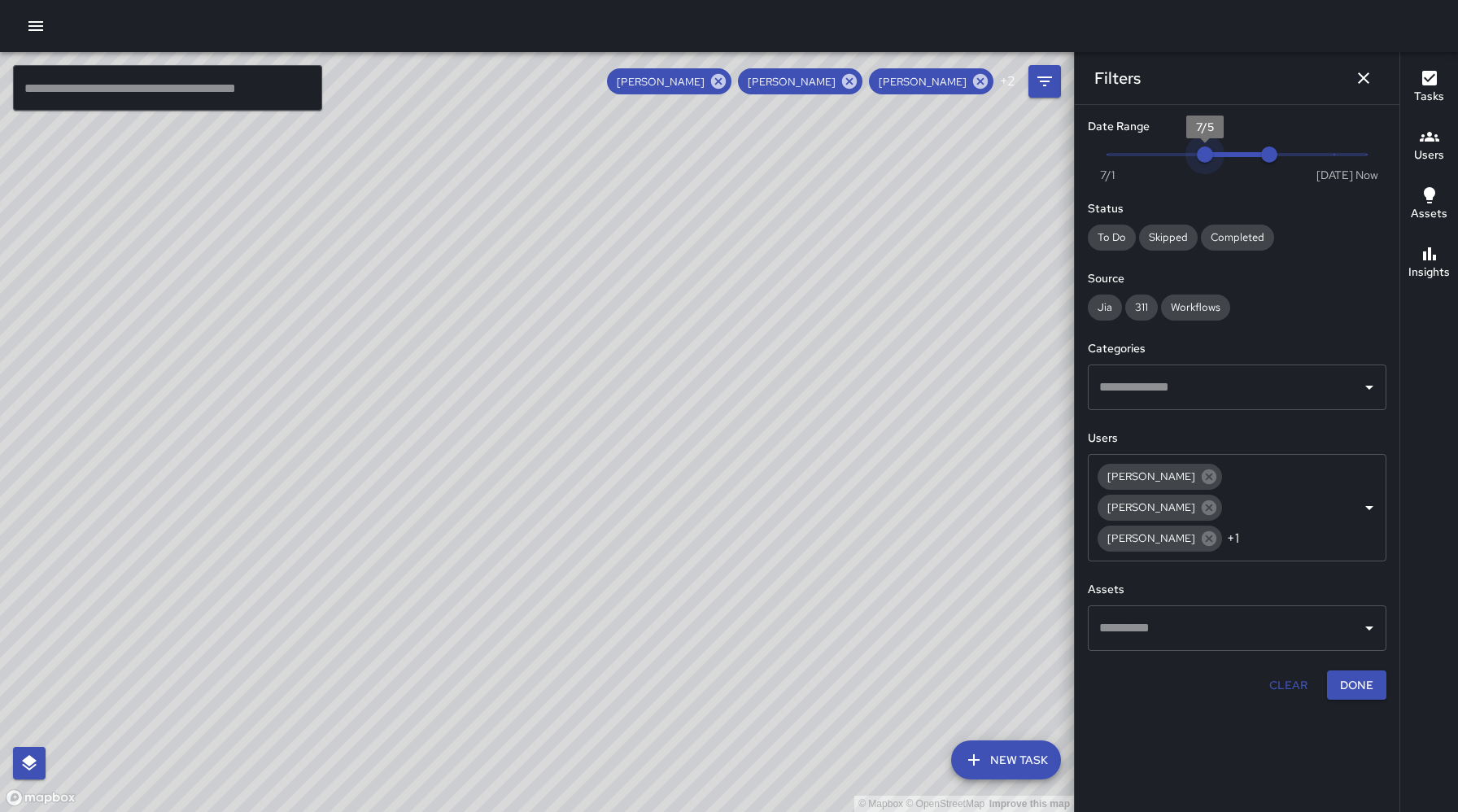drag, startPoint x: 1238, startPoint y: 157, endPoint x: 1214, endPoint y: 155, distance: 24.083189 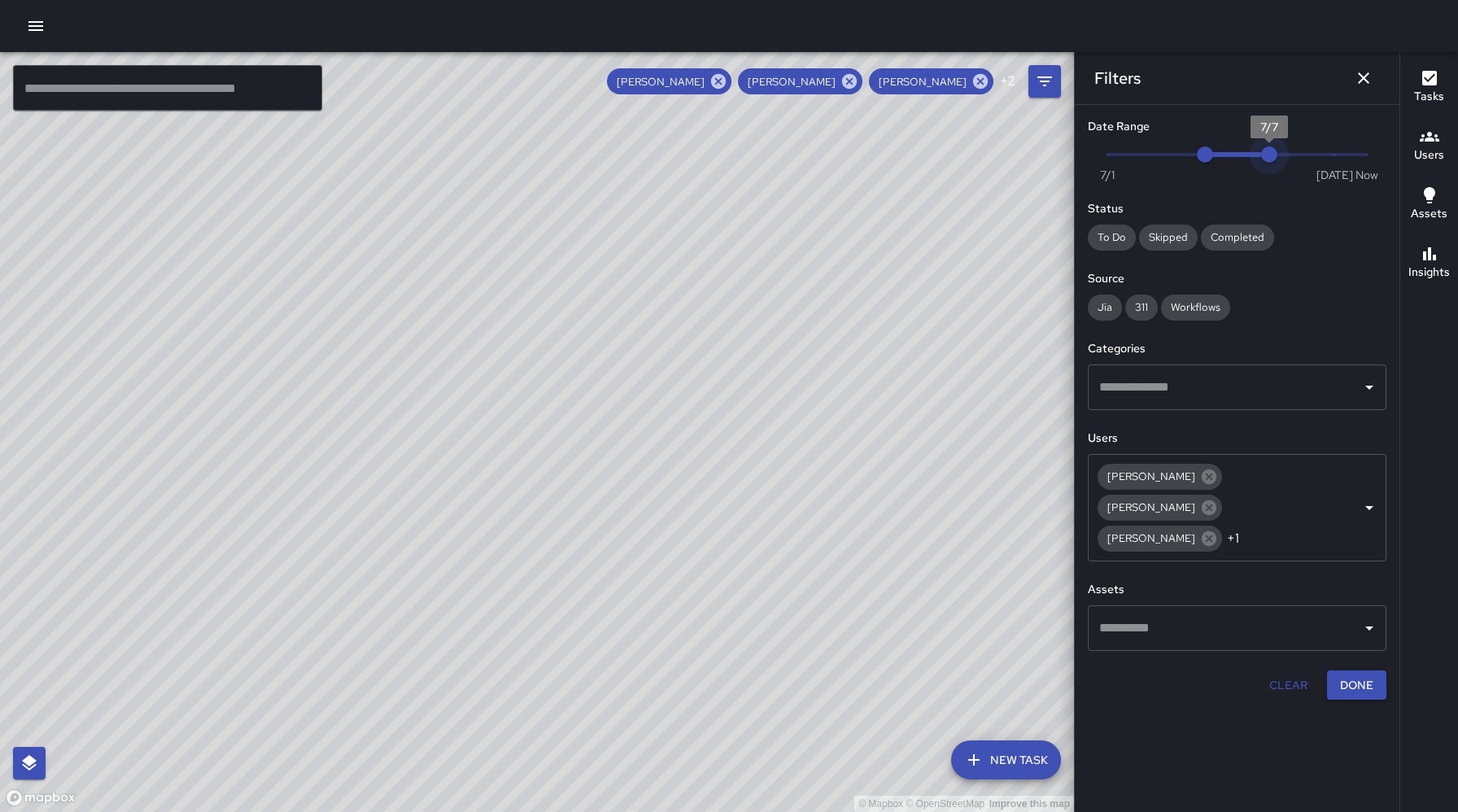 type on "*" 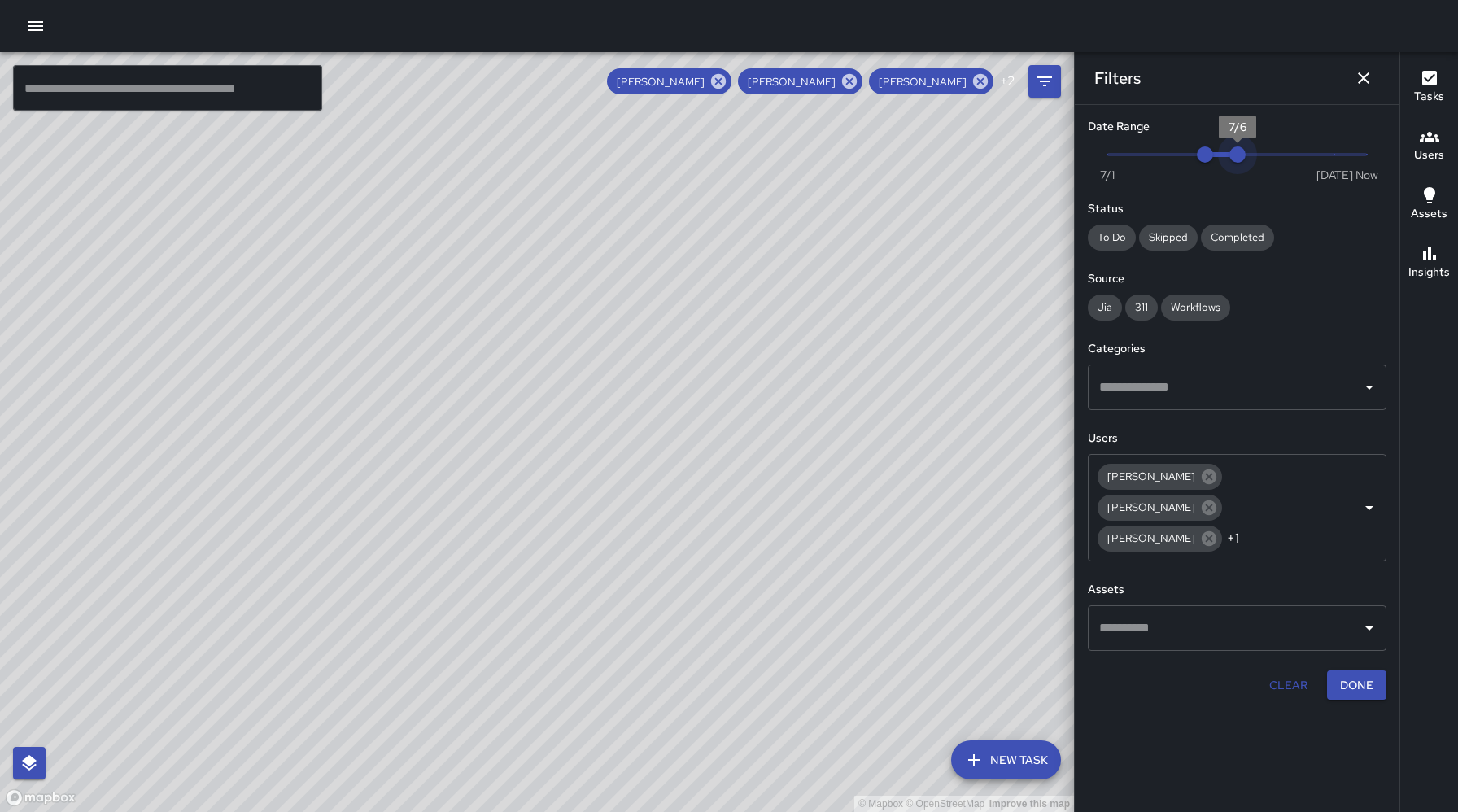 drag, startPoint x: 1268, startPoint y: 160, endPoint x: 1241, endPoint y: 164, distance: 27.29469 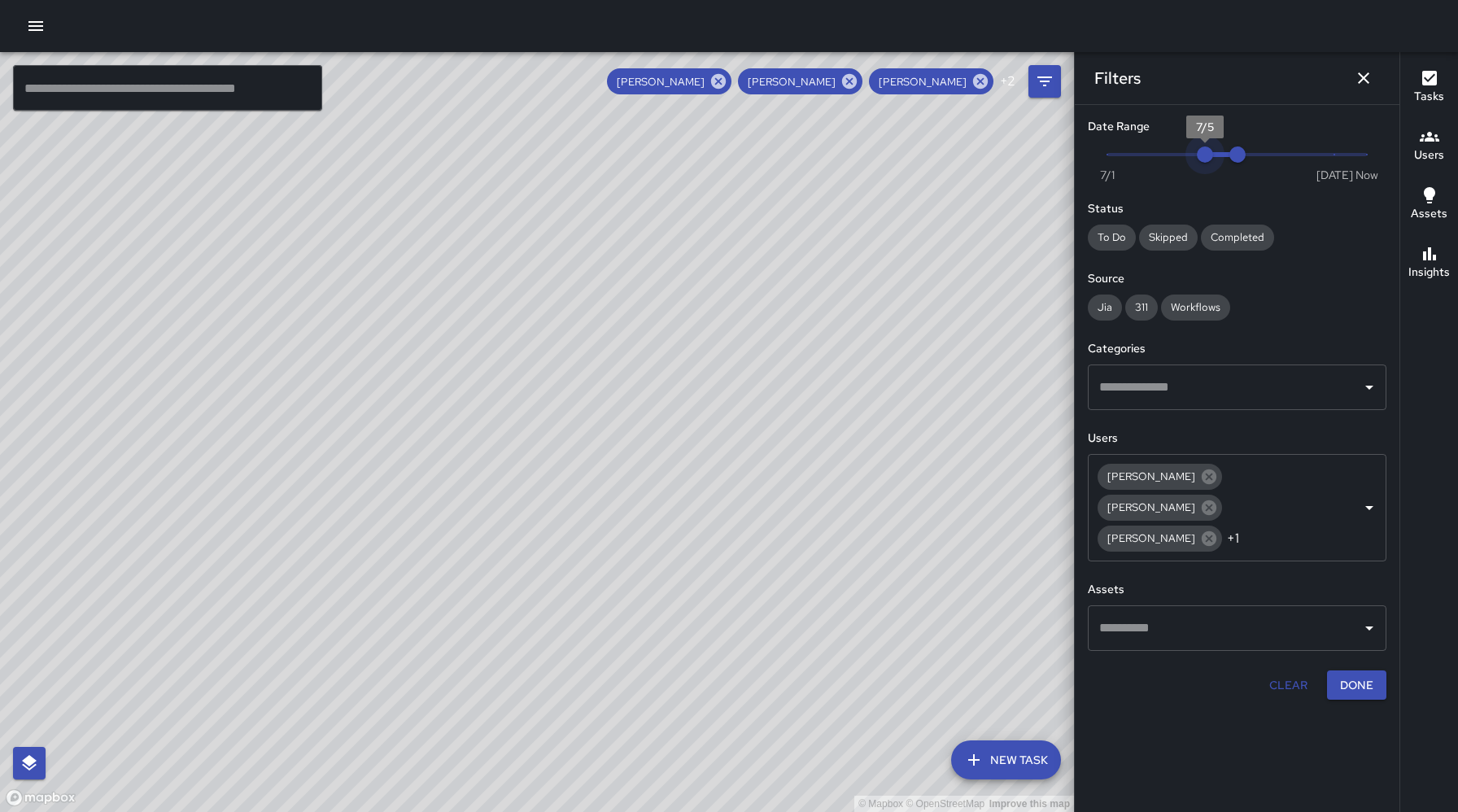 type on "*" 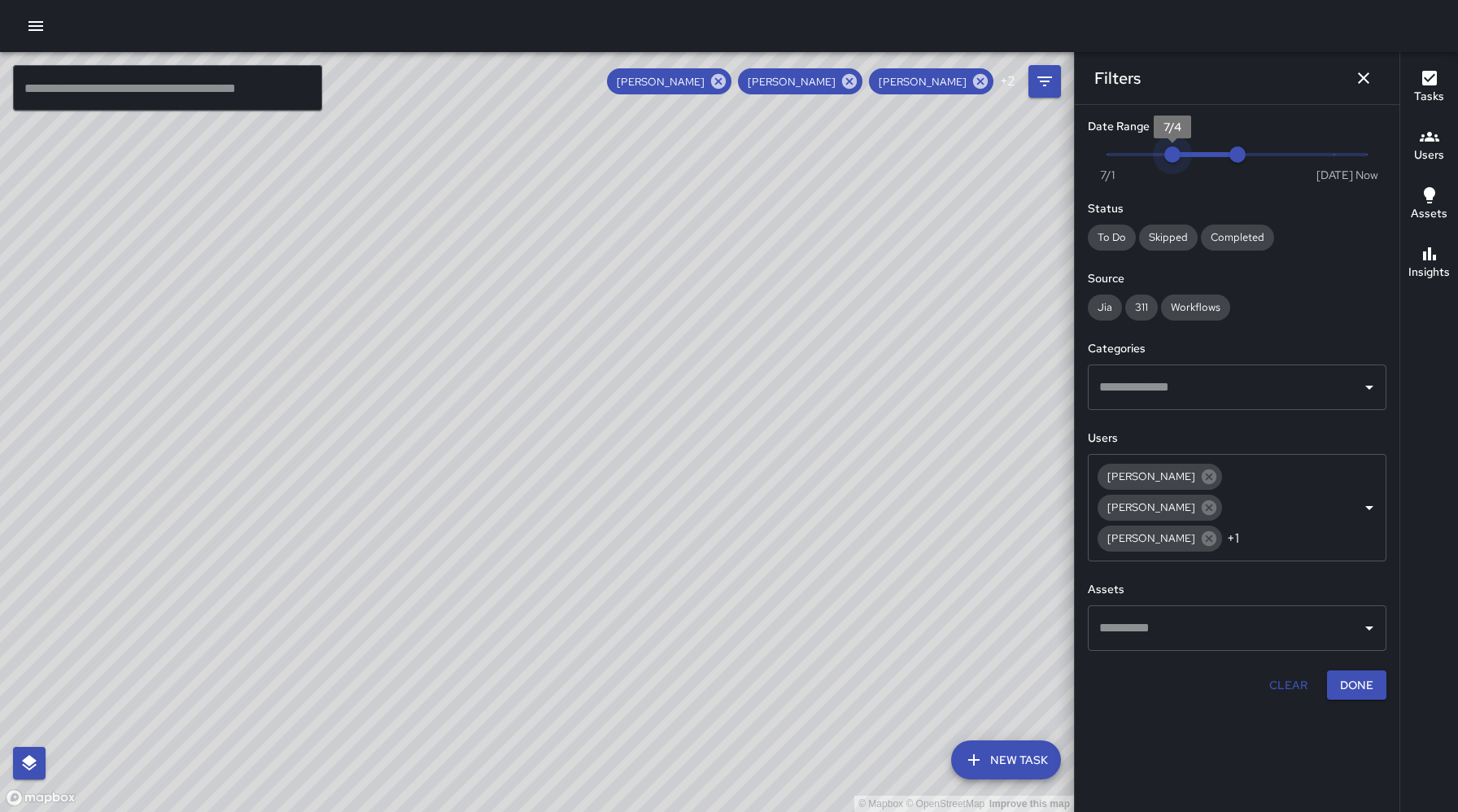 drag, startPoint x: 1206, startPoint y: 156, endPoint x: 1177, endPoint y: 157, distance: 29.017236 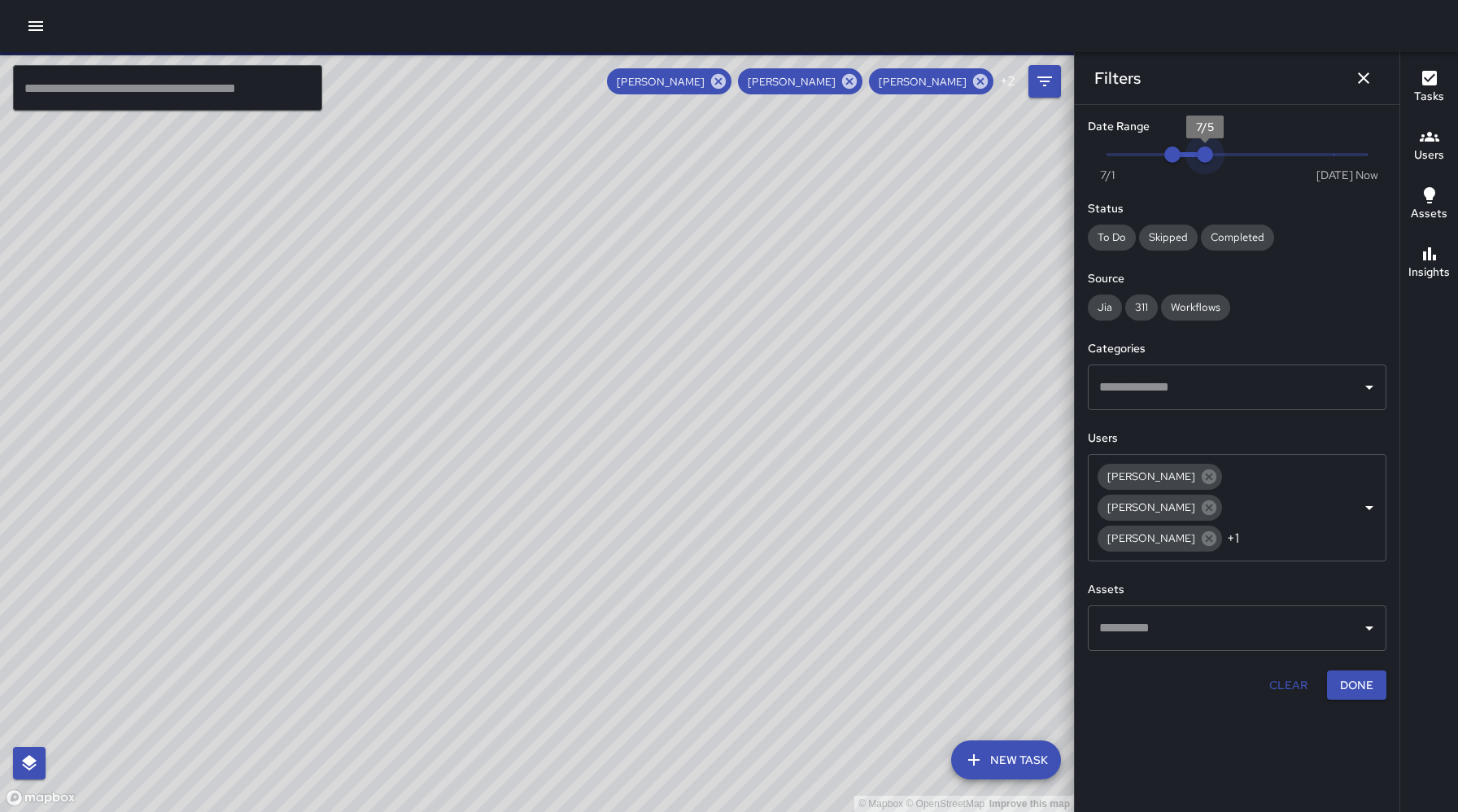 type on "*" 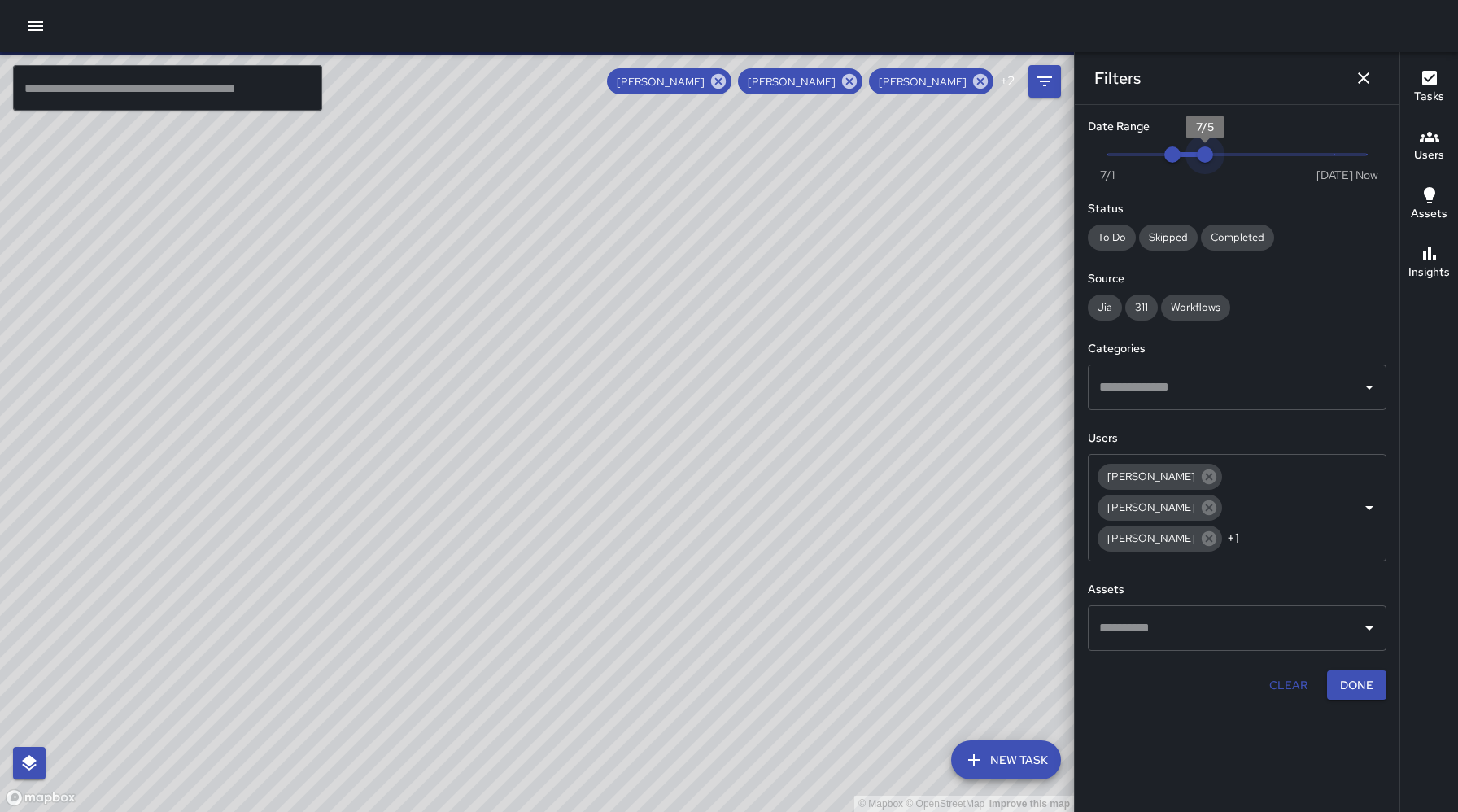 drag, startPoint x: 1233, startPoint y: 157, endPoint x: 1203, endPoint y: 159, distance: 30.06659 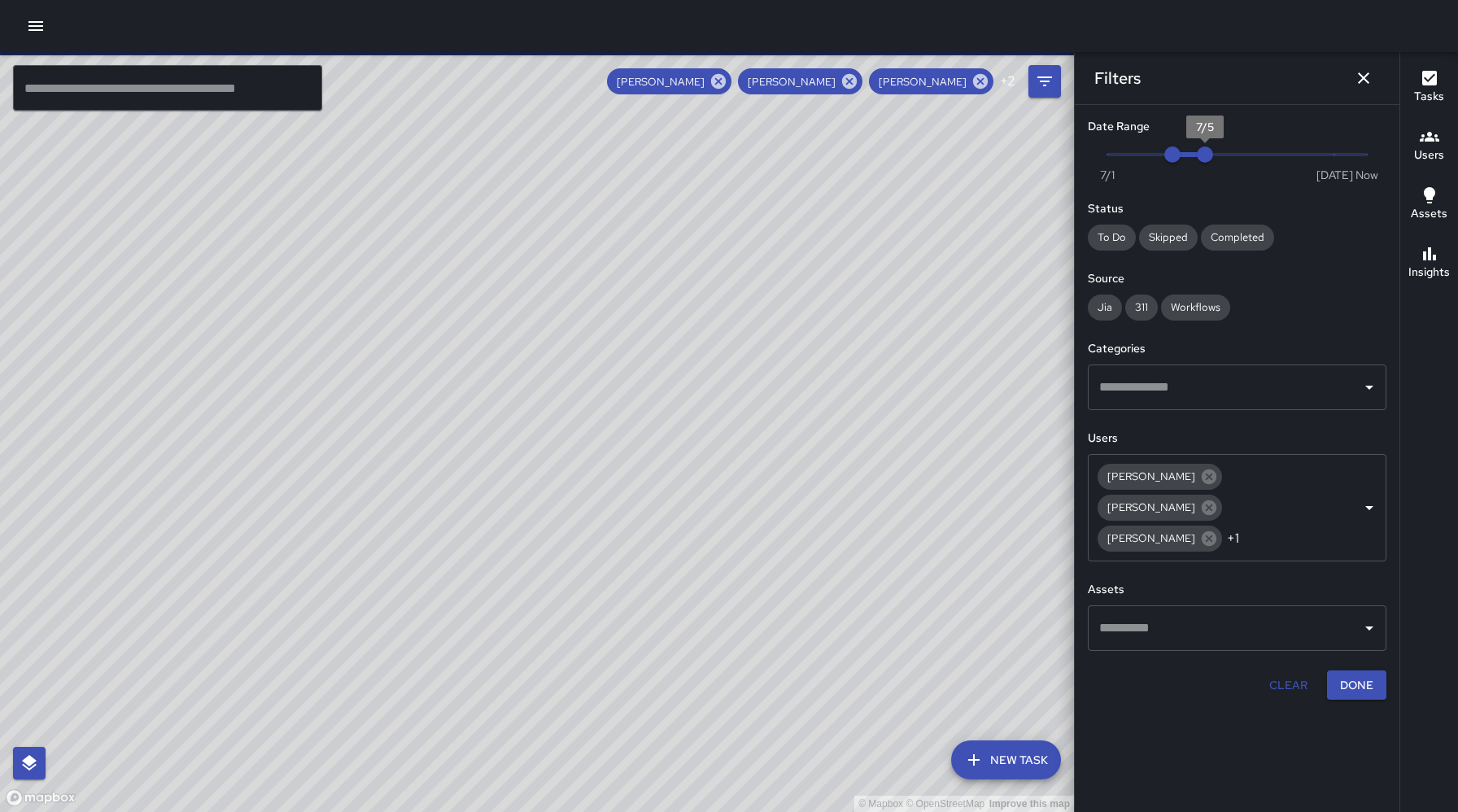scroll, scrollTop: 0, scrollLeft: 0, axis: both 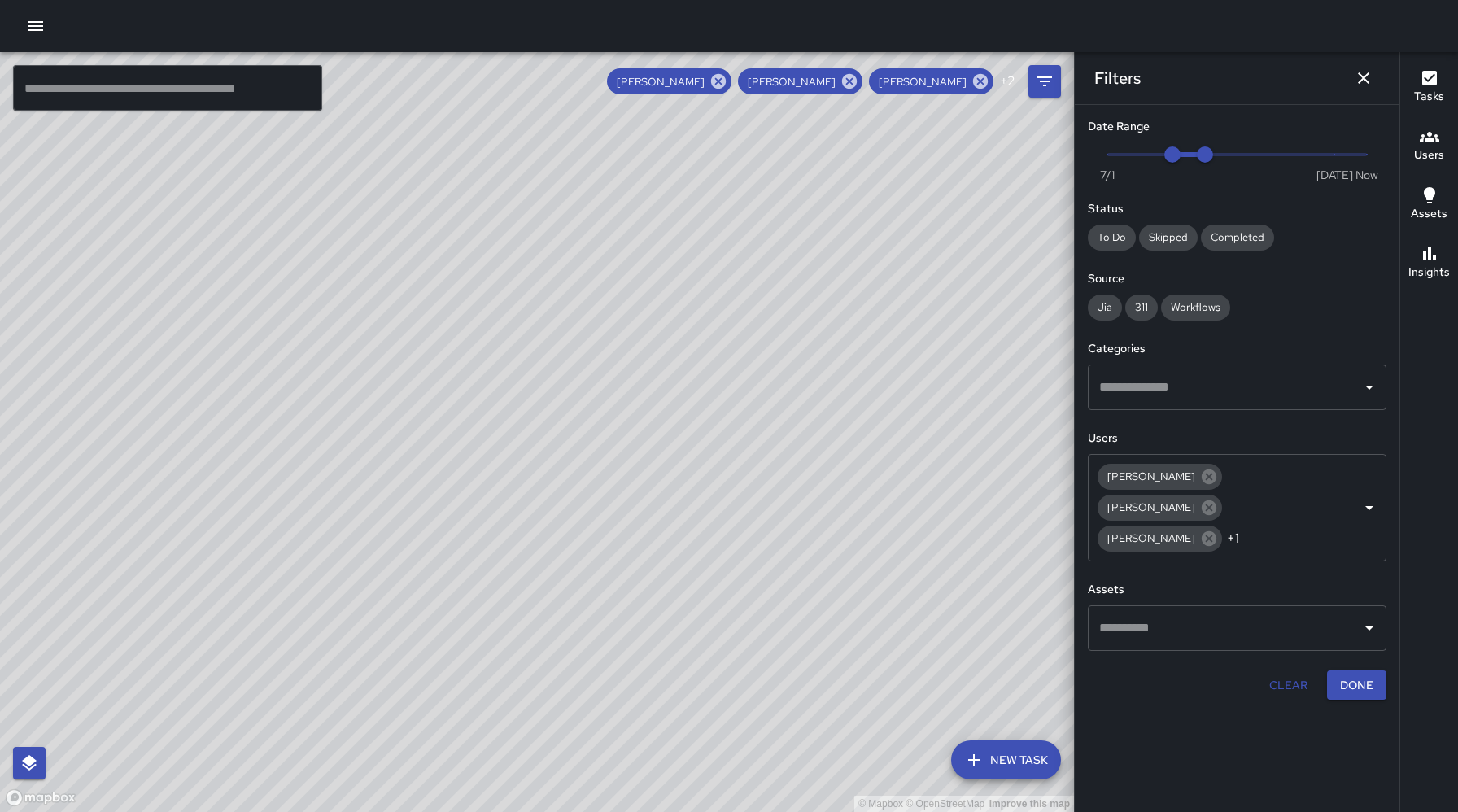 drag, startPoint x: 849, startPoint y: 449, endPoint x: 807, endPoint y: 438, distance: 43.416587 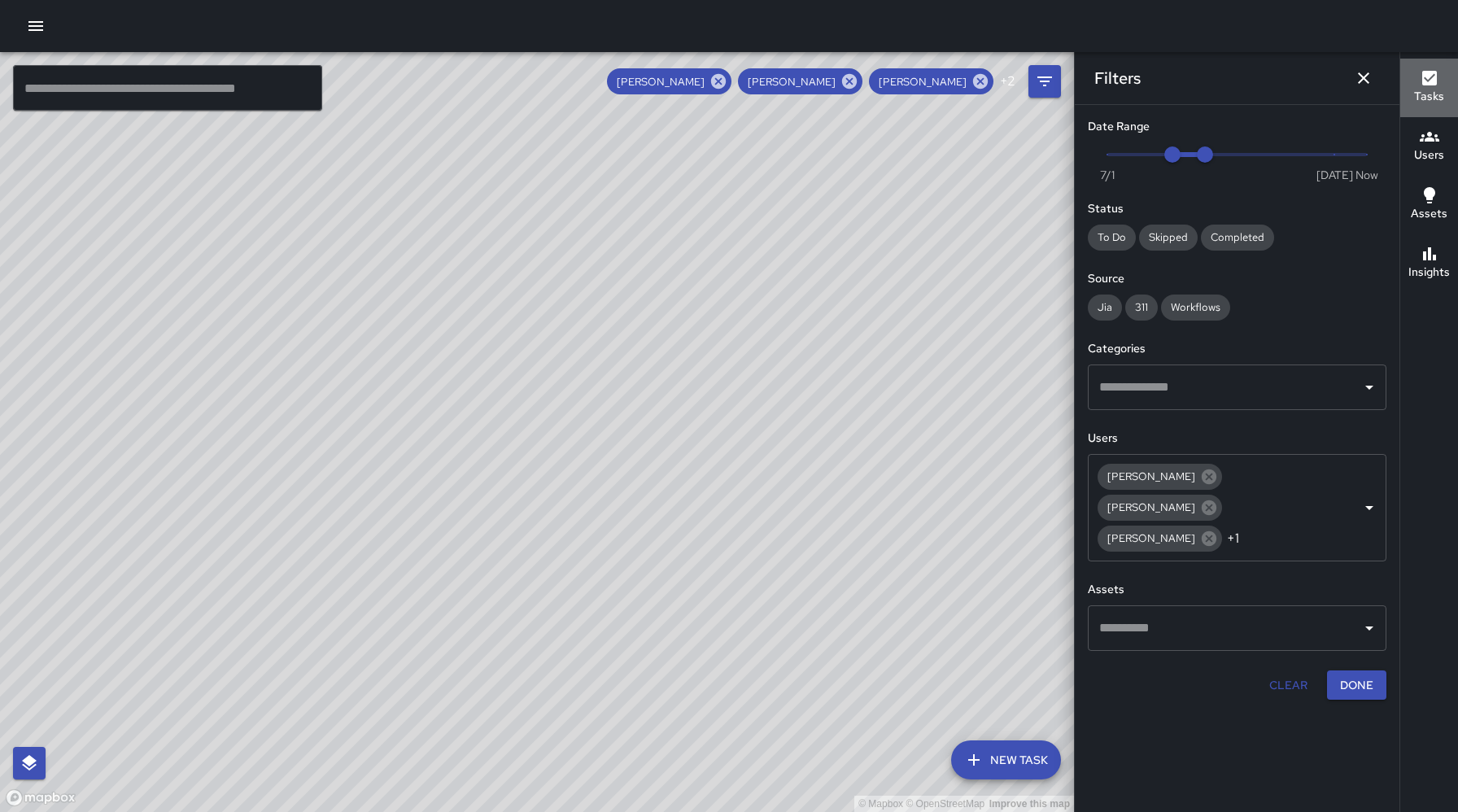 click on "Tasks" at bounding box center [1429, 97] 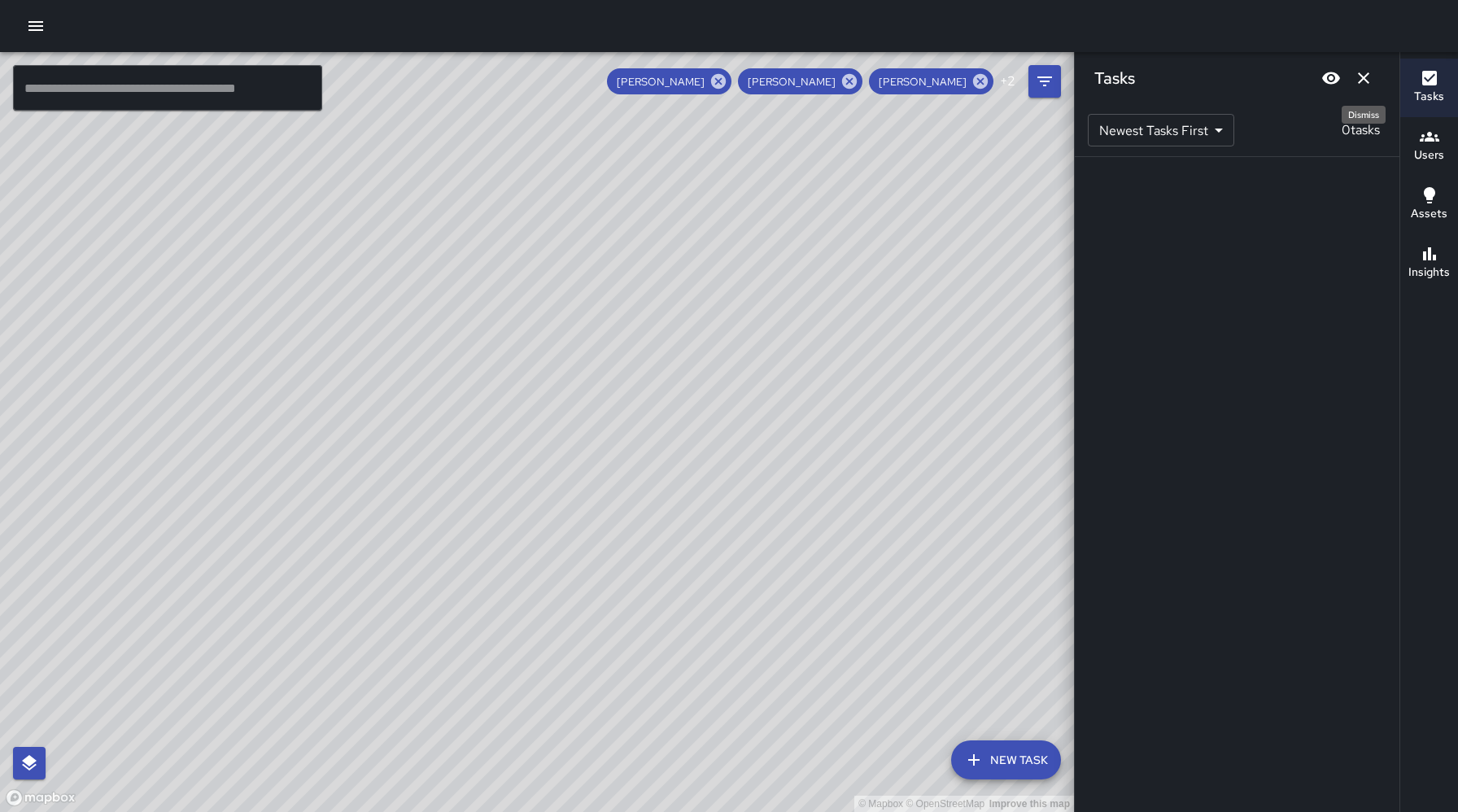 click 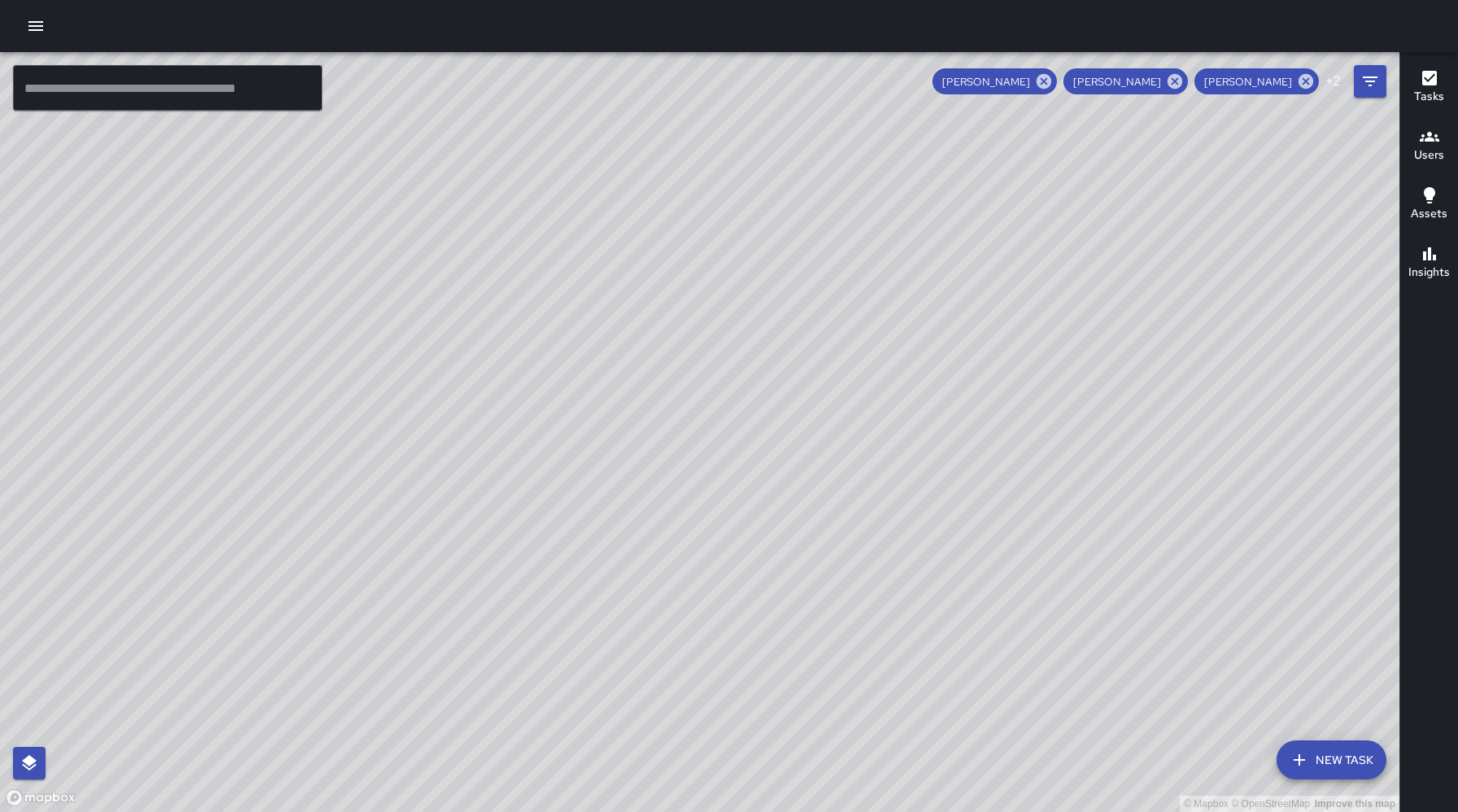 click on "Users" at bounding box center (1429, 155) 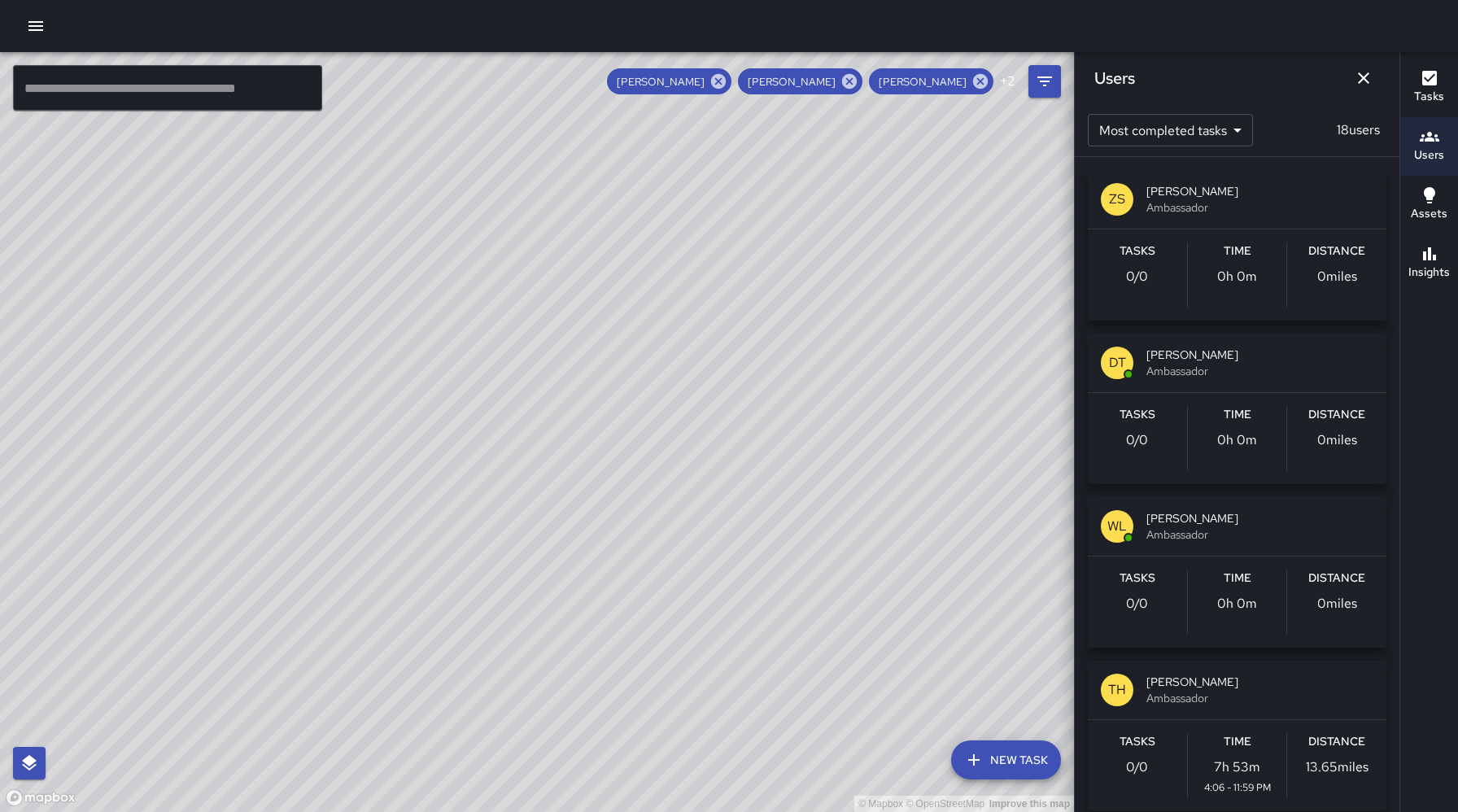 click on "ZS [PERSON_NAME] Ambassador Tasks 0  /  0 Time 0h 0m Distance 0  miles DT [PERSON_NAME] Ambassador Tasks 0  /  0 Time 0h 0m Distance 0  [PERSON_NAME] [PERSON_NAME] Ambassador Tasks 0  /  0 Time 0h 0m Distance 0  miles TH [PERSON_NAME] Ambassador Tasks 0  /  0 Time 7h 53m 4:06 - 11:59 PM Distance 13.65  miles ML [PERSON_NAME] Ambassador Tasks 0  /  0 Time 0h 0m Distance 0  [PERSON_NAME] [PERSON_NAME] Ambassador Tasks 0  /  0 Time 0h 0m Distance 0  miles AS ALIAS [PERSON_NAME] Ambassador Tasks 0  /  0 Time 0h 0m Distance 0  miles RC [PERSON_NAME] Ambassador Tasks 0  /  0 Time 13h 24m 10:22 AM - 11:46 PM Distance 6.95  miles GM [PERSON_NAME] Supervisor Tasks 0  /  0 Time 0h 0m Distance 0  miles MA [PERSON_NAME] Supervisor Tasks 0  /  0 Time 0h 0m Distance 0  miles [PERSON_NAME] Supervisor Tasks 0  /  0 Time 0h 0m Distance 0  miles AC [PERSON_NAME] Supervisor Tasks 0  /  0 Time 0h 0m Distance 0  miles CS [PERSON_NAME] Supervisor Tasks 0  /  0 Time 23h 27m 12:32 AM - 11:59 PM Distance 43.02  miles [PERSON_NAME] Support Supervisor 0" at bounding box center [1237, 484] 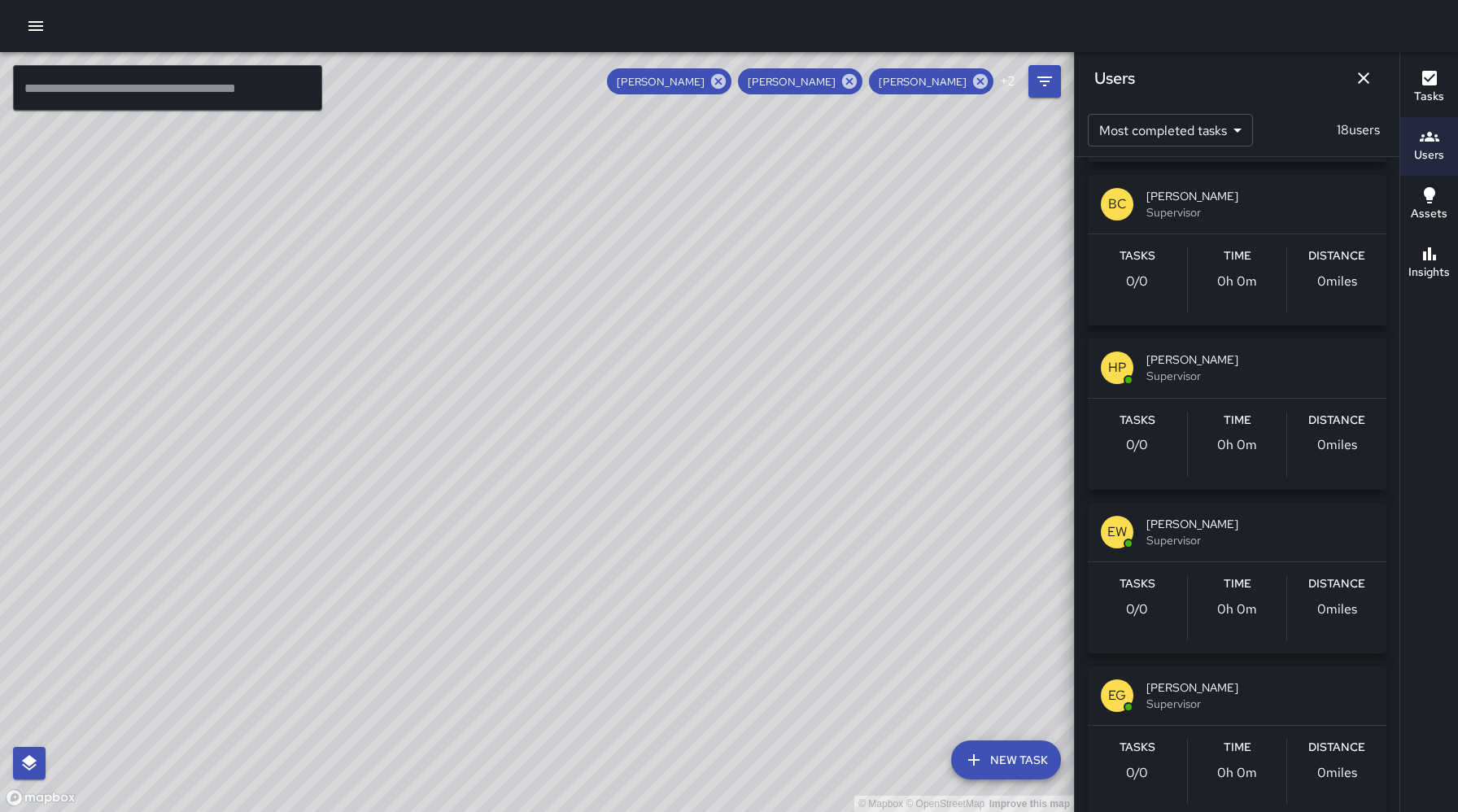 scroll, scrollTop: 2302, scrollLeft: 0, axis: vertical 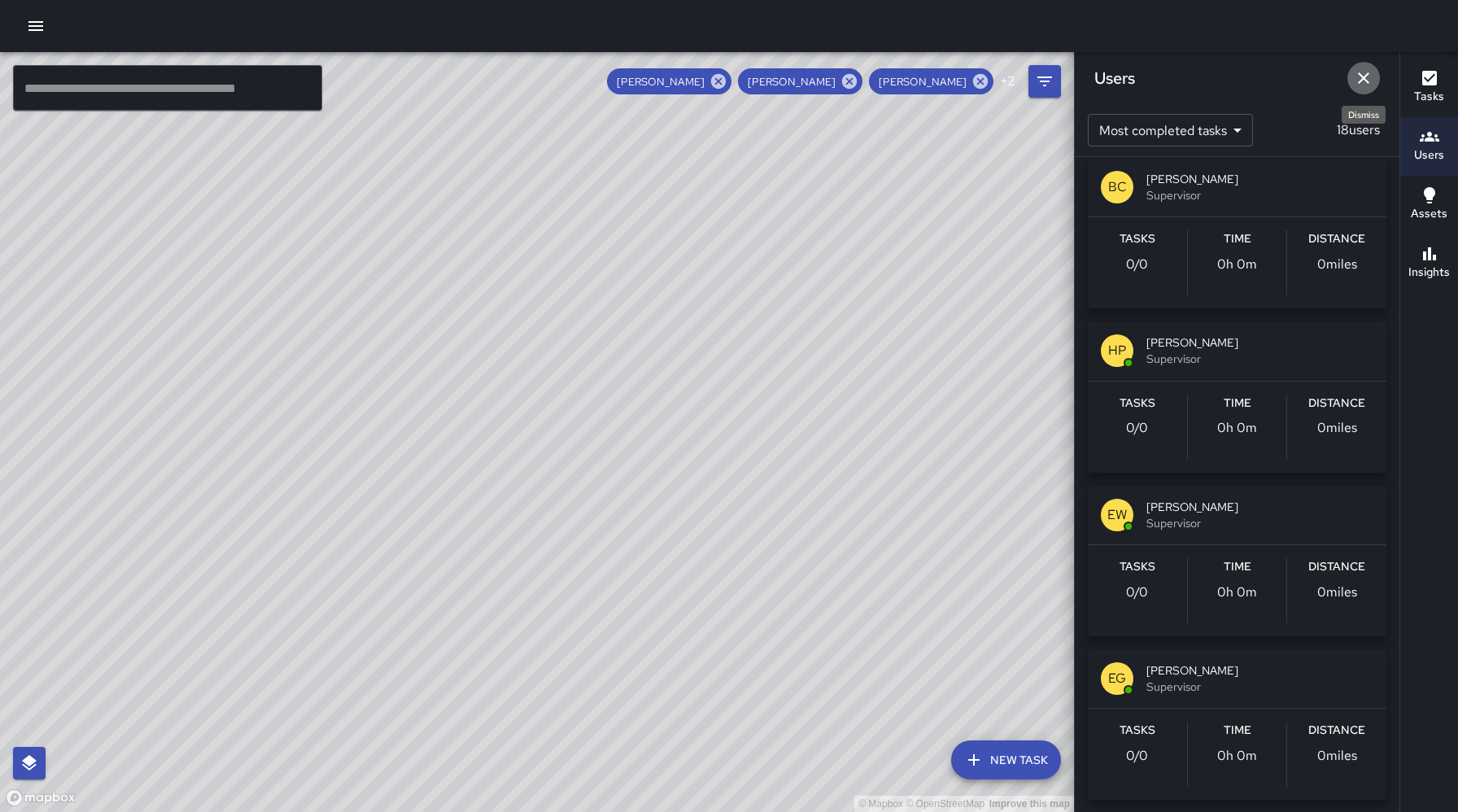 click 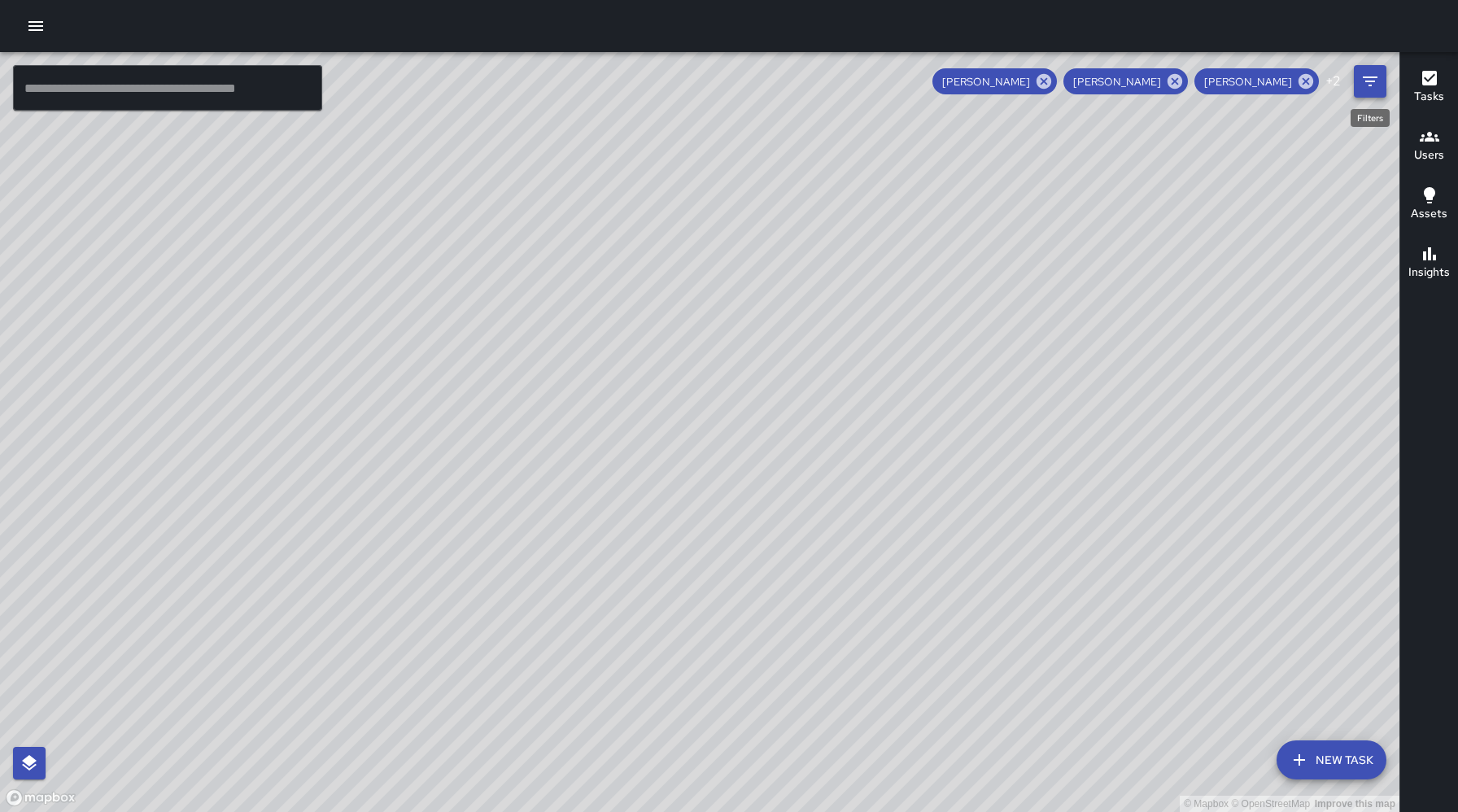 click 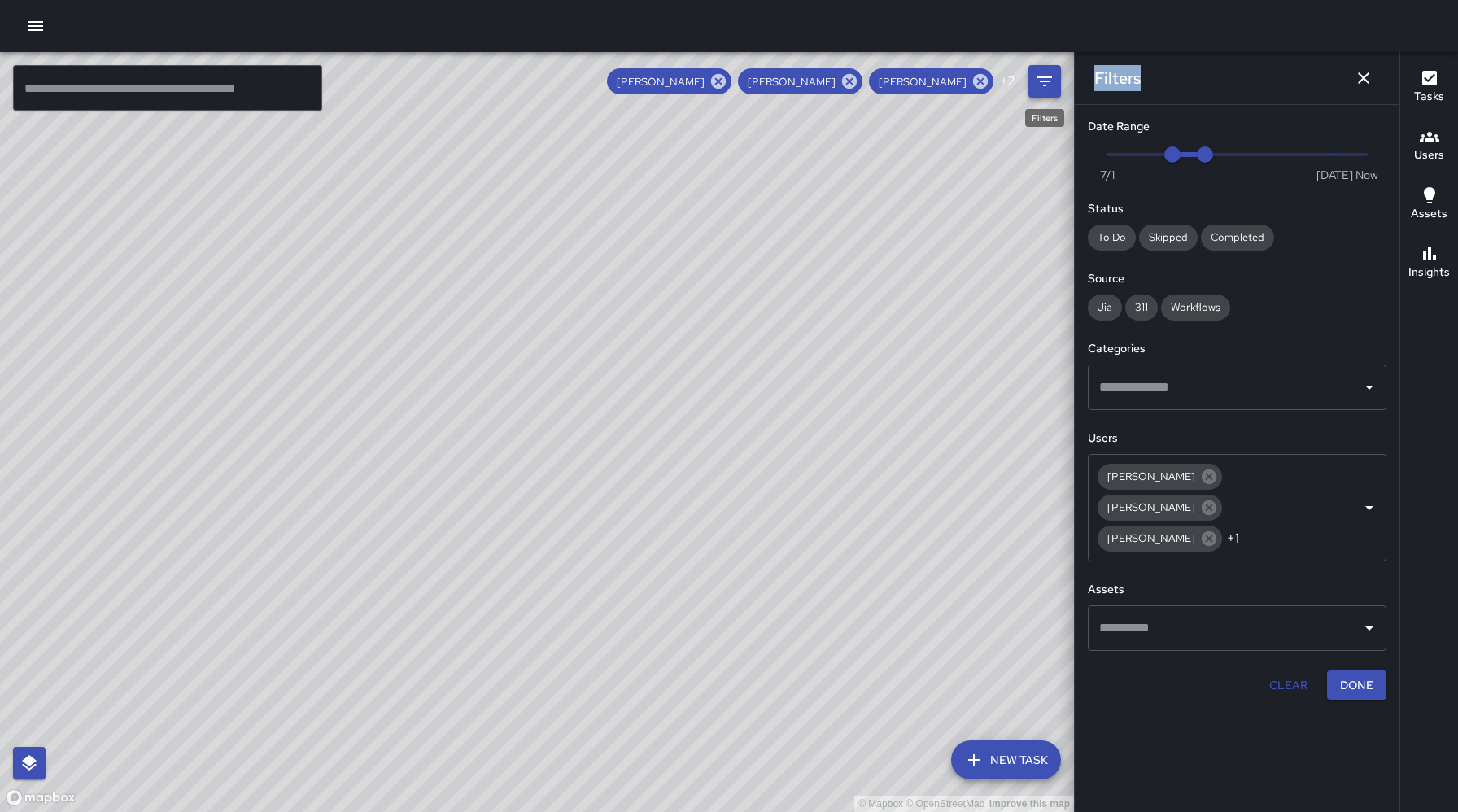 click on "Filters" at bounding box center [1237, 78] 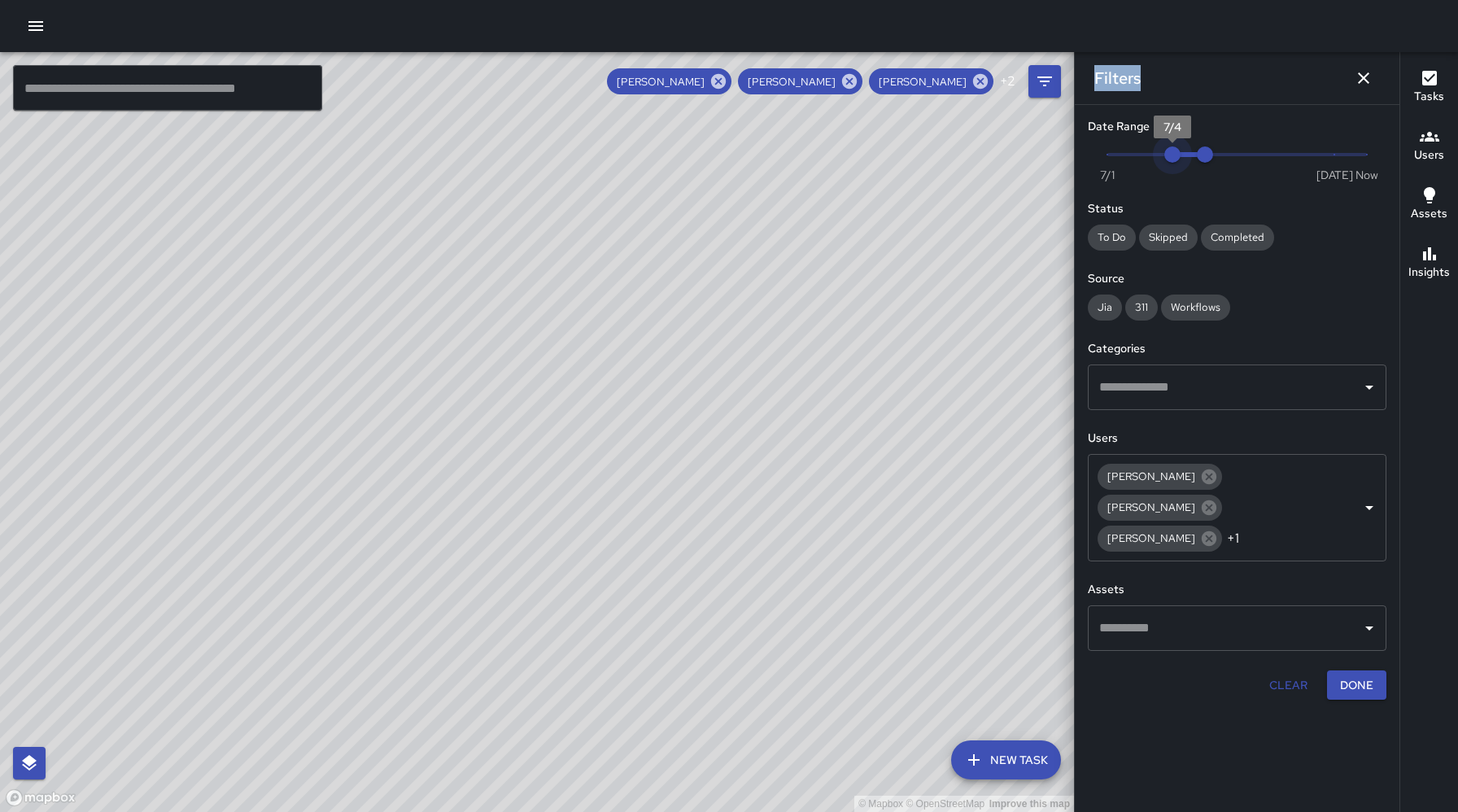 click on "7/4" at bounding box center [1172, 155] 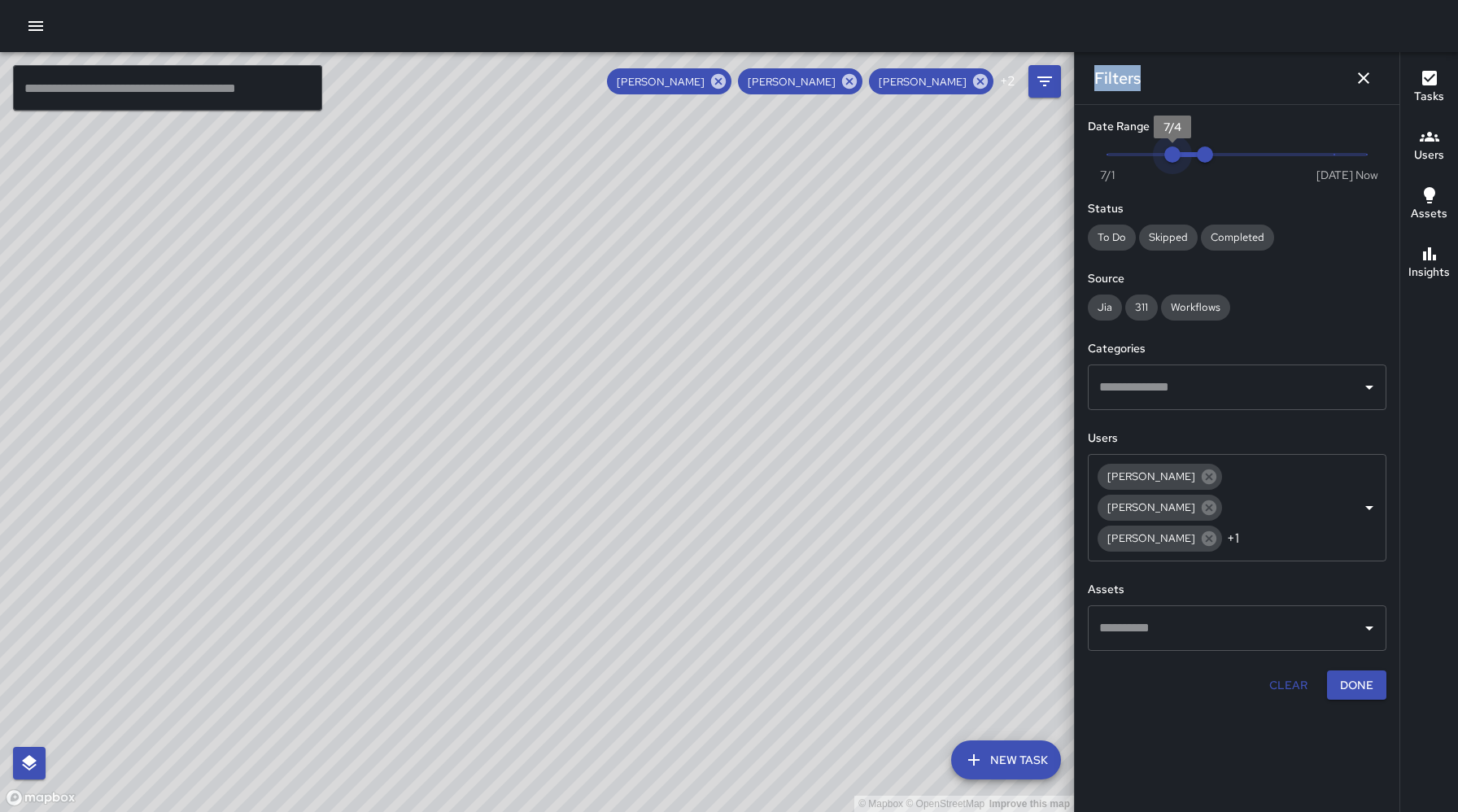 type on "*" 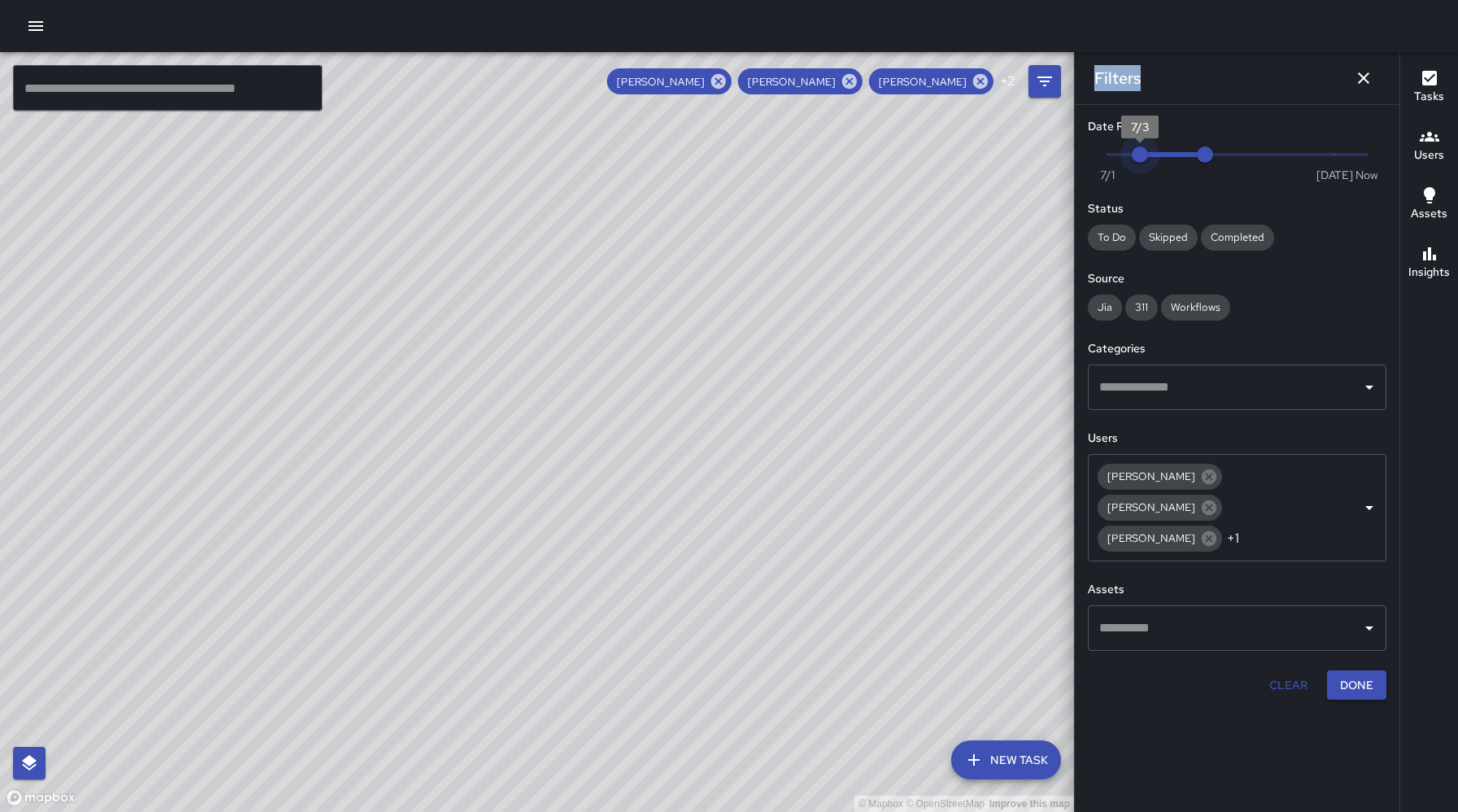 drag, startPoint x: 1170, startPoint y: 157, endPoint x: 1146, endPoint y: 163, distance: 24.738634 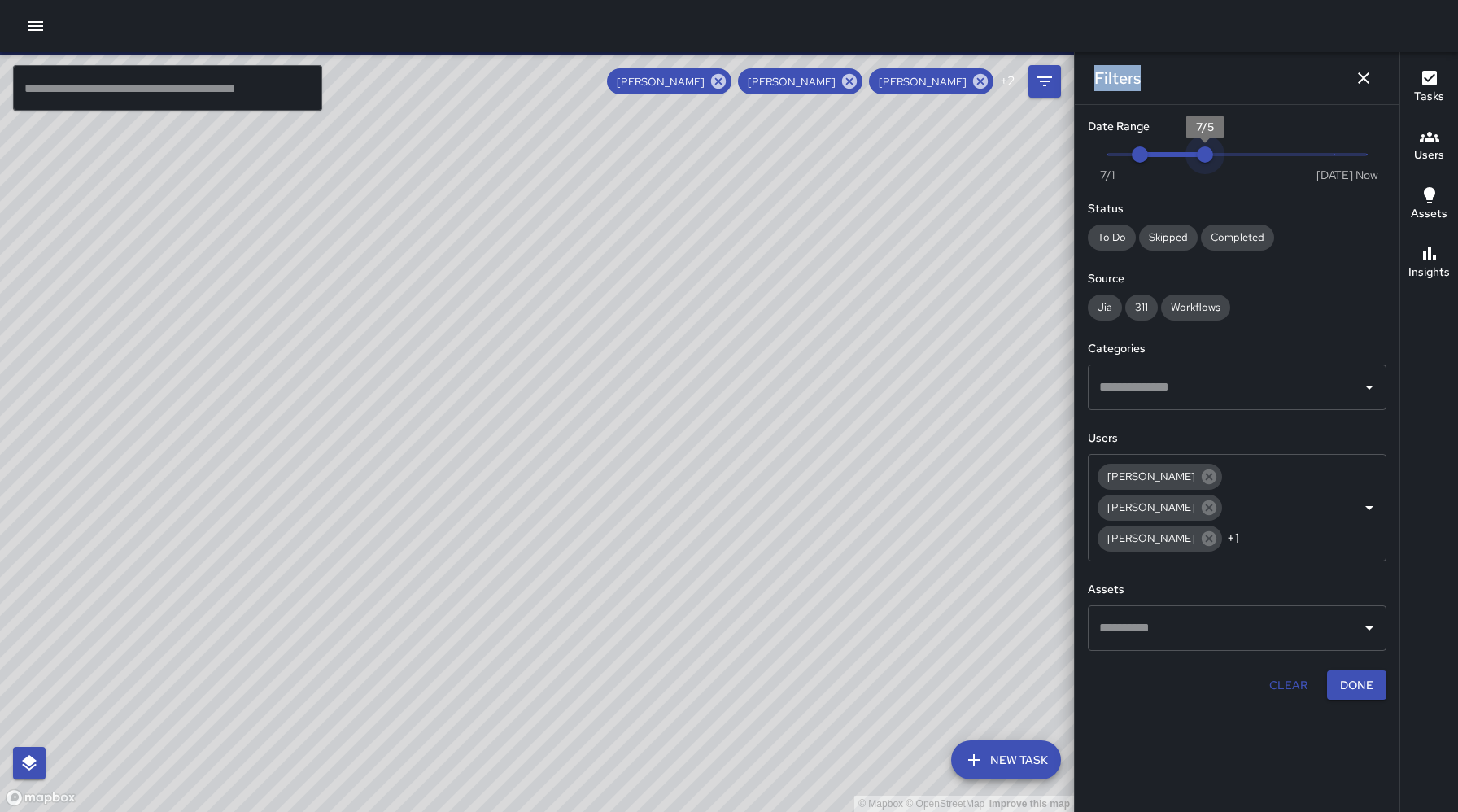 type on "*" 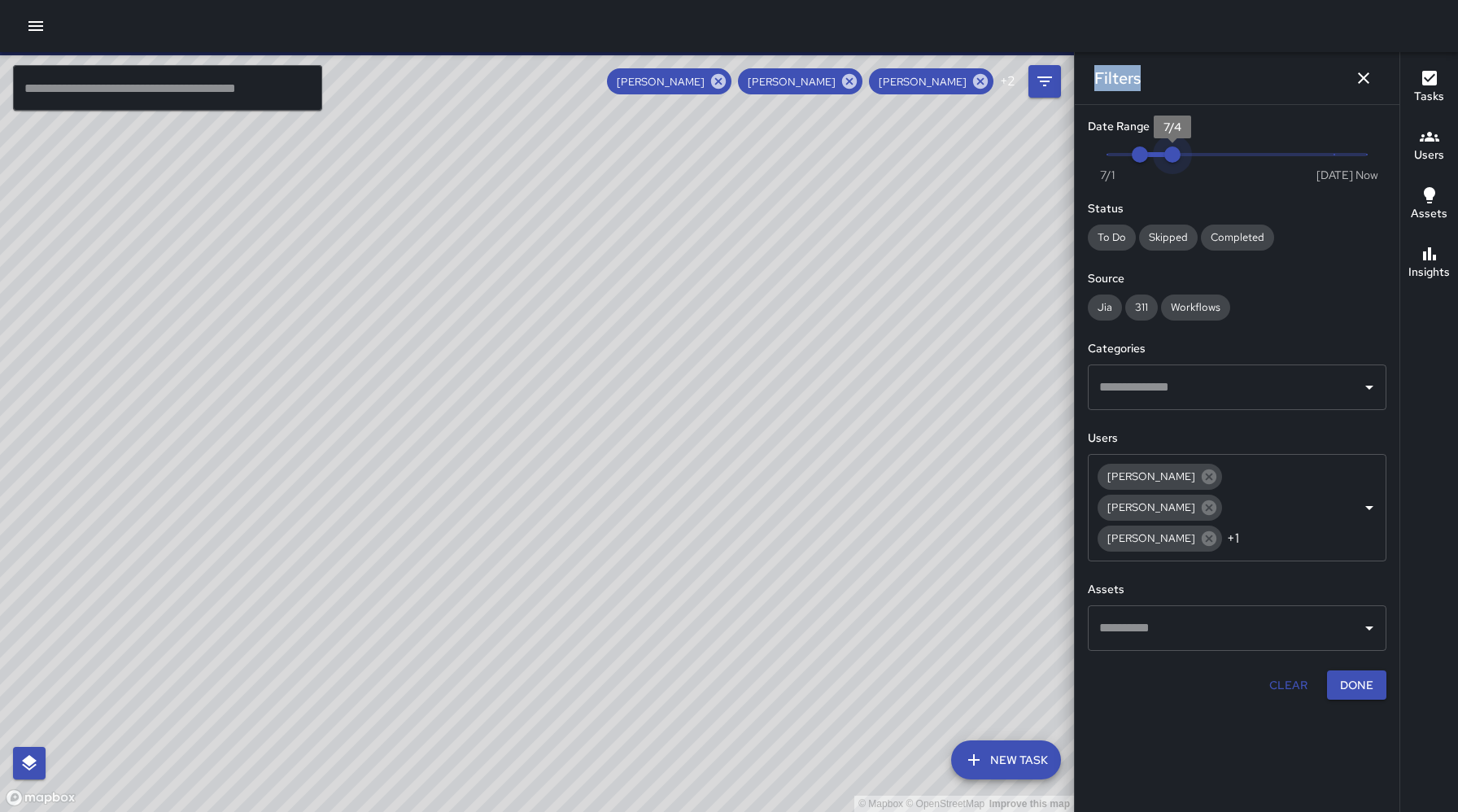 drag, startPoint x: 1203, startPoint y: 151, endPoint x: 1165, endPoint y: 154, distance: 38.11824 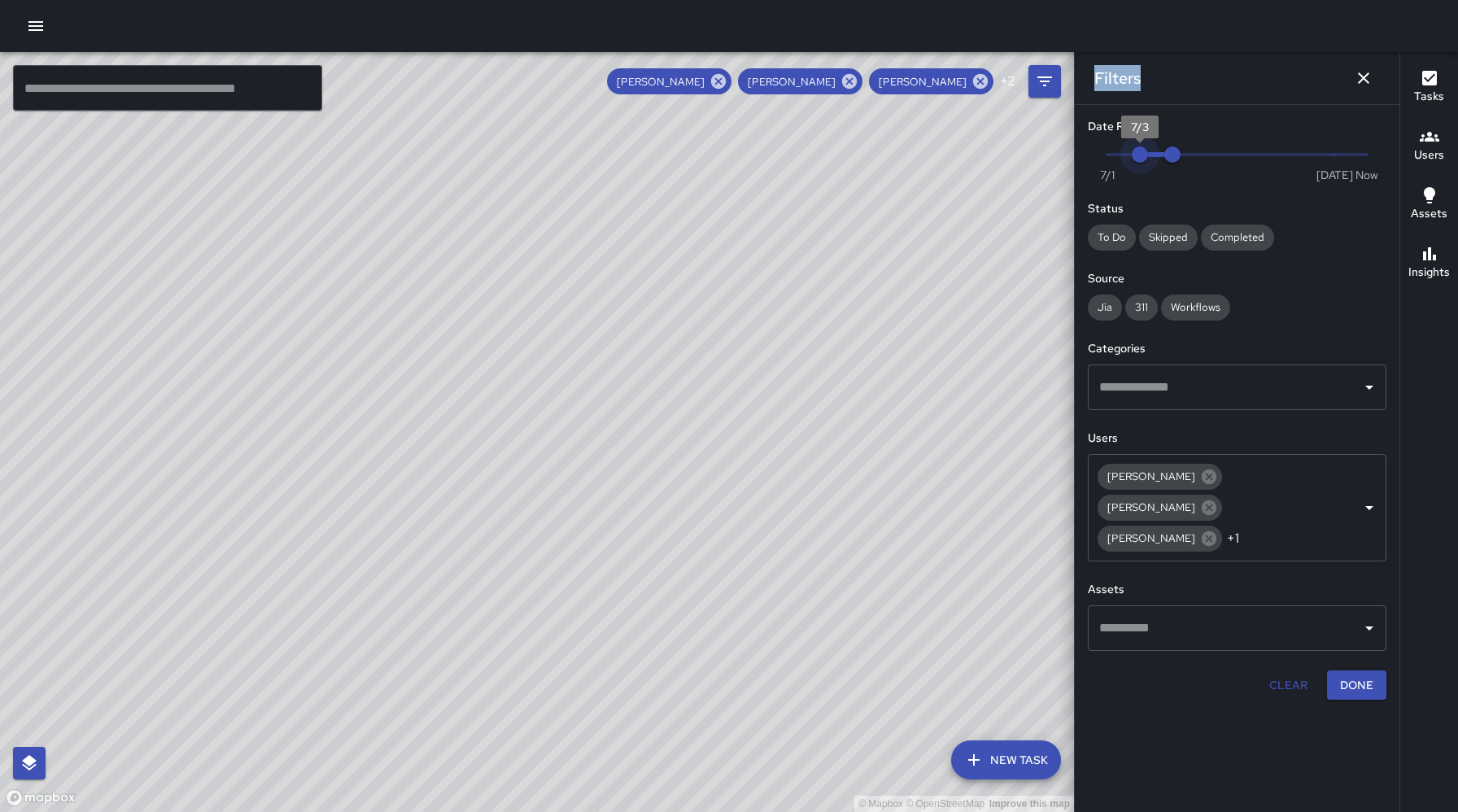 type on "*" 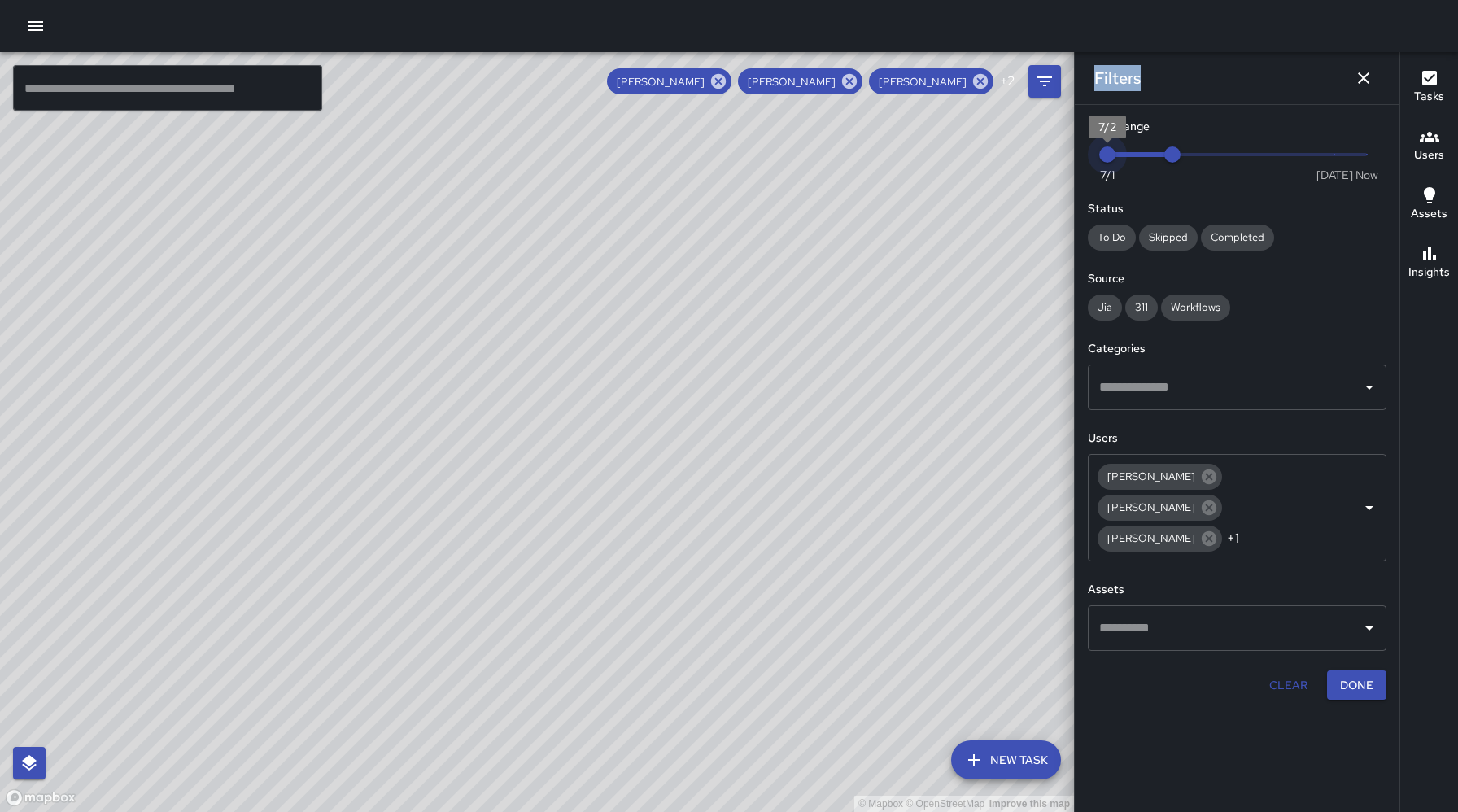 drag, startPoint x: 1139, startPoint y: 155, endPoint x: 1112, endPoint y: 156, distance: 27.01851 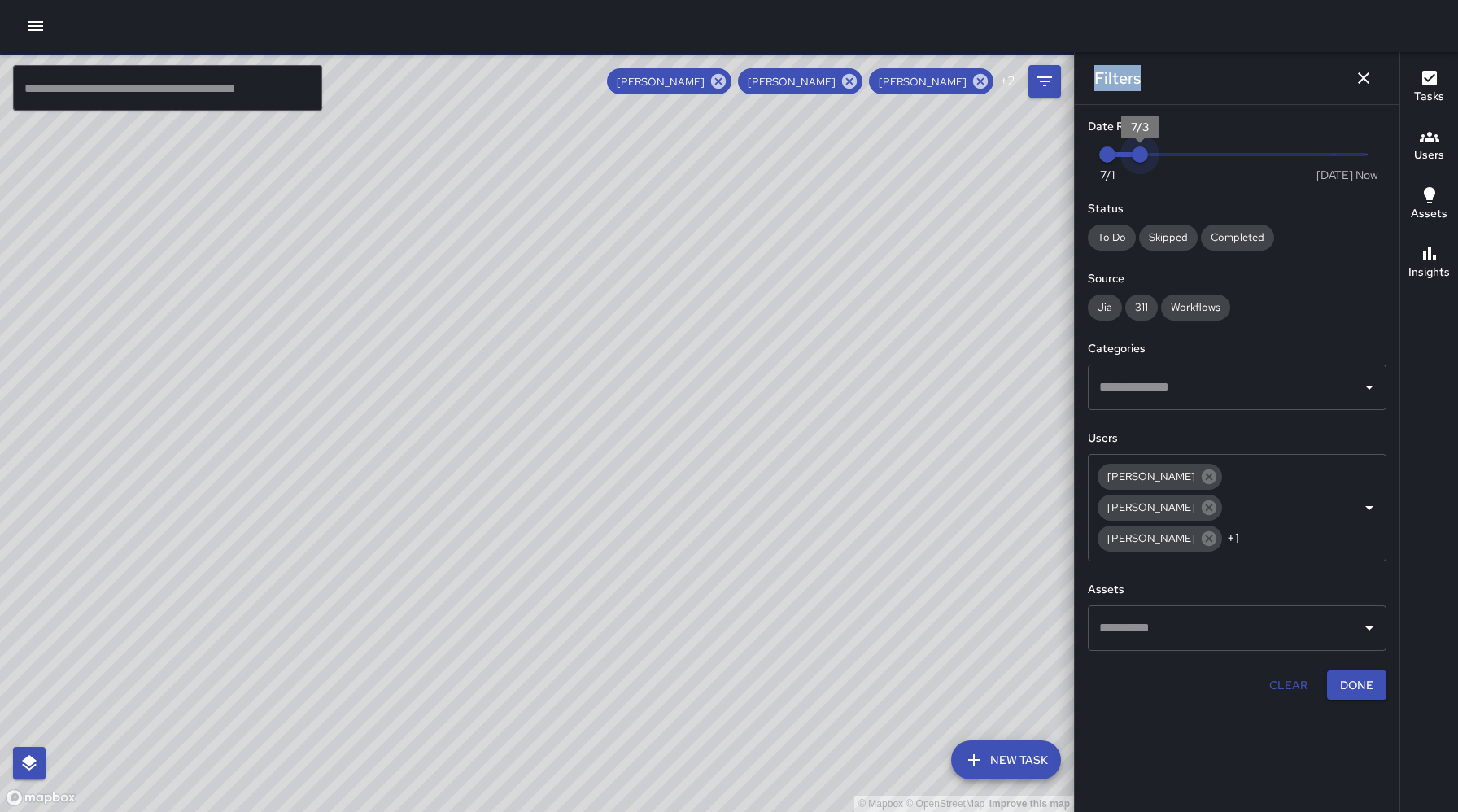 drag, startPoint x: 1172, startPoint y: 152, endPoint x: 1116, endPoint y: 163, distance: 57.07013 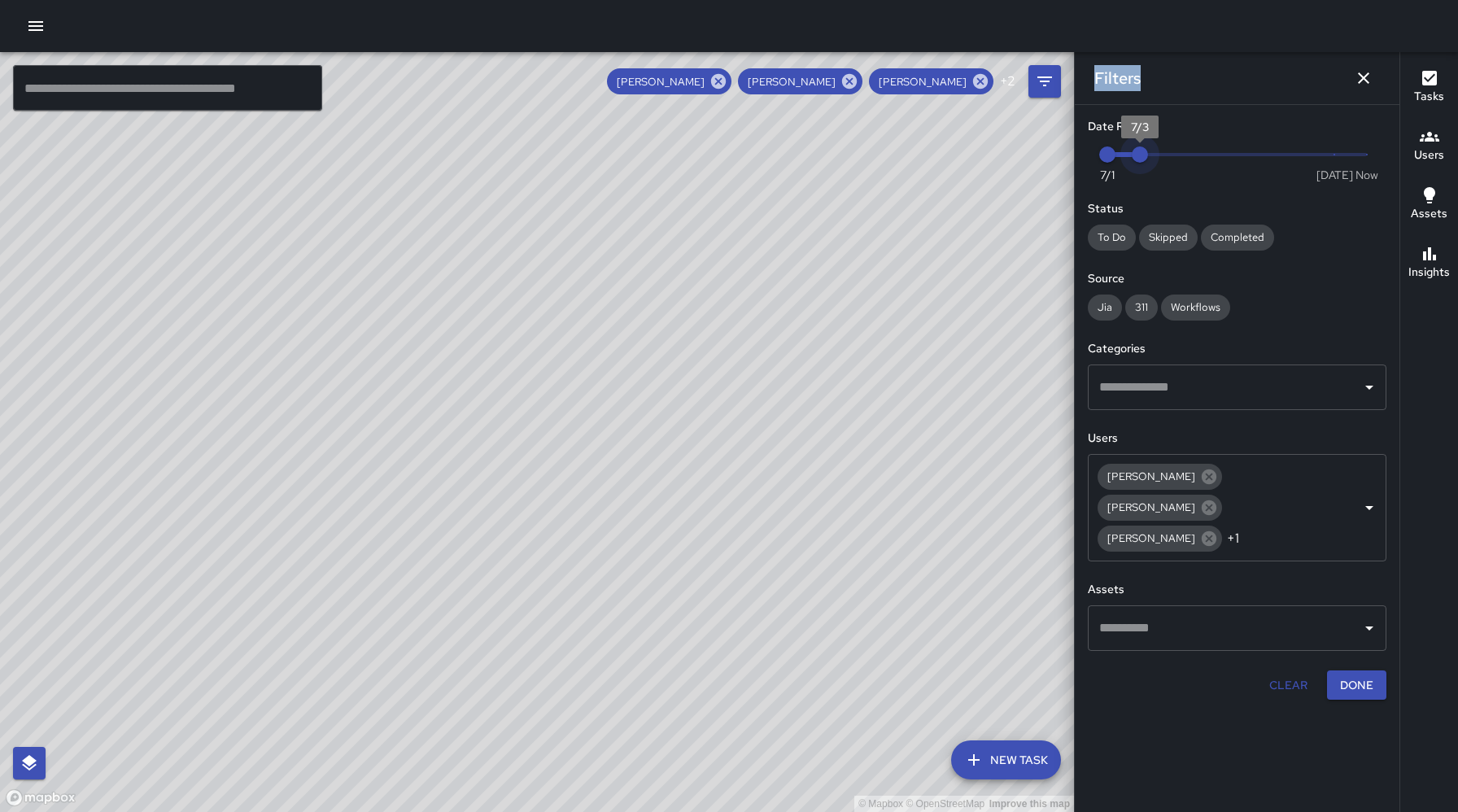 drag, startPoint x: 1133, startPoint y: 152, endPoint x: 1117, endPoint y: 152, distance: 16 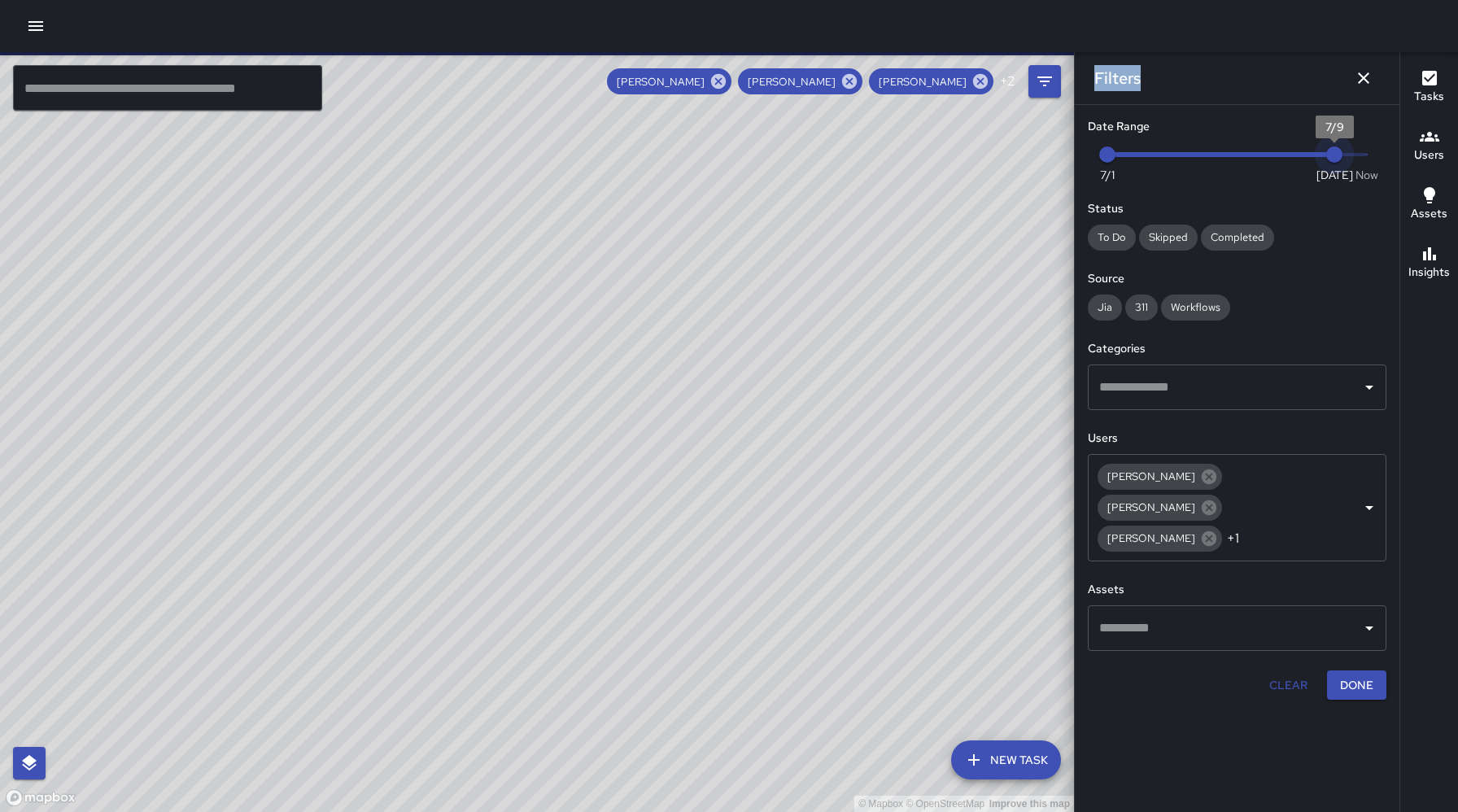 type on "*" 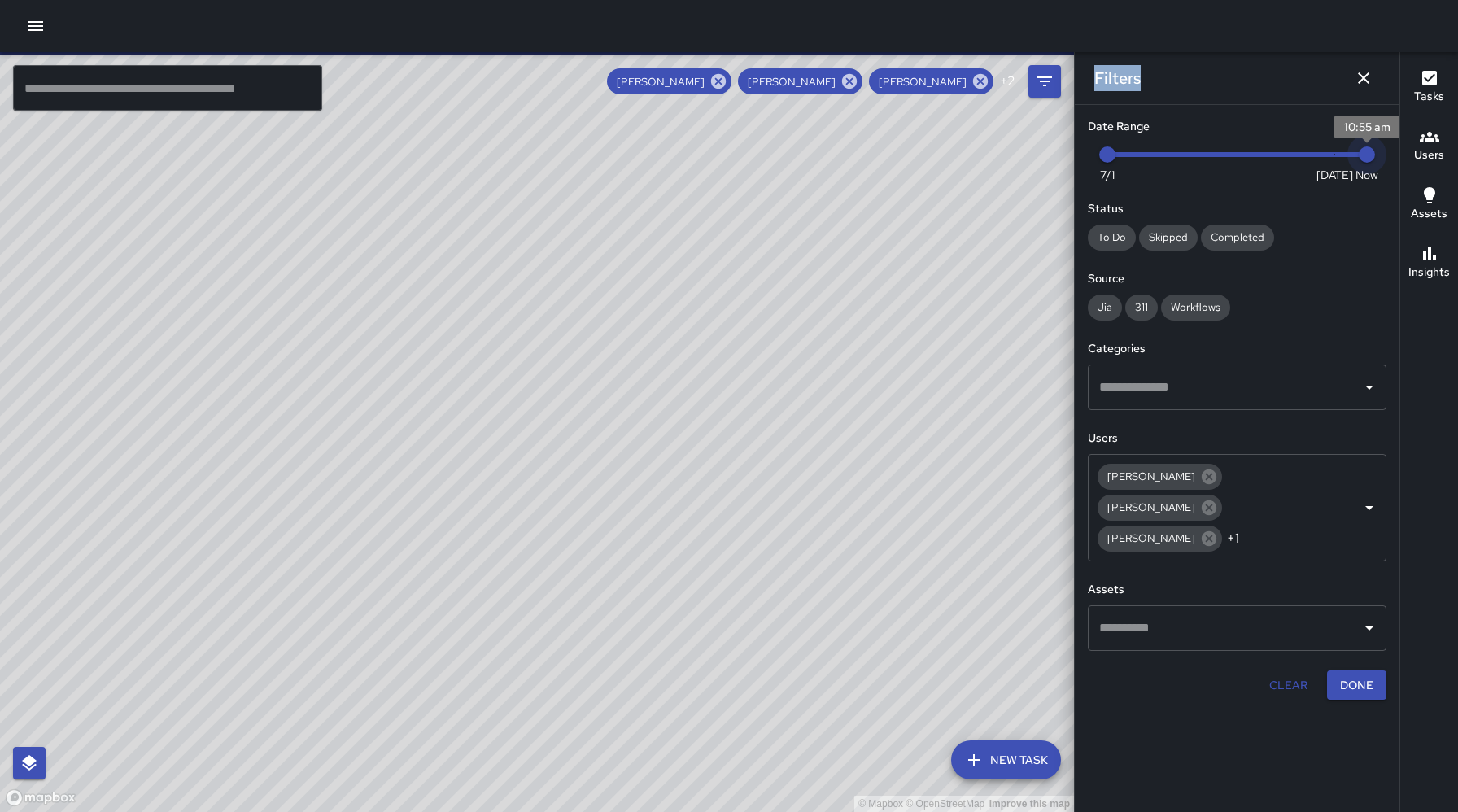 drag, startPoint x: 1134, startPoint y: 153, endPoint x: 1384, endPoint y: 142, distance: 250.24188 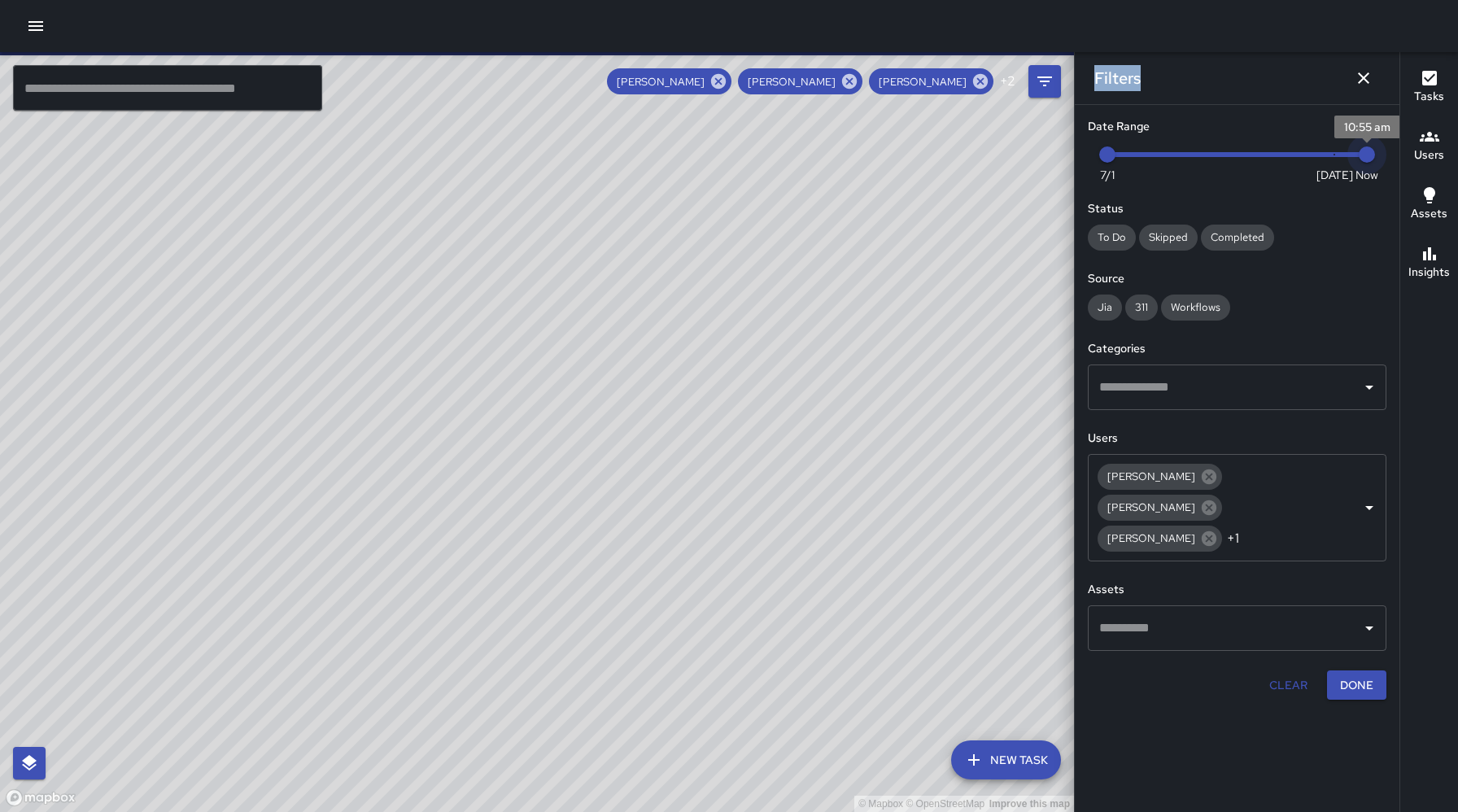 click on "Now [DATE] [DATE] 10:55 am" at bounding box center (1237, 164) 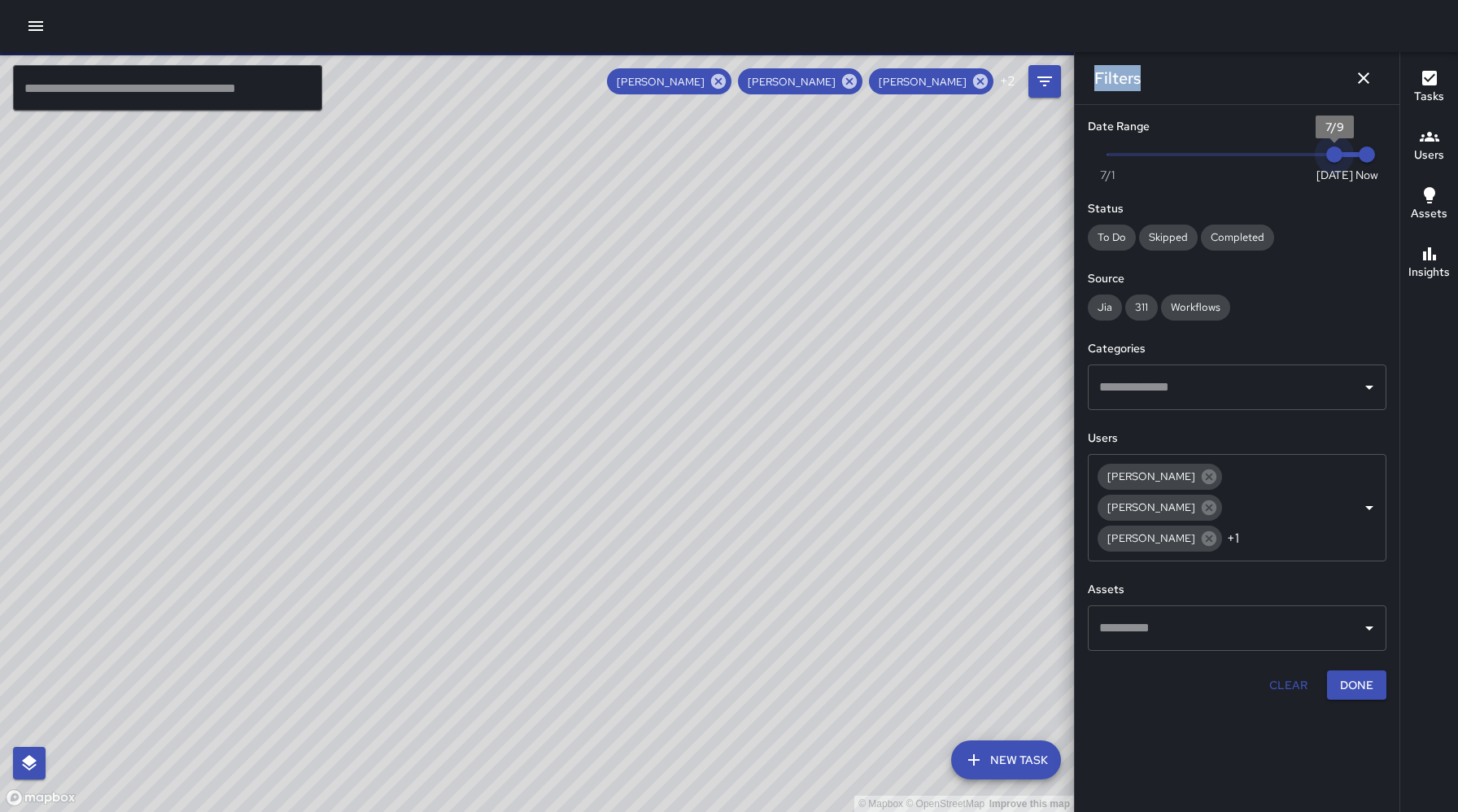 drag, startPoint x: 1111, startPoint y: 151, endPoint x: 1335, endPoint y: 149, distance: 224.00893 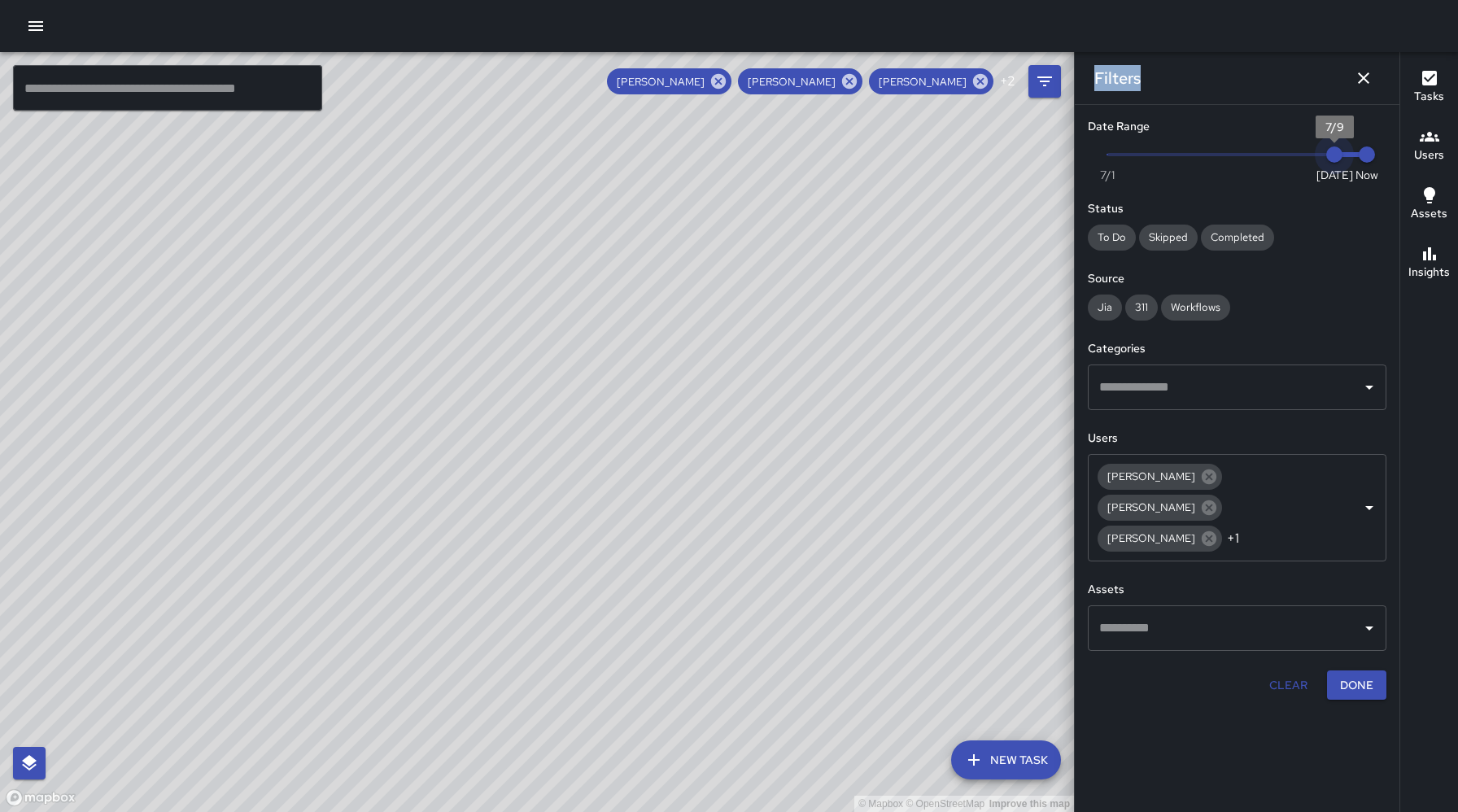 type on "*" 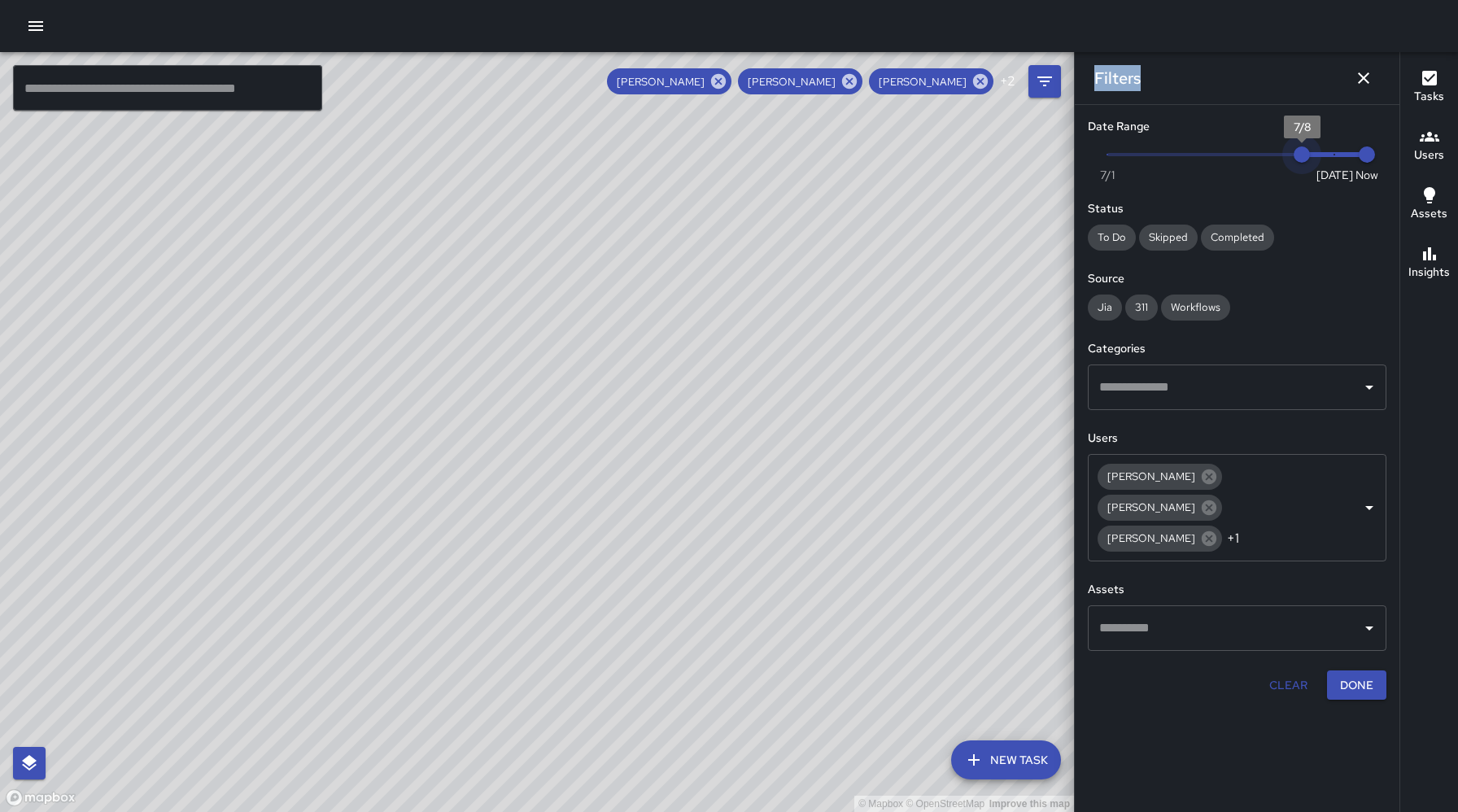 drag, startPoint x: 1337, startPoint y: 154, endPoint x: 1314, endPoint y: 157, distance: 23.194827 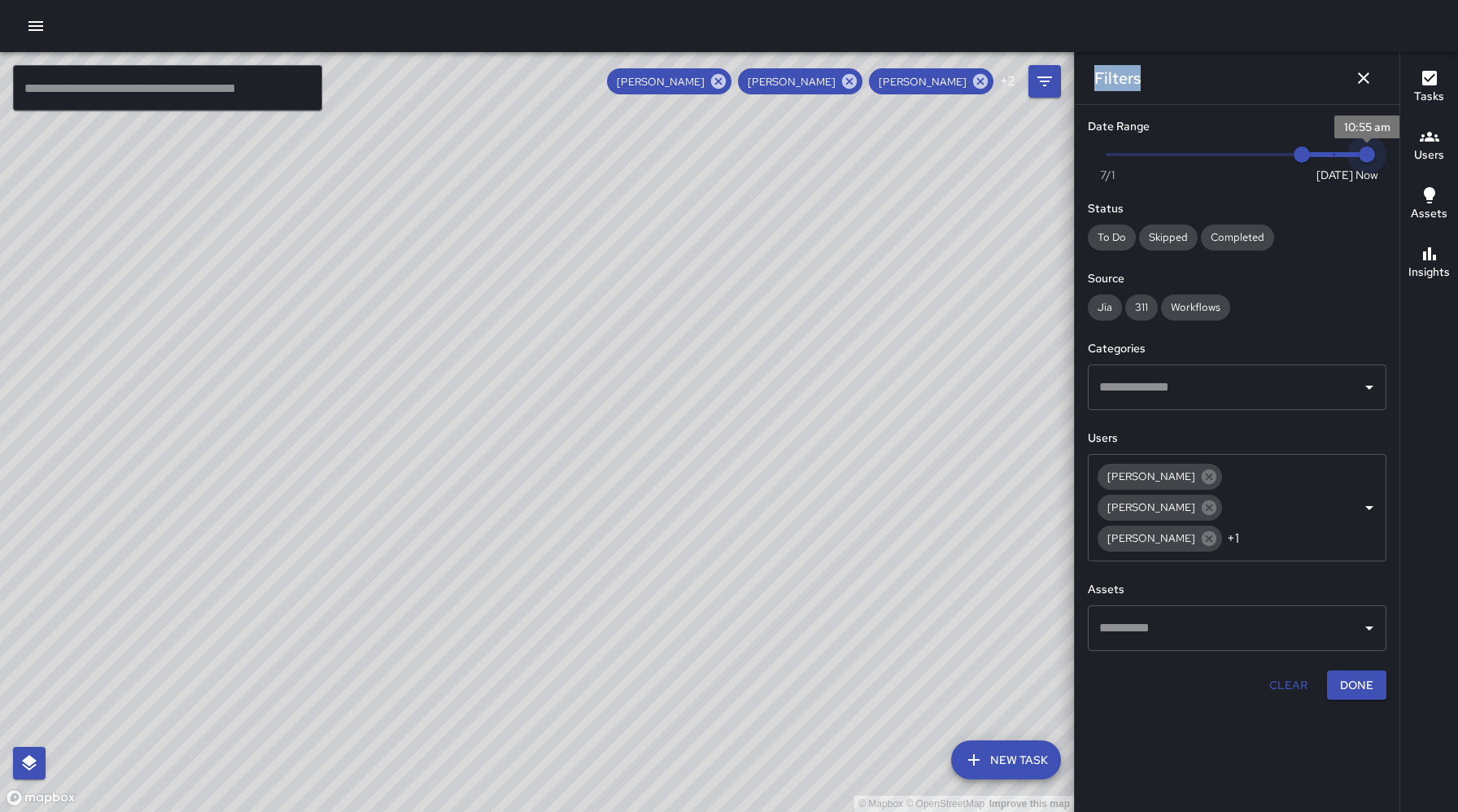 type on "*" 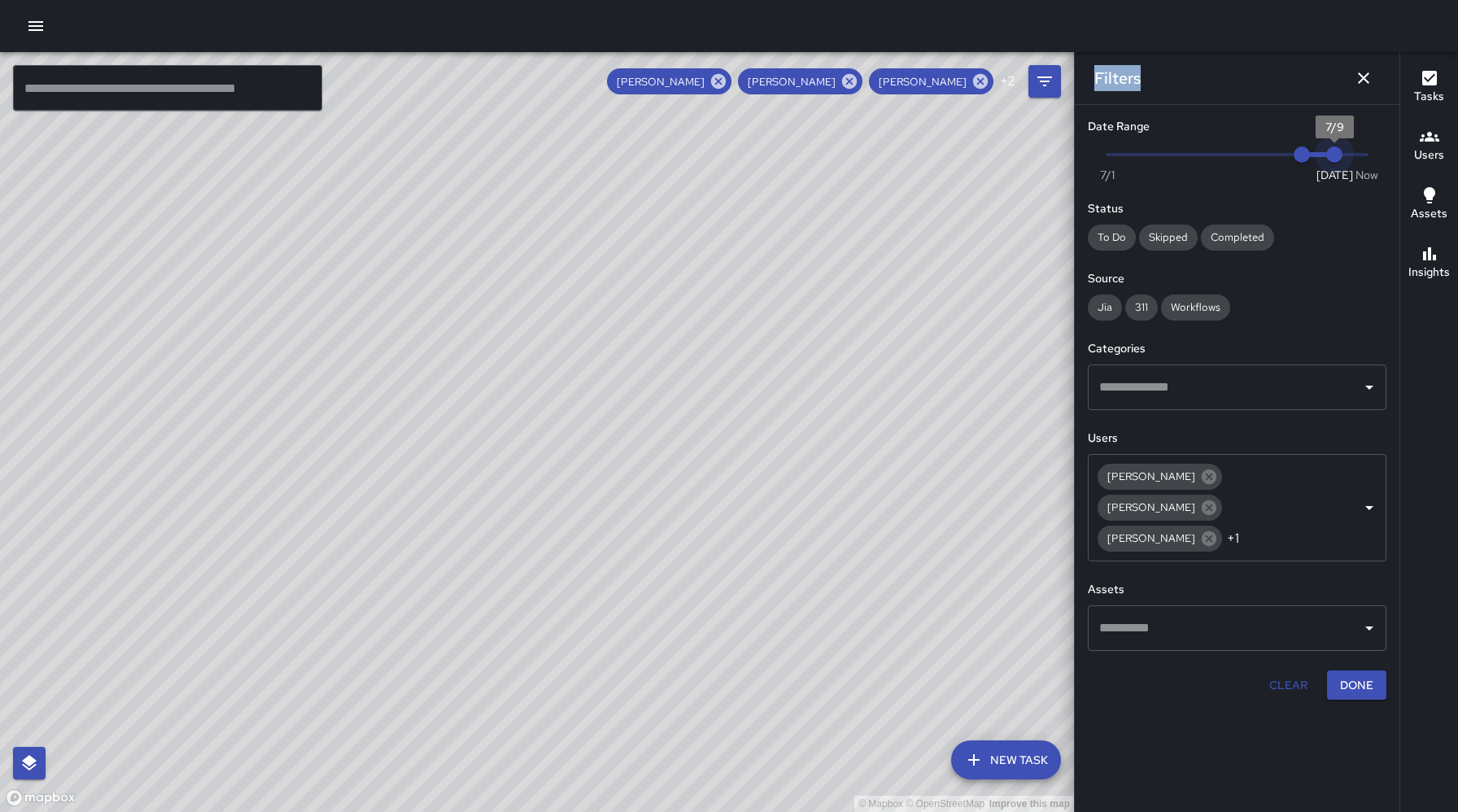 drag, startPoint x: 1373, startPoint y: 146, endPoint x: 1343, endPoint y: 152, distance: 30.59412 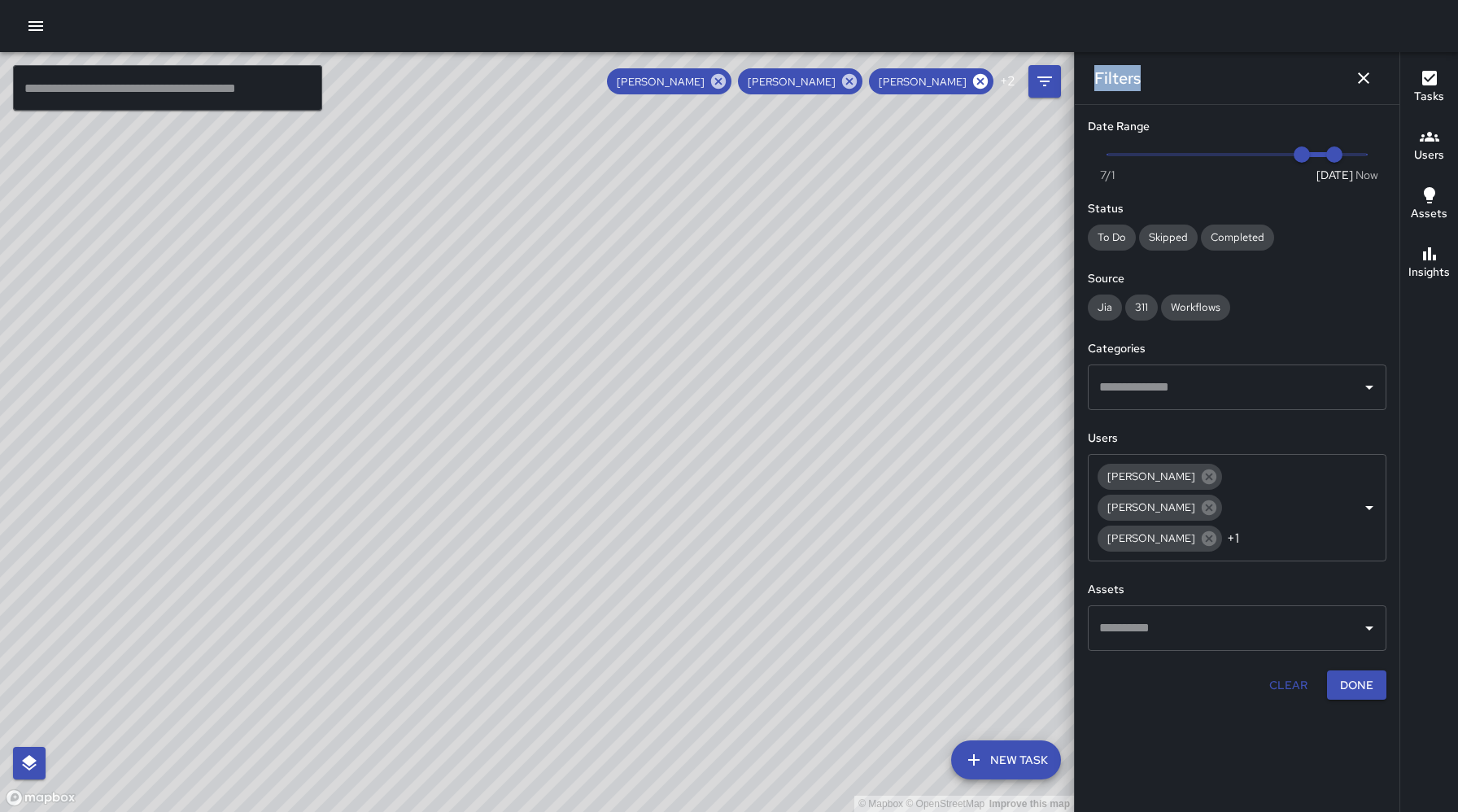 click 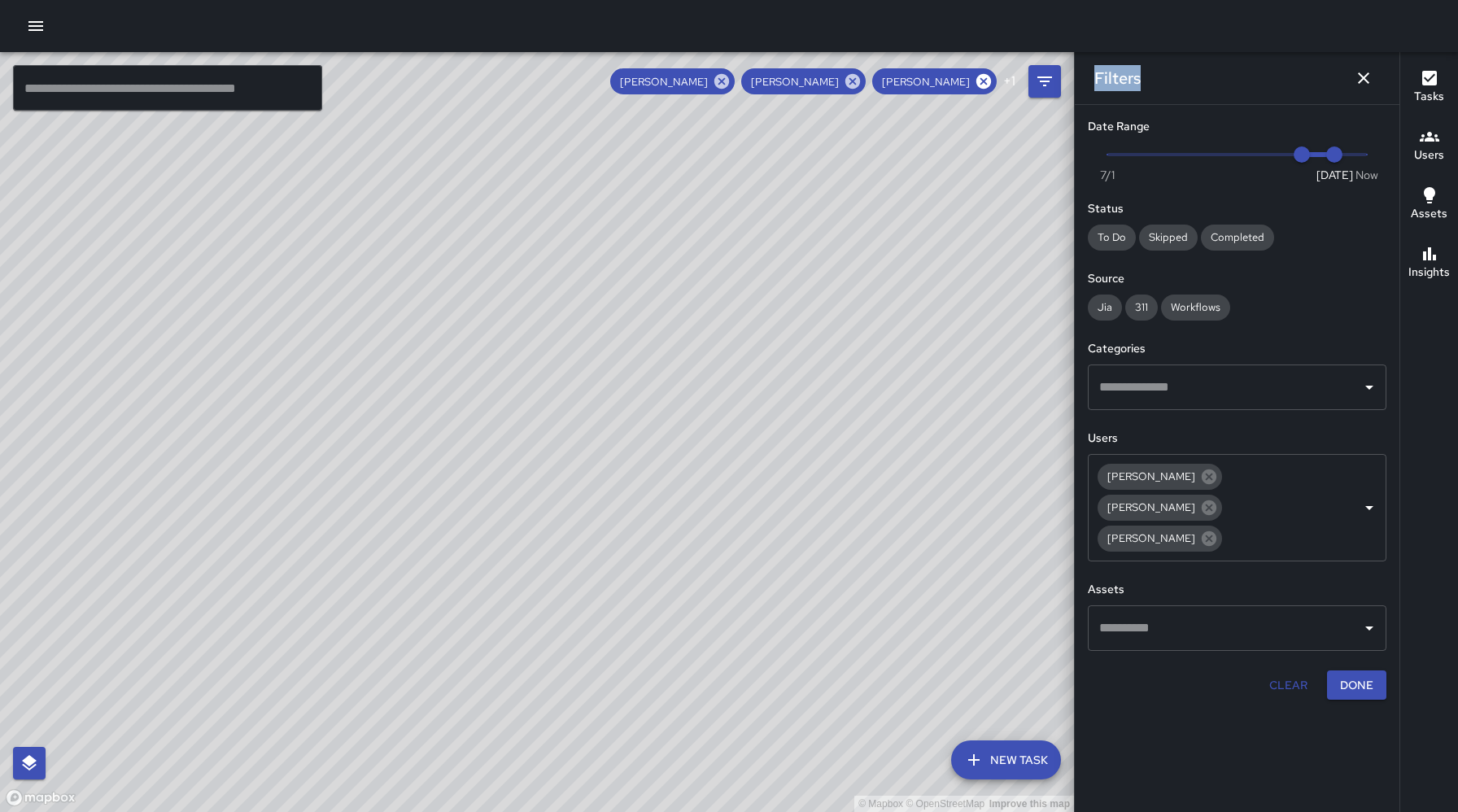 click 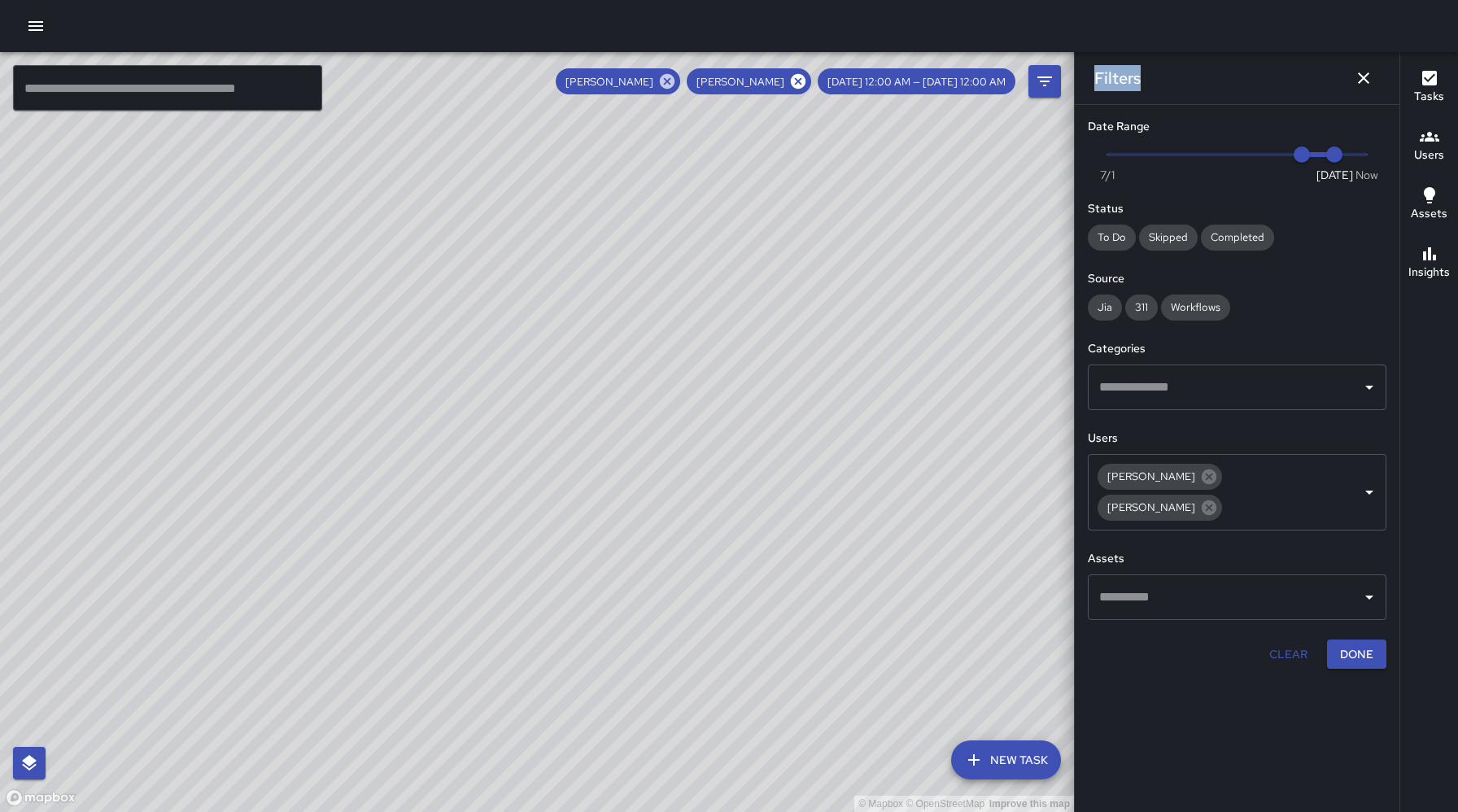 click 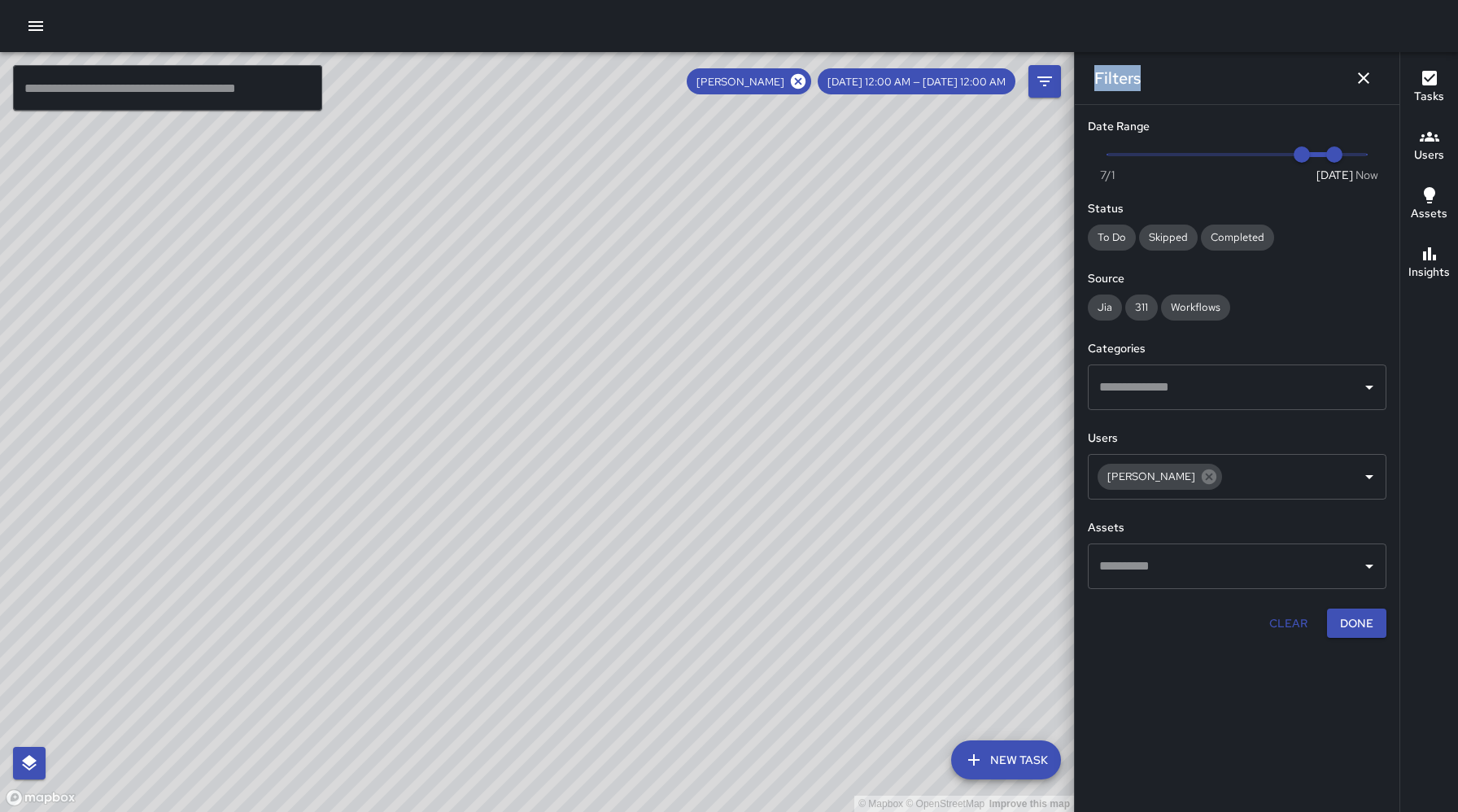 click 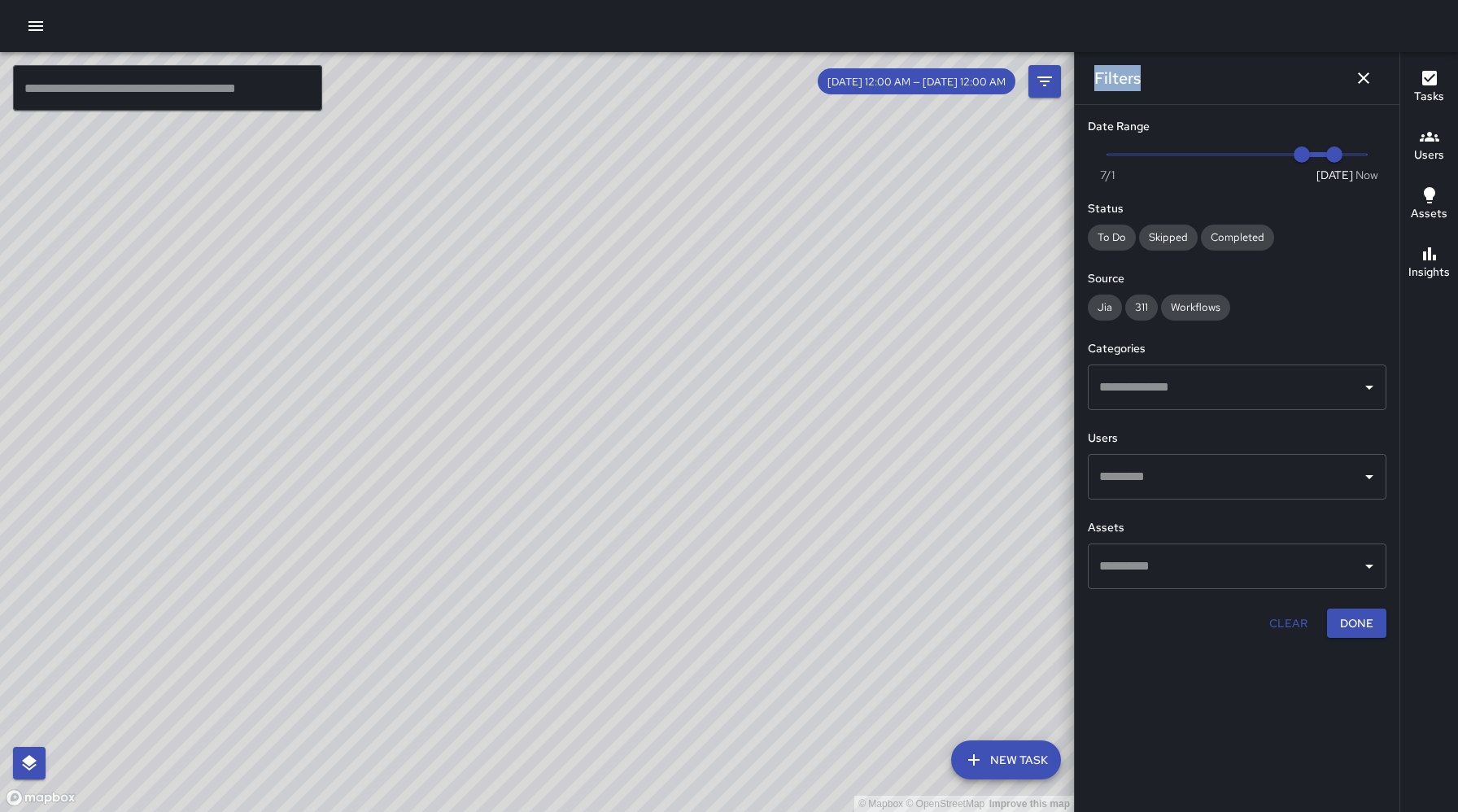 click at bounding box center (1224, 477) 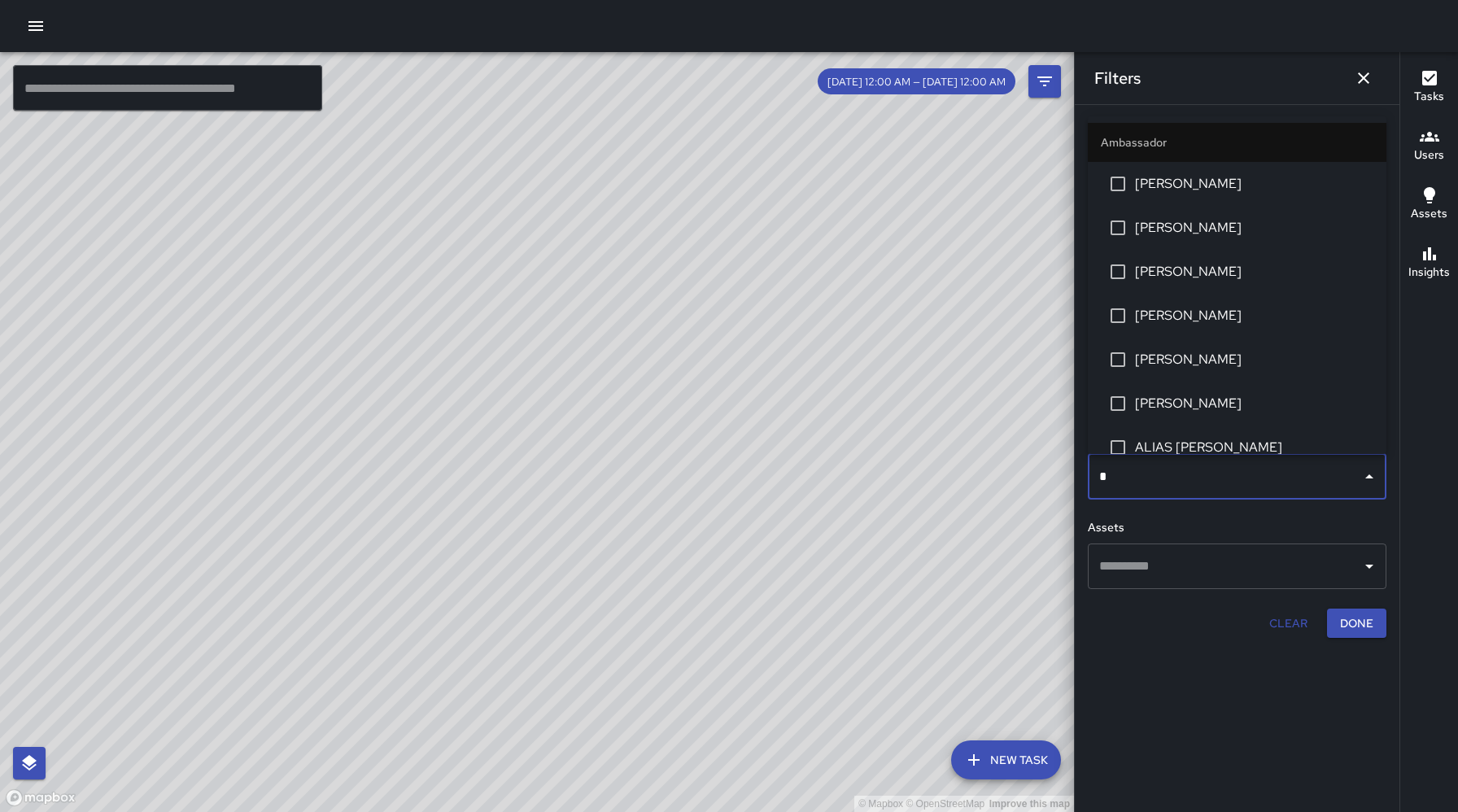 type on "**" 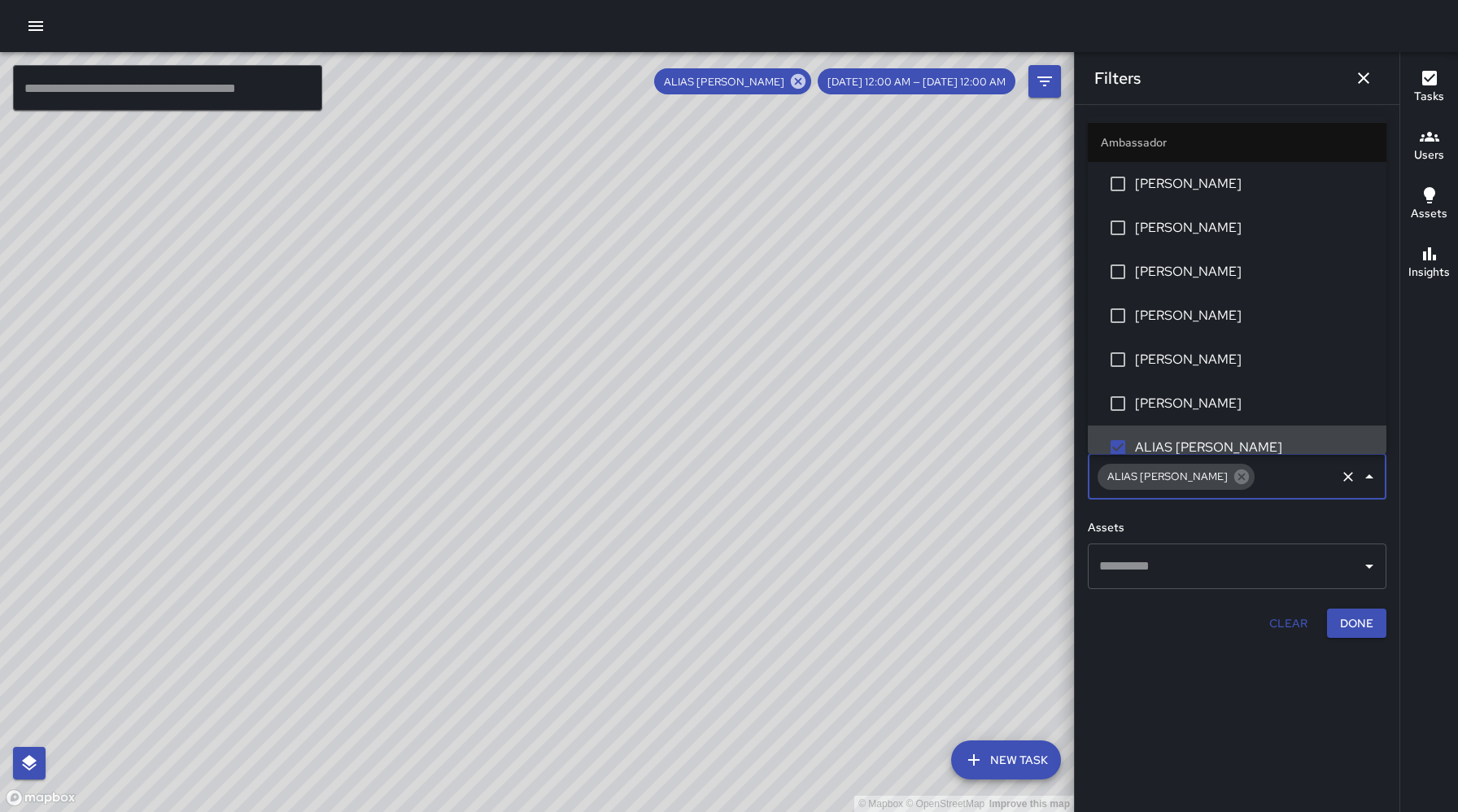 scroll, scrollTop: 15, scrollLeft: 0, axis: vertical 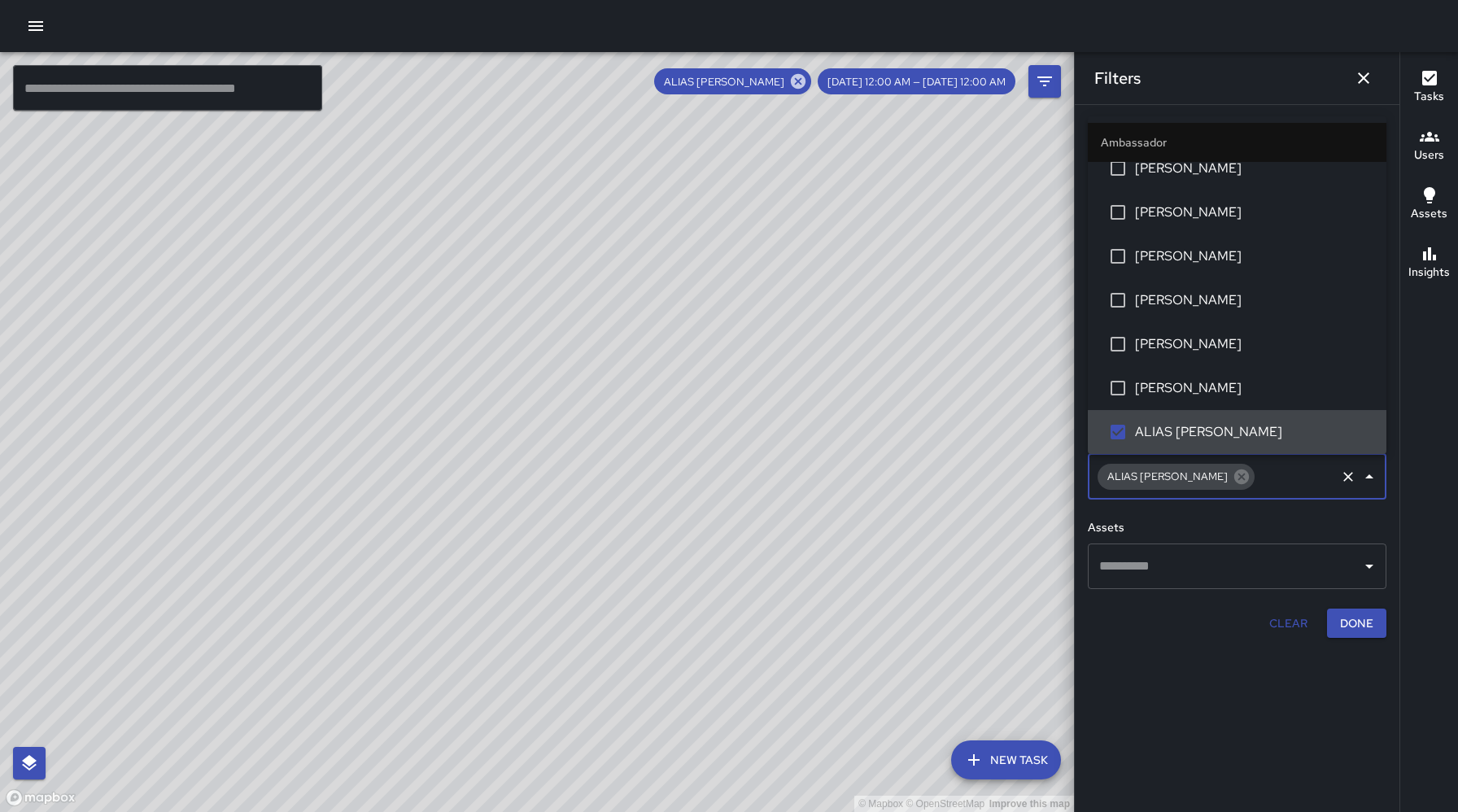 type on "*" 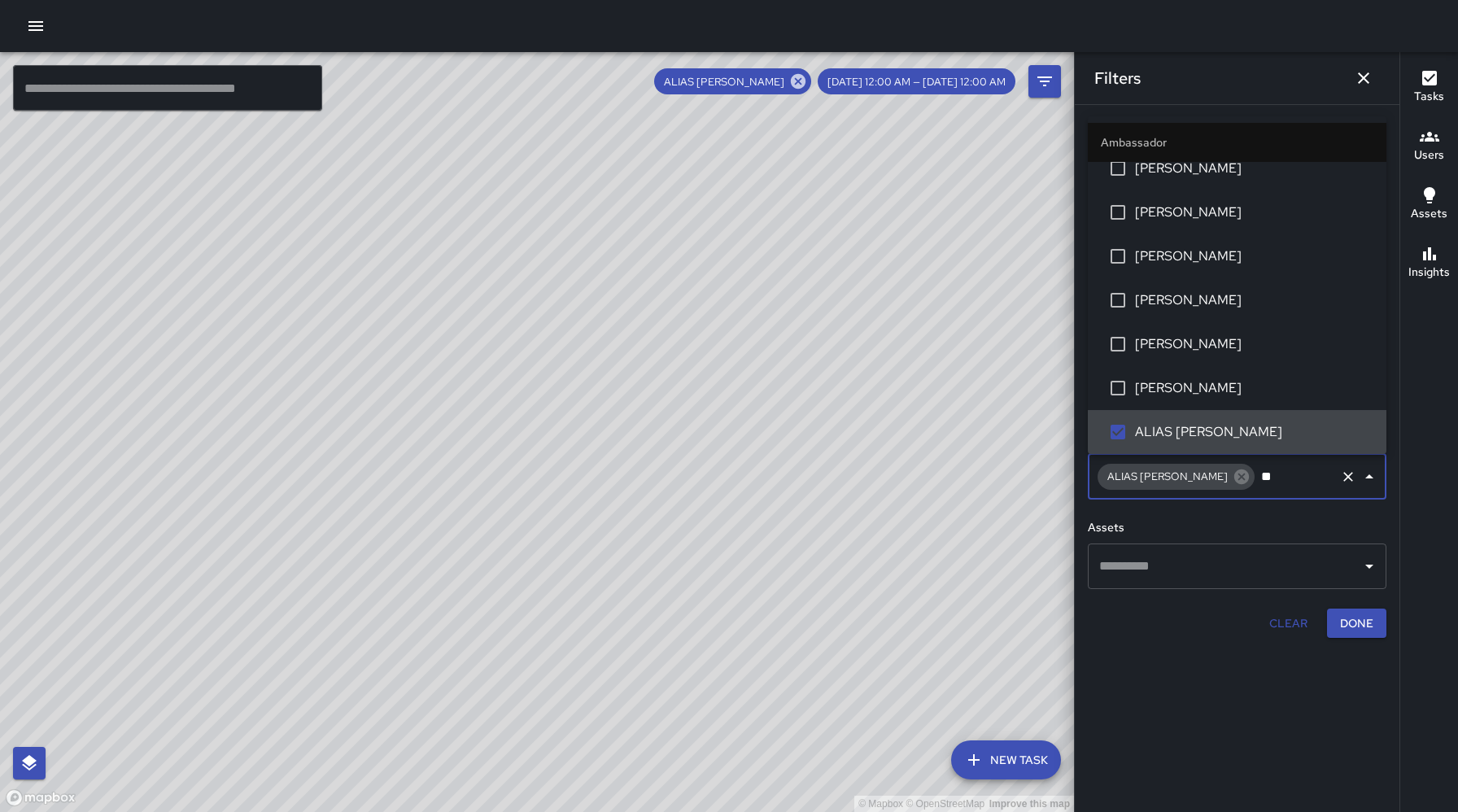 scroll, scrollTop: 0, scrollLeft: 0, axis: both 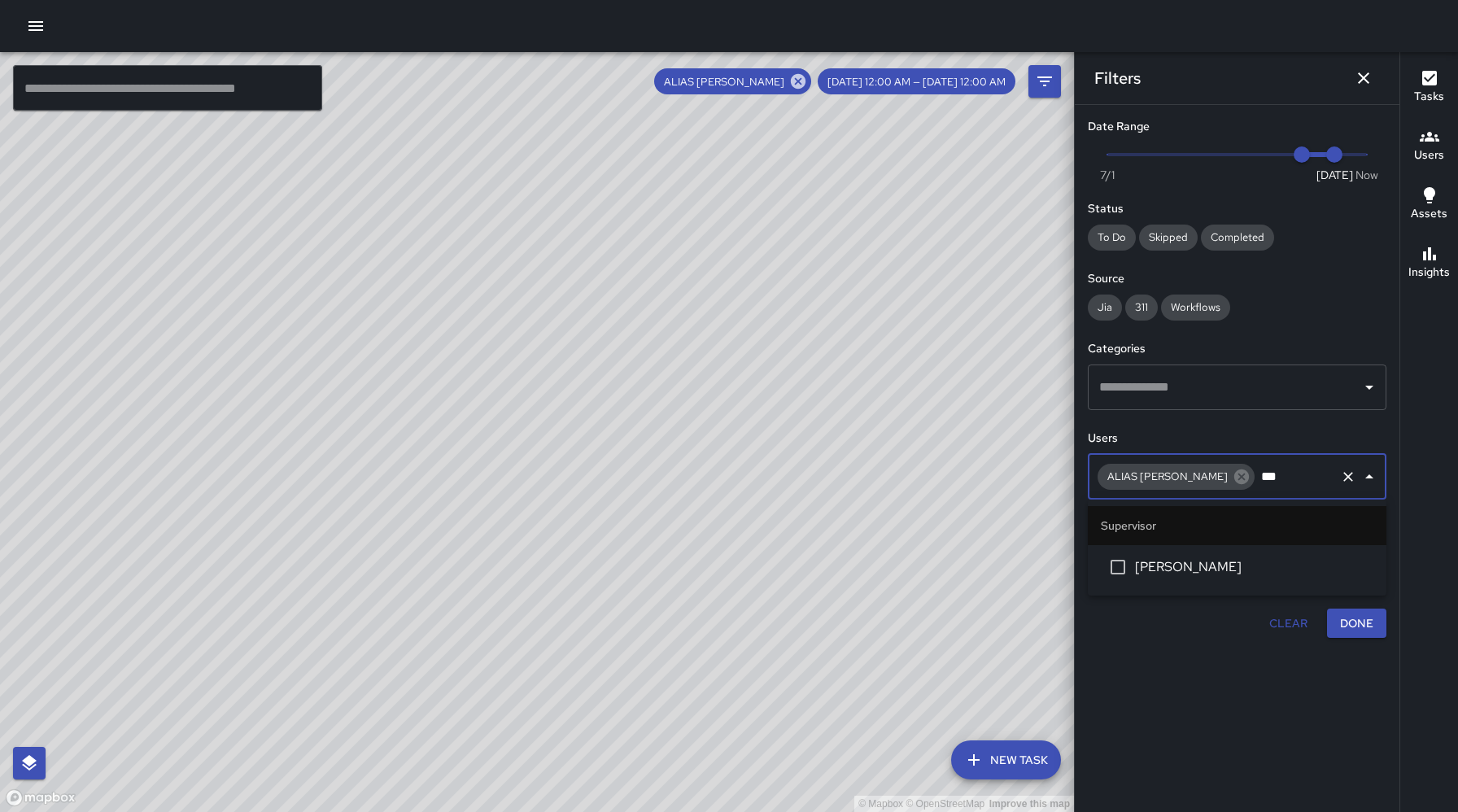 type on "**" 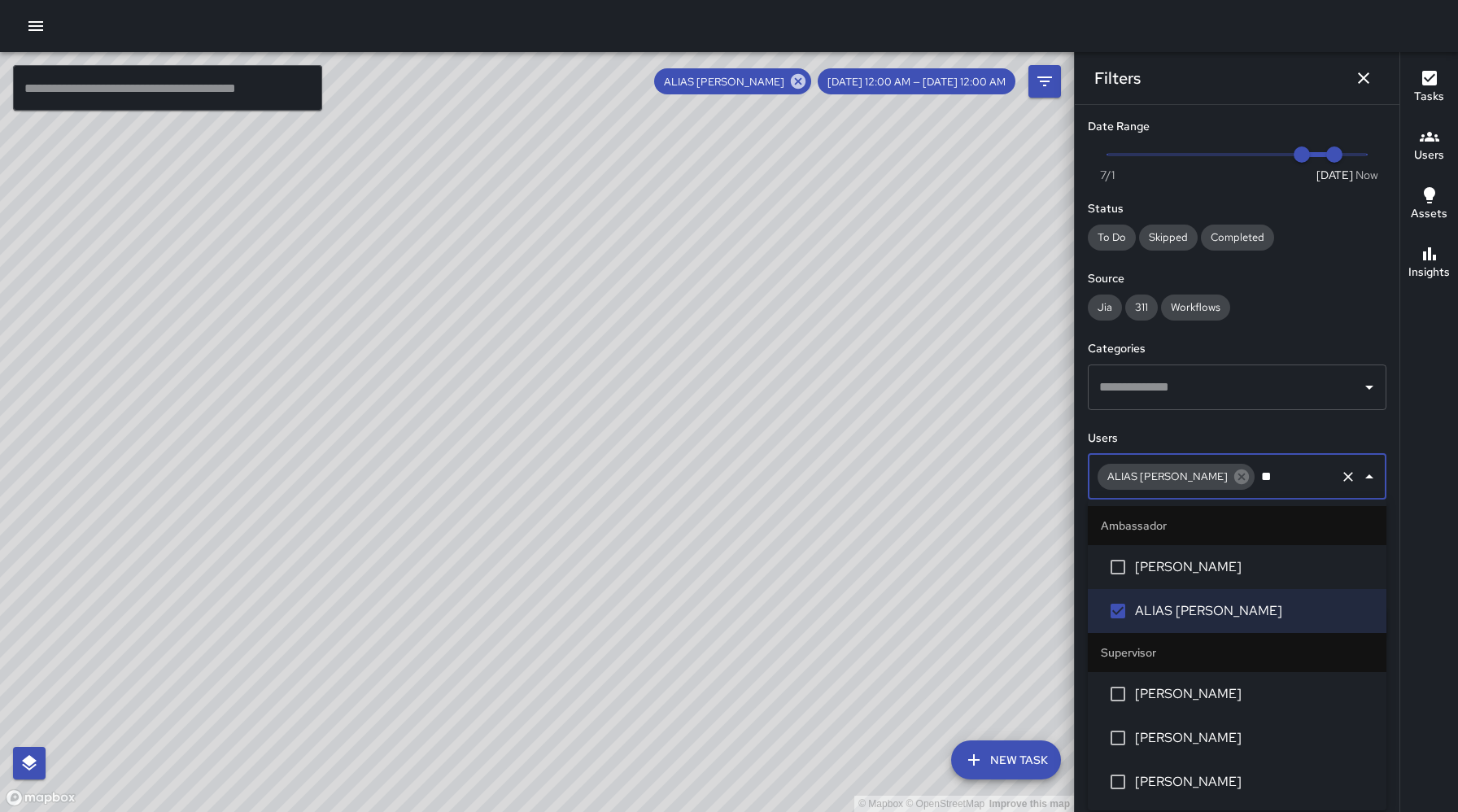 click on "[PERSON_NAME]" at bounding box center (1254, 738) 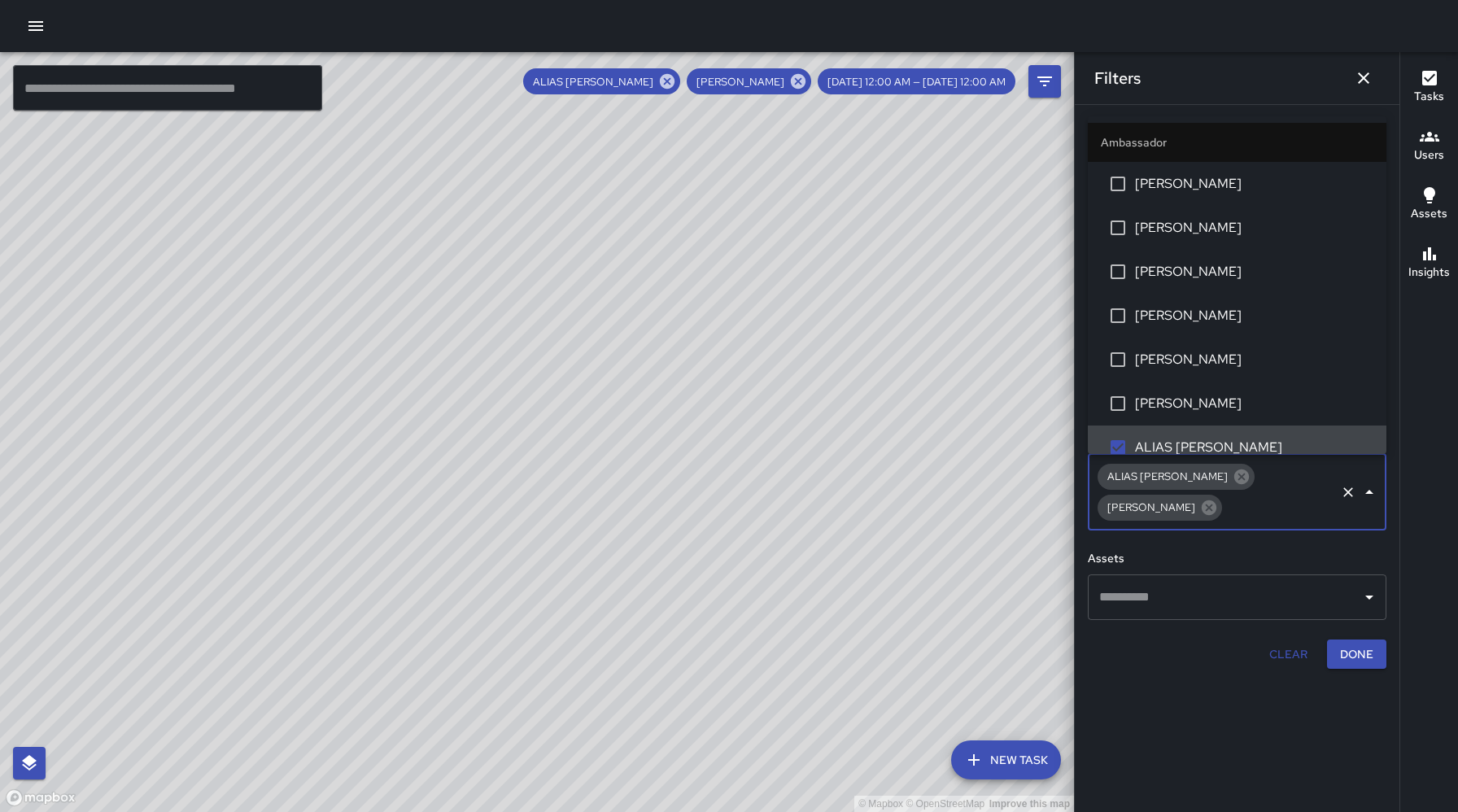 scroll, scrollTop: 15, scrollLeft: 0, axis: vertical 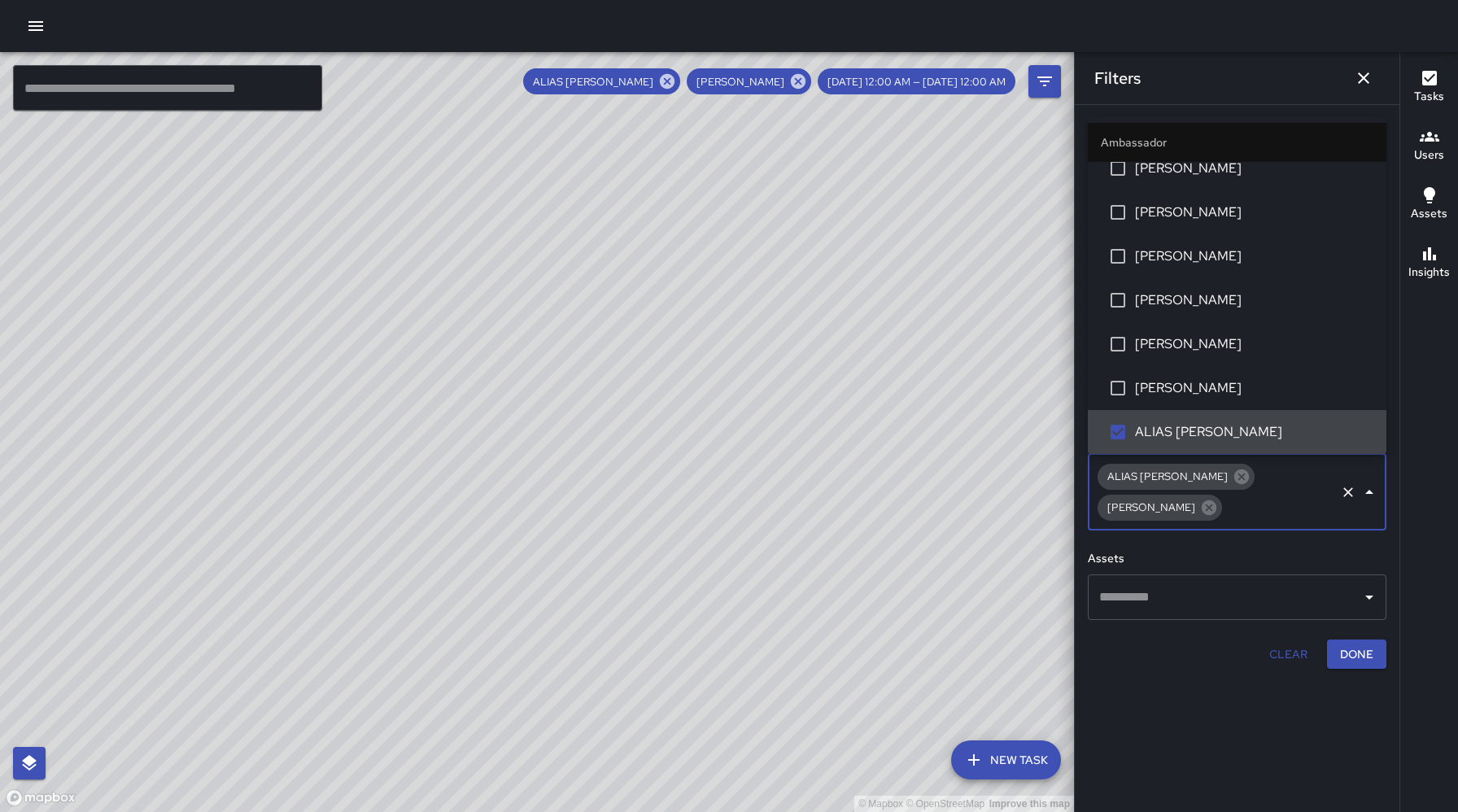 type on "*" 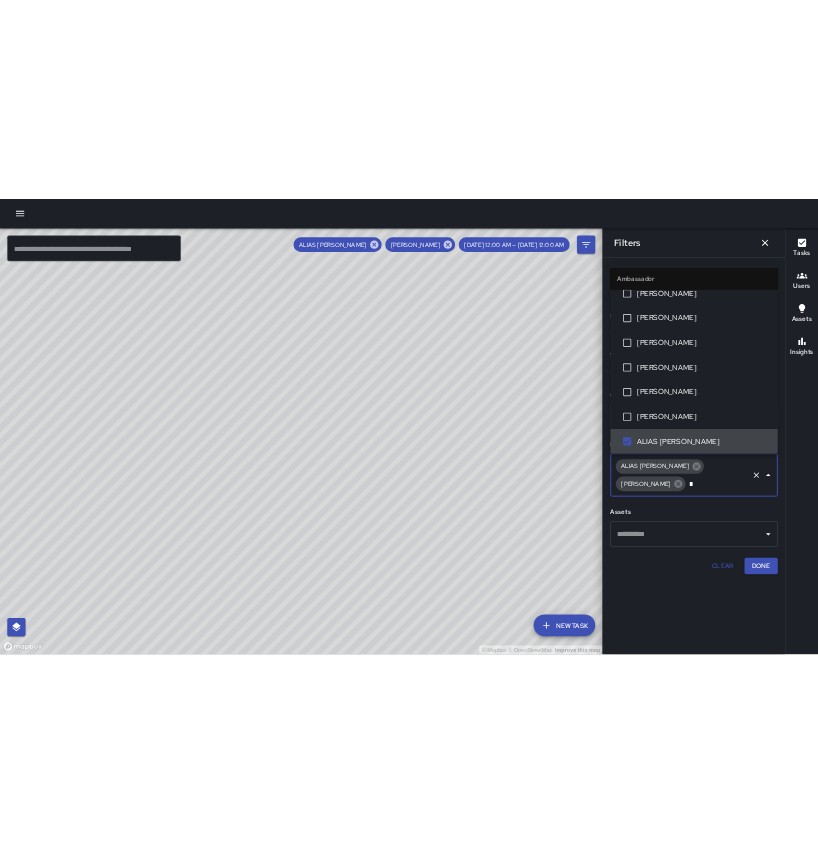 scroll, scrollTop: 0, scrollLeft: 0, axis: both 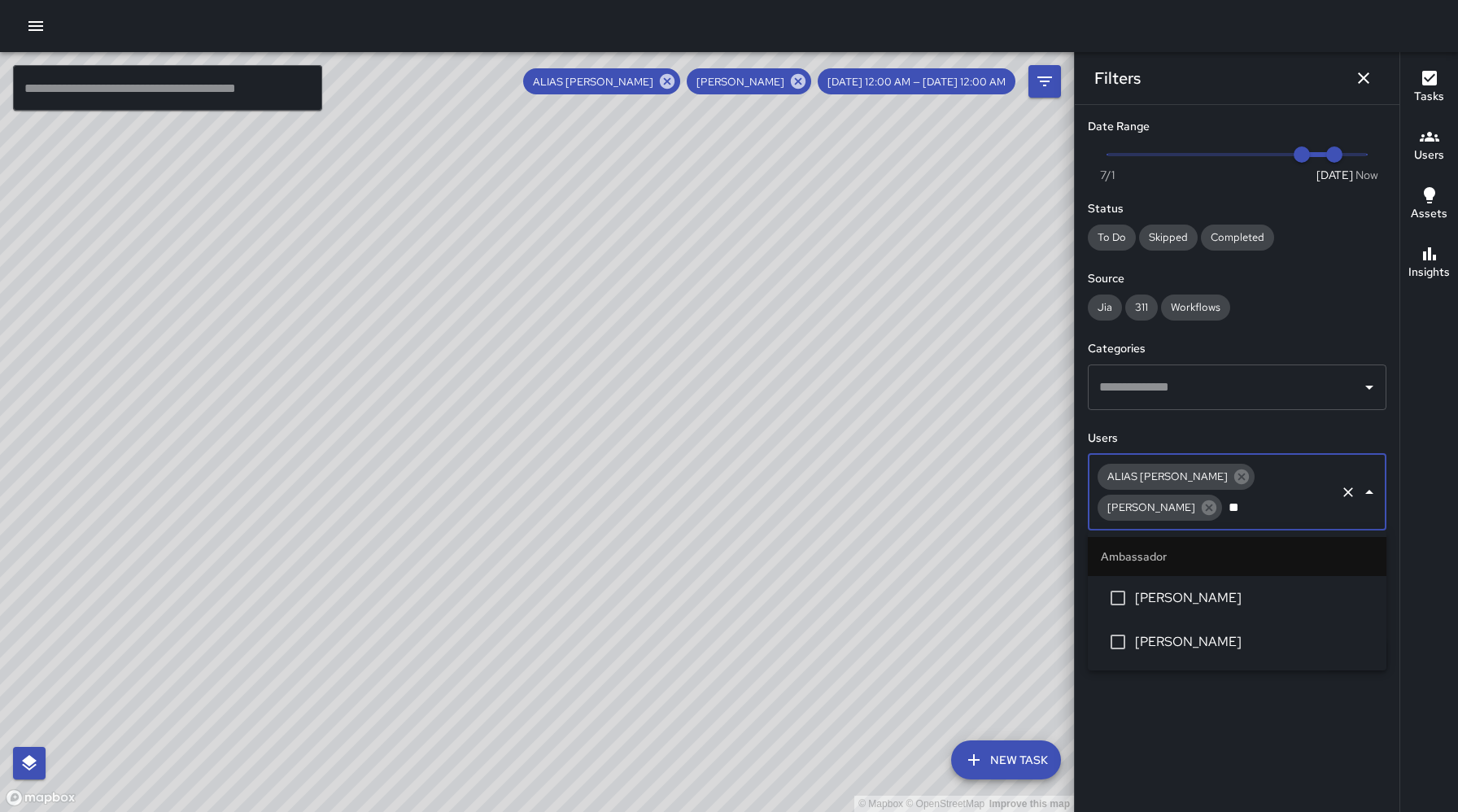 type on "***" 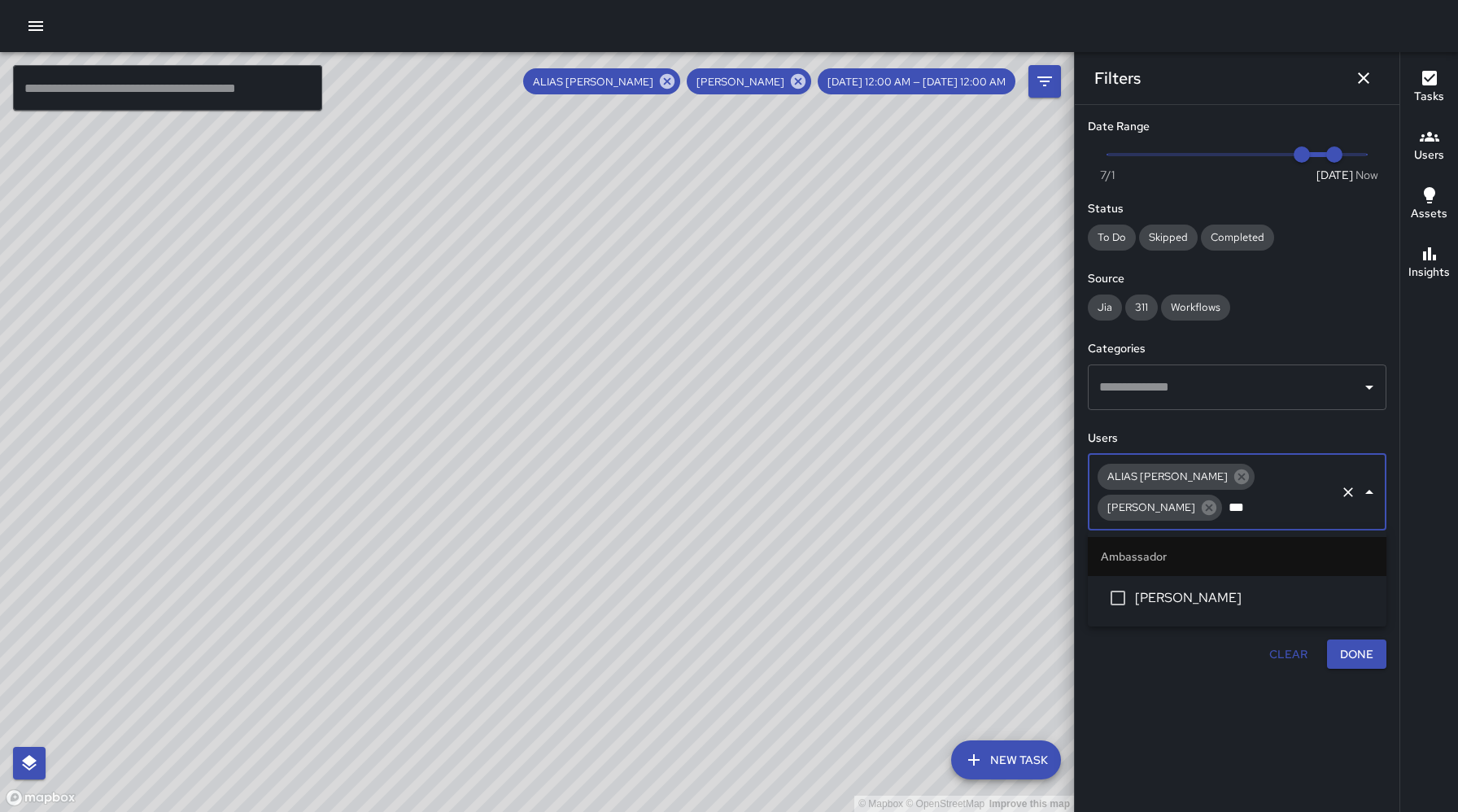 click on "[PERSON_NAME]" at bounding box center [1237, 598] 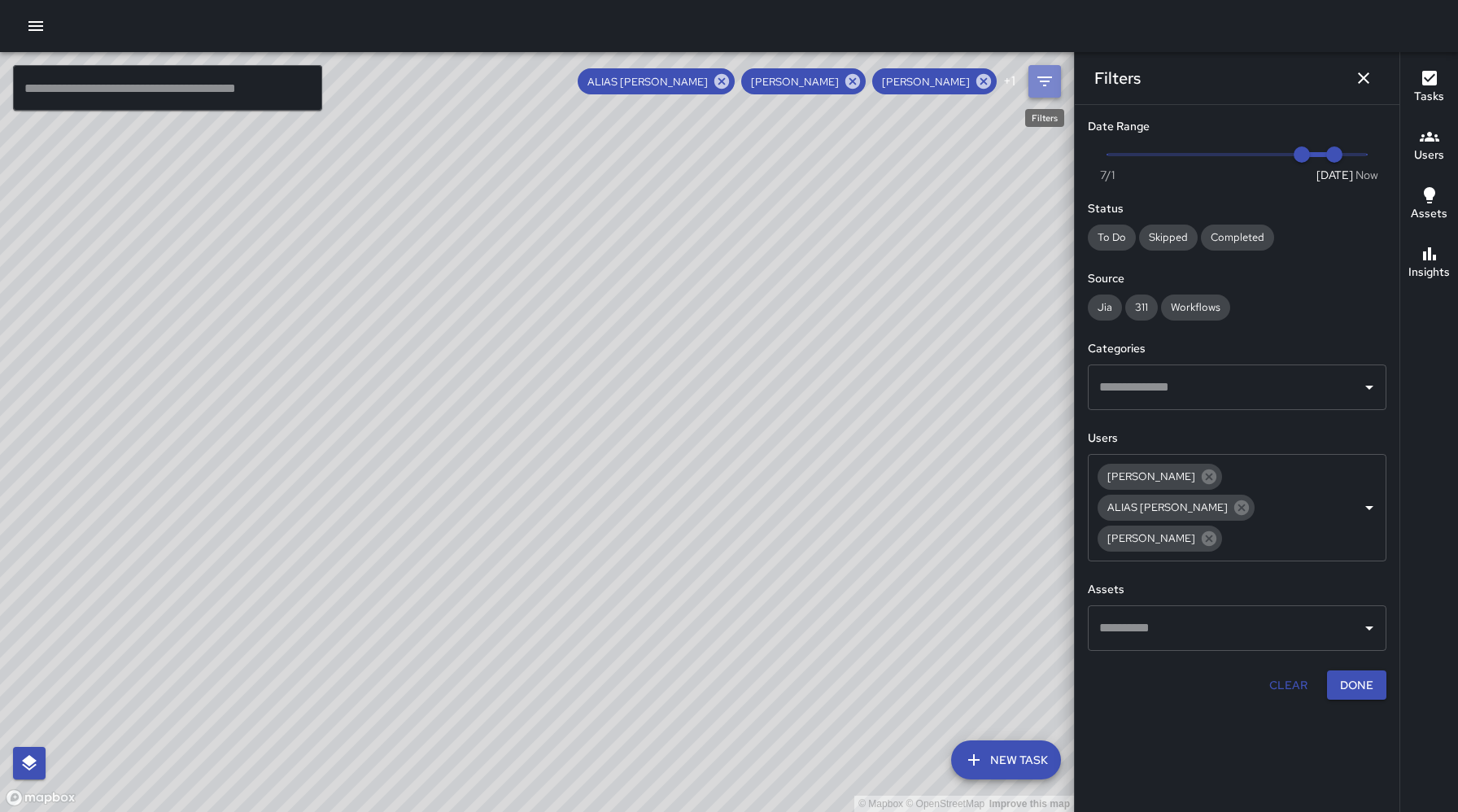click 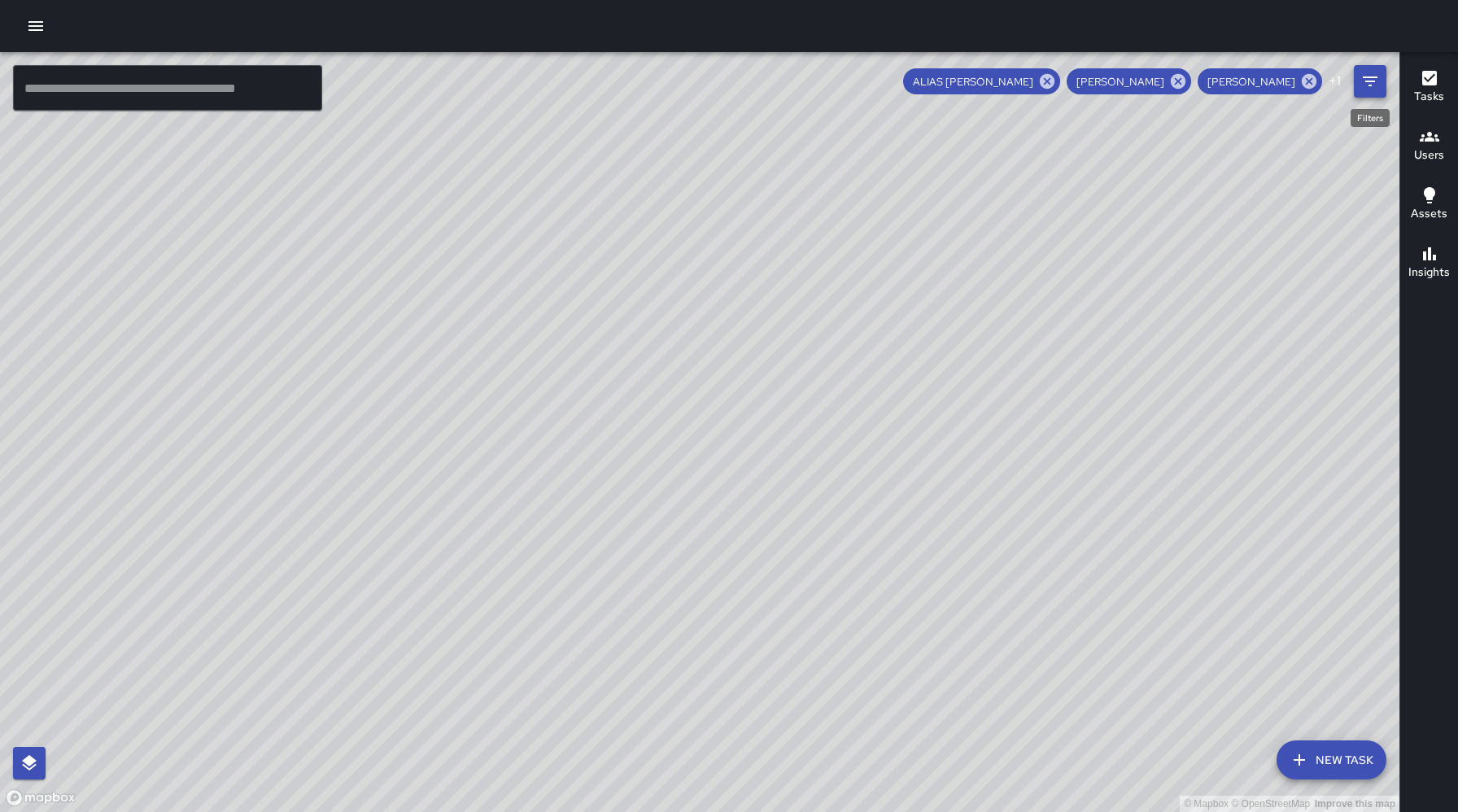click at bounding box center [1370, 81] 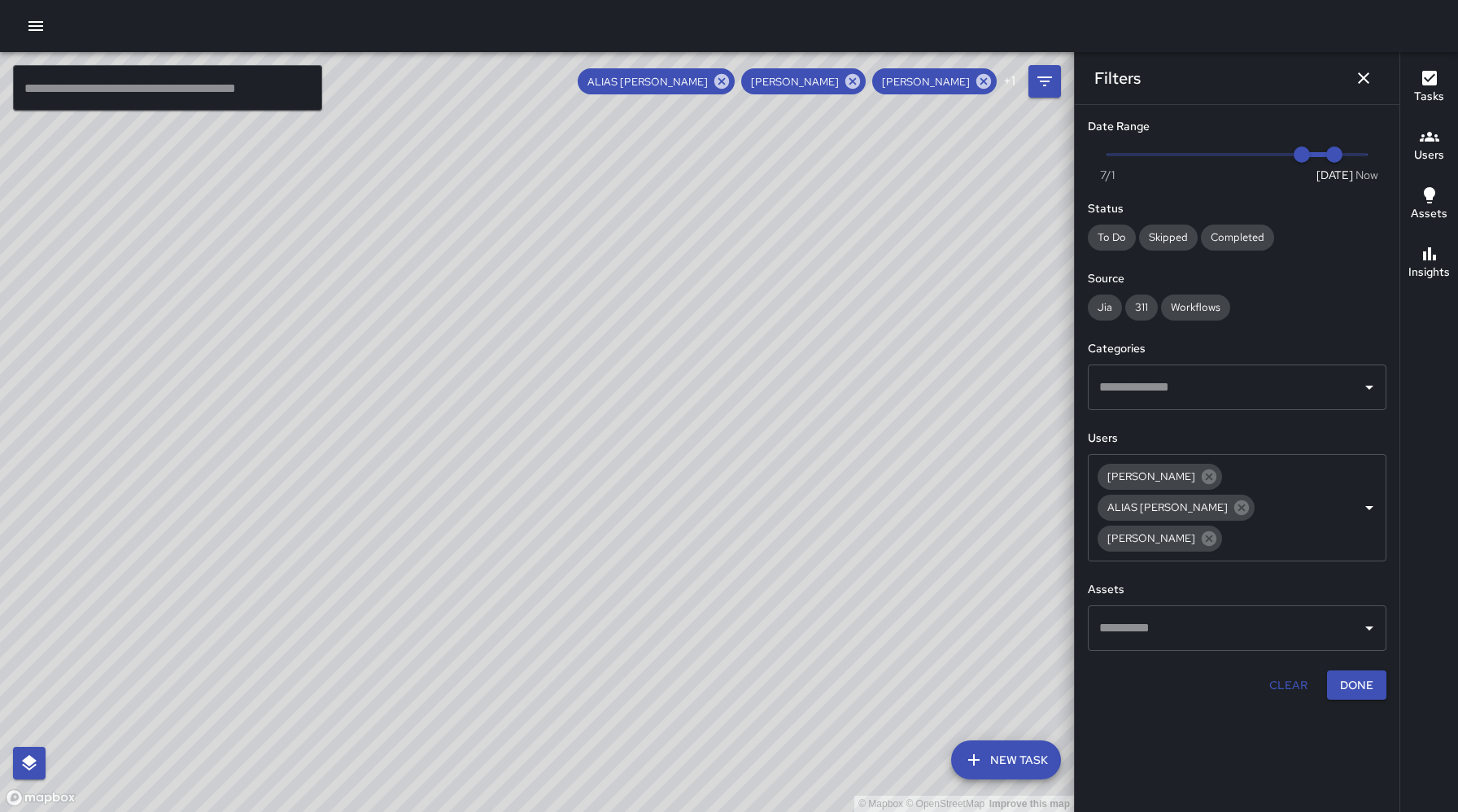 drag, startPoint x: 622, startPoint y: 708, endPoint x: 753, endPoint y: 558, distance: 199.1507 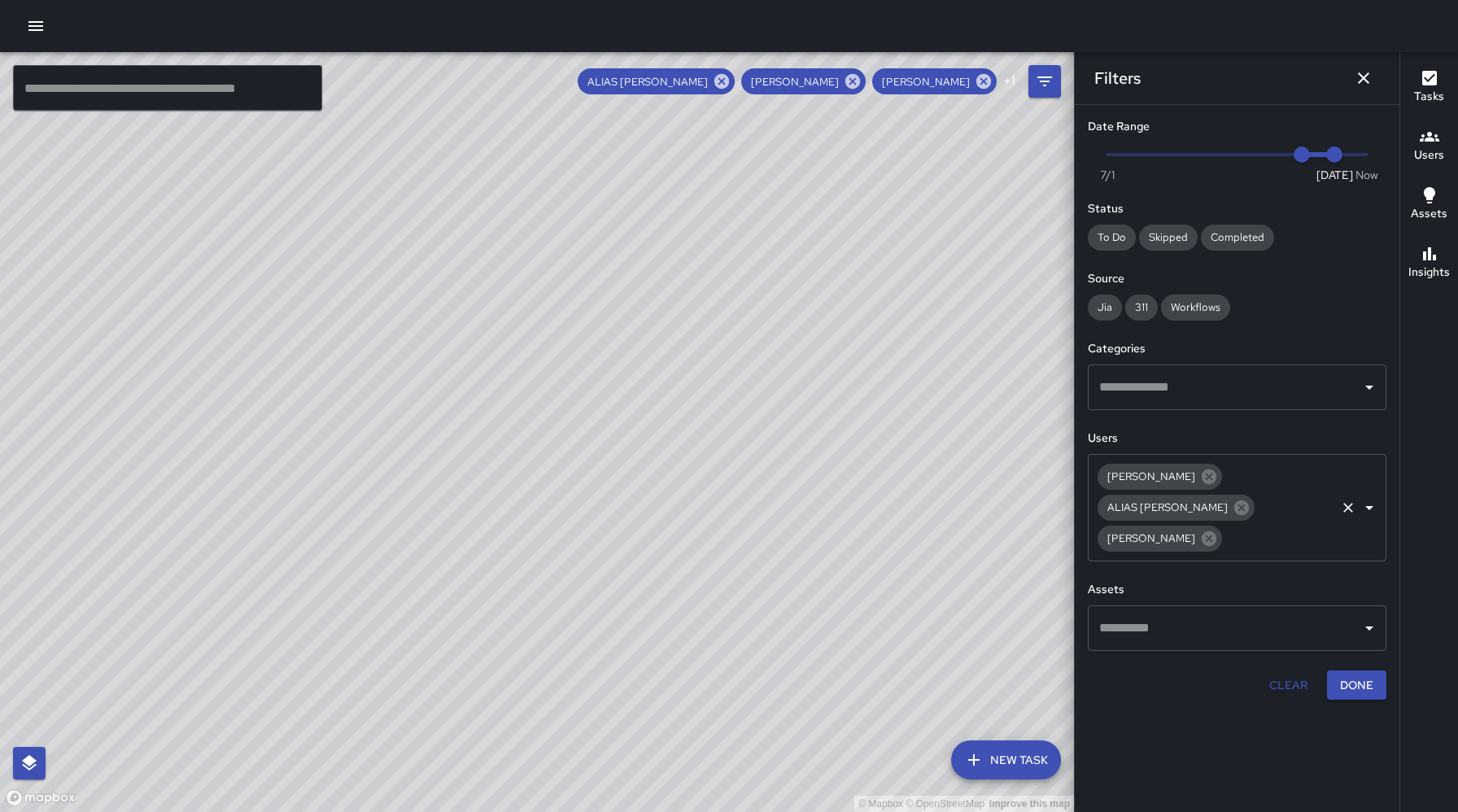 click on "[PERSON_NAME] ALIAS [PERSON_NAME] [PERSON_NAME] ​" at bounding box center (1237, 508) 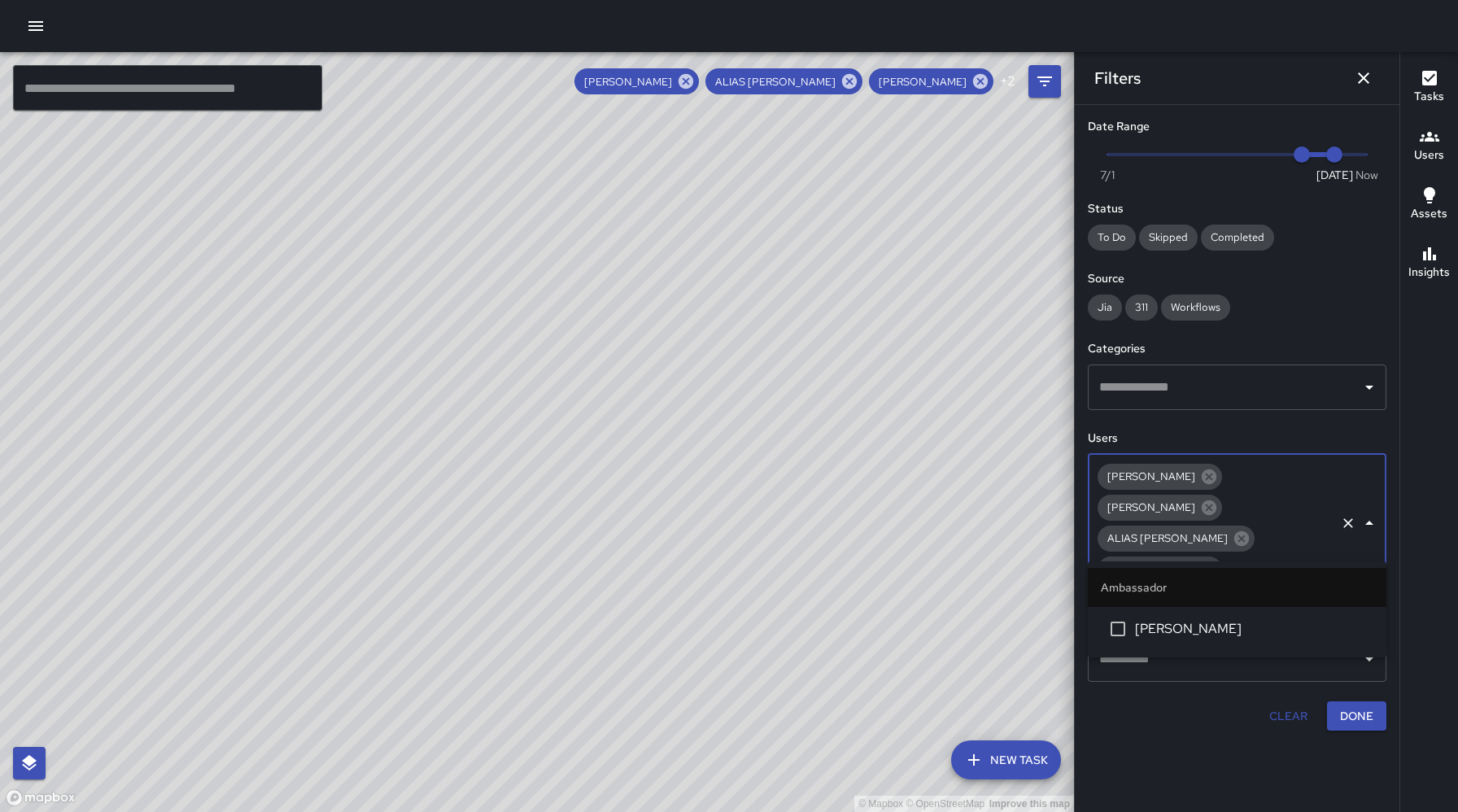type on "***" 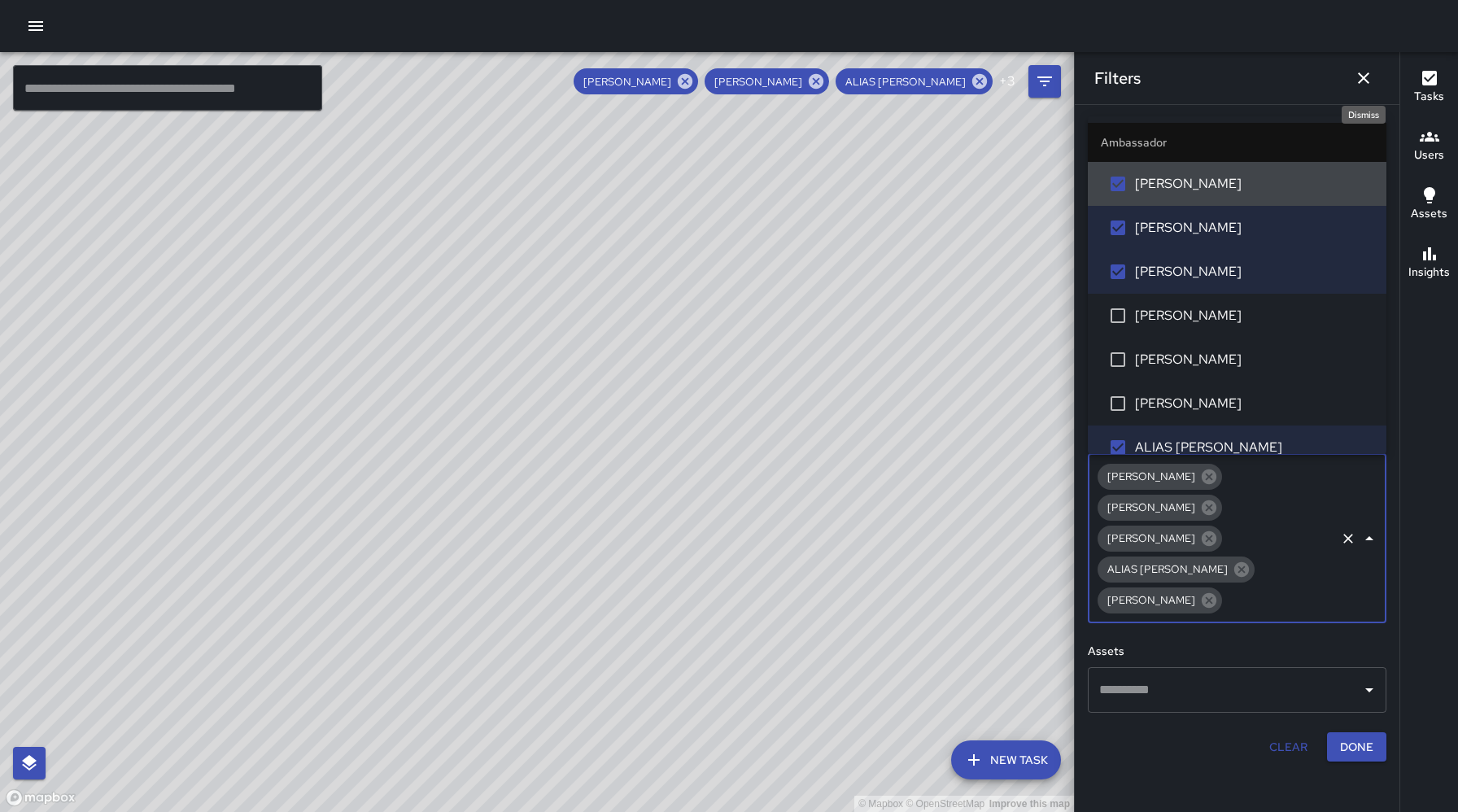 click 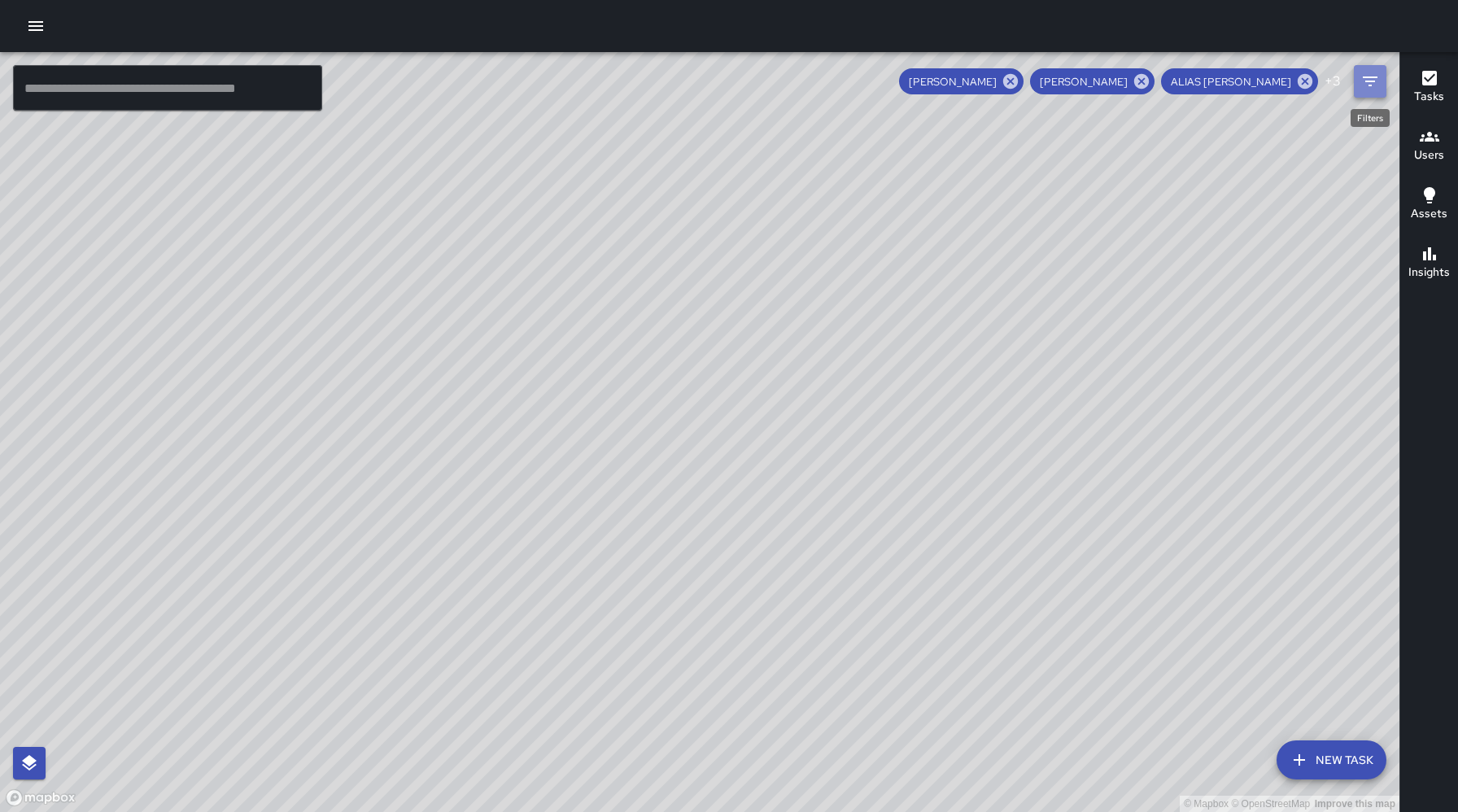 click at bounding box center (1370, 81) 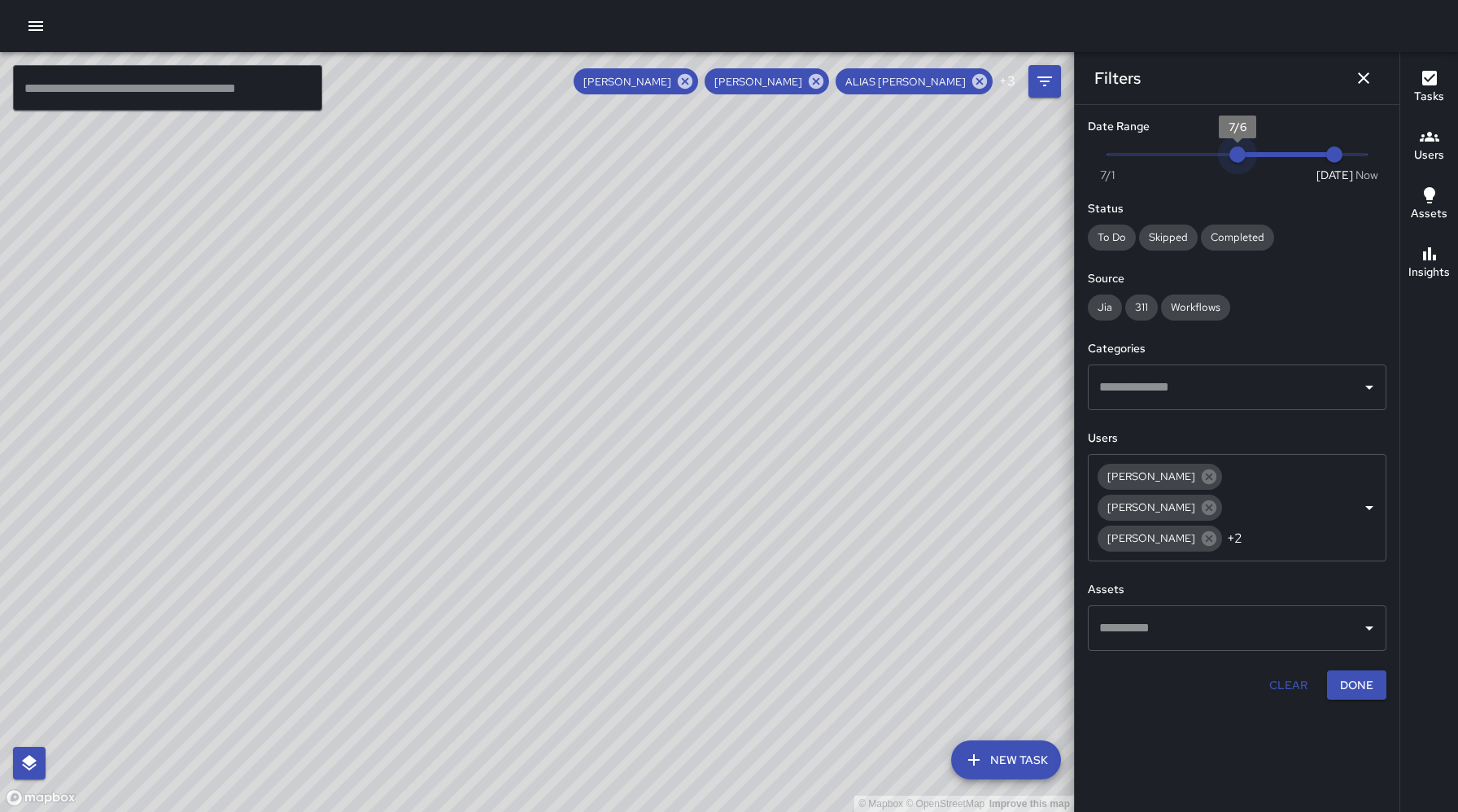 drag, startPoint x: 1303, startPoint y: 156, endPoint x: 1239, endPoint y: 157, distance: 64.00781 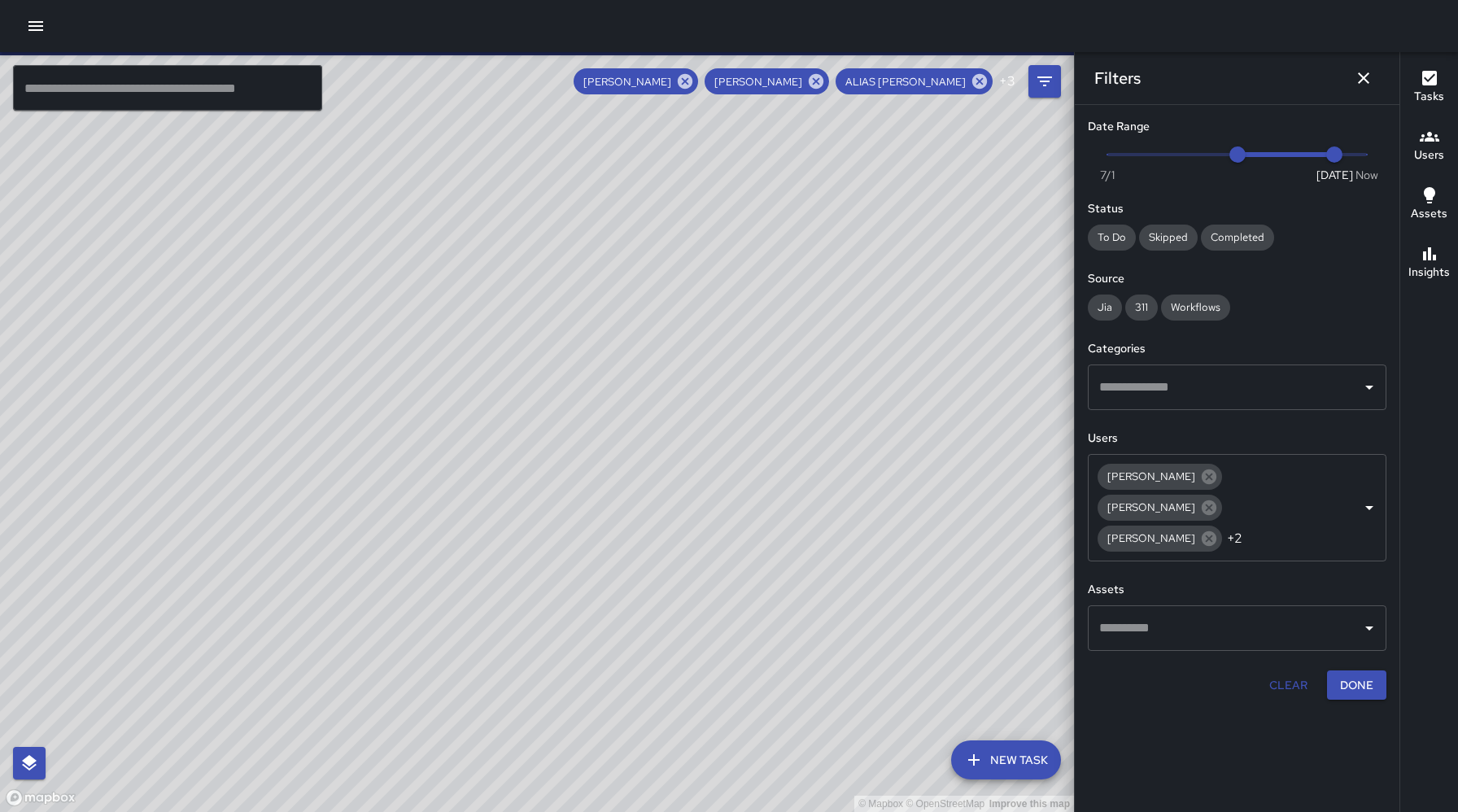 drag, startPoint x: 867, startPoint y: 232, endPoint x: 857, endPoint y: 516, distance: 284.176 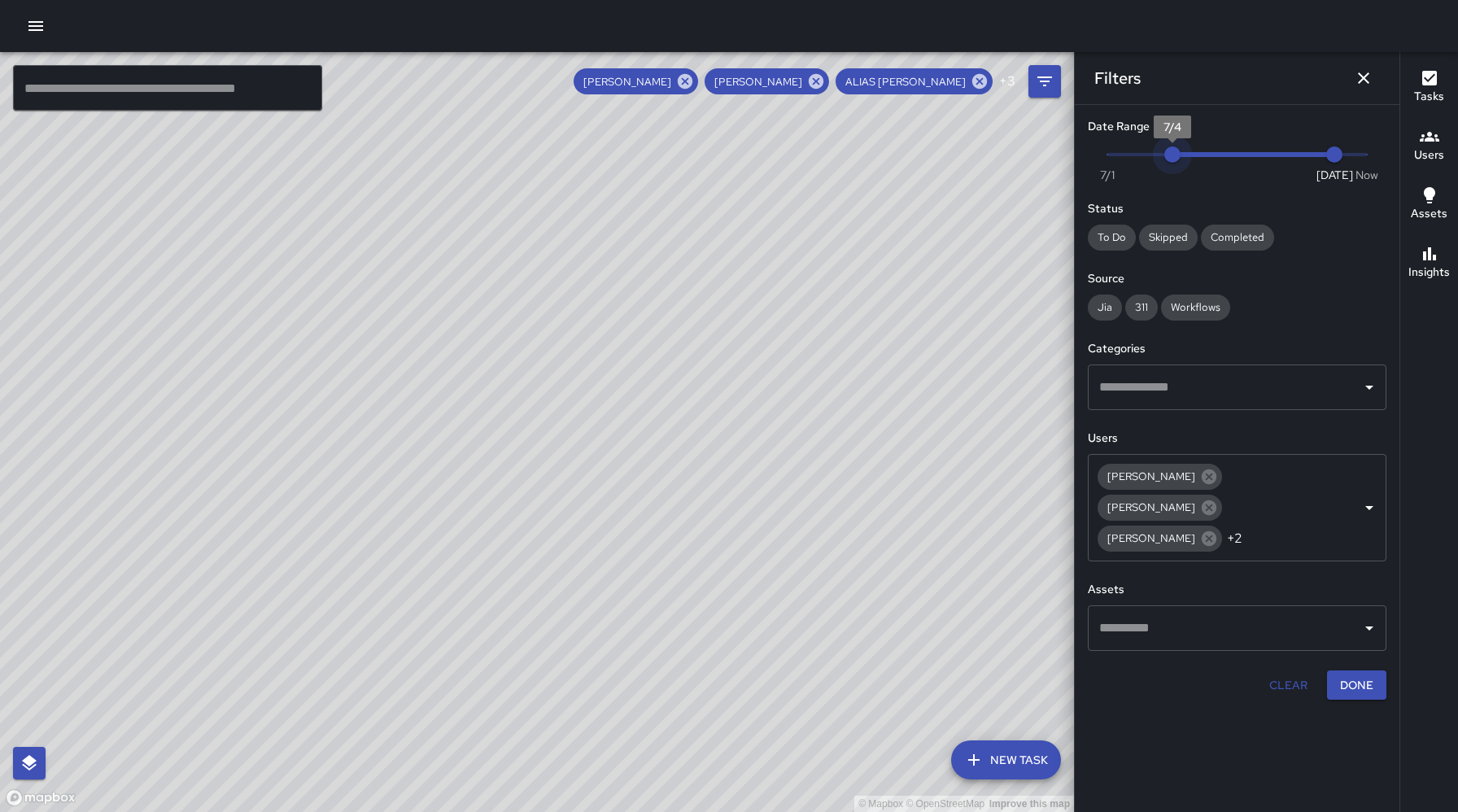 type on "*" 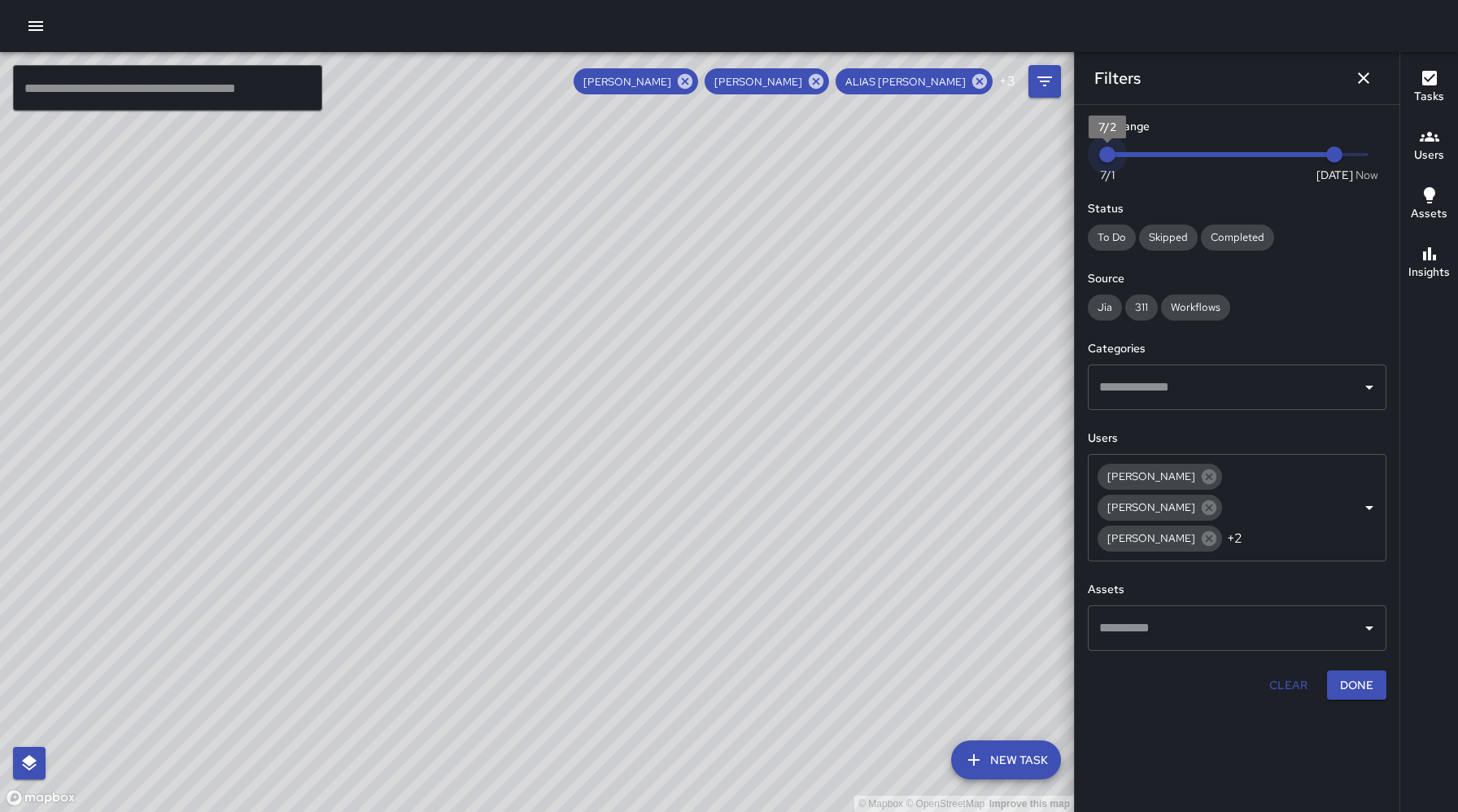 drag, startPoint x: 1236, startPoint y: 151, endPoint x: 1056, endPoint y: 186, distance: 183.37121 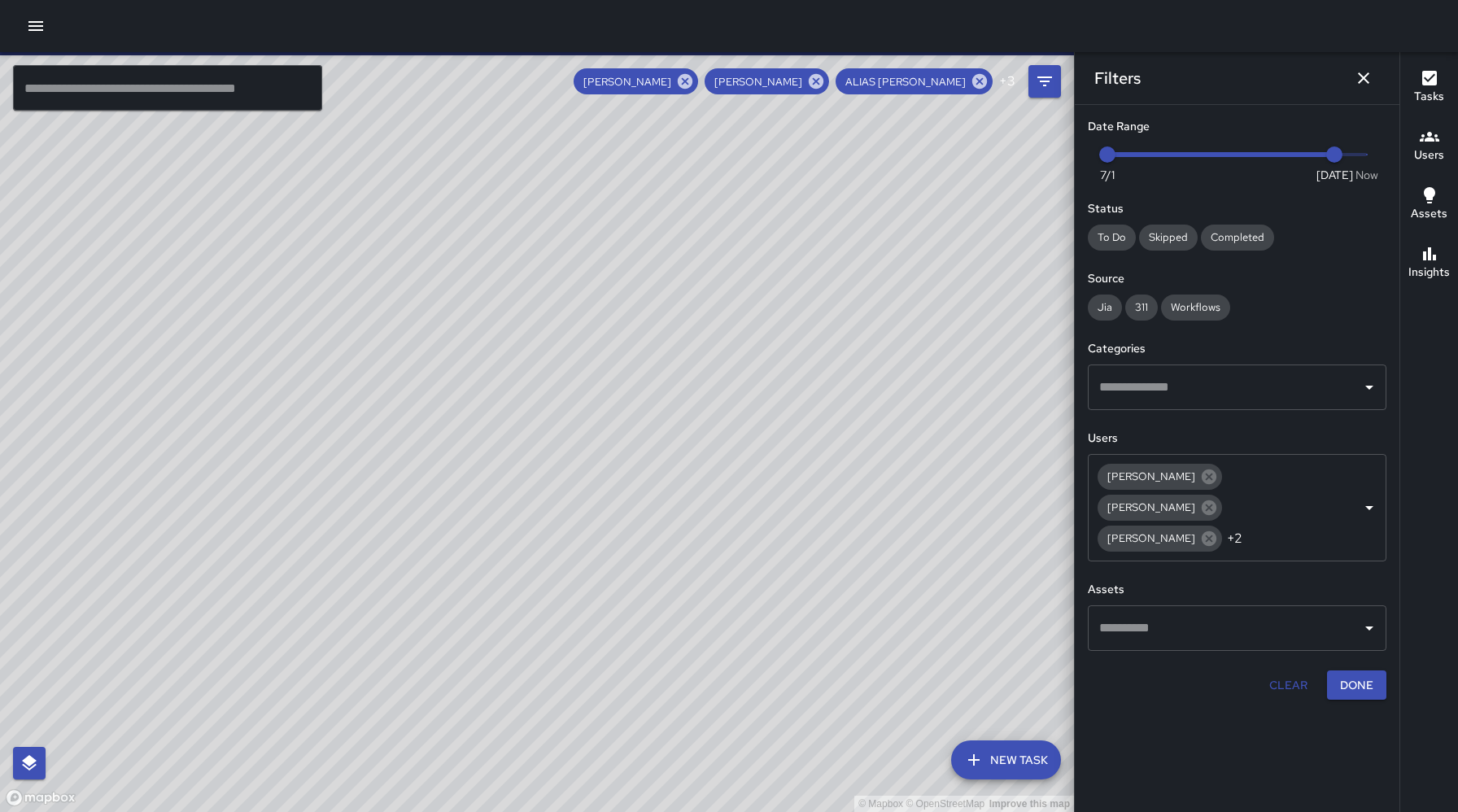 drag, startPoint x: 386, startPoint y: 574, endPoint x: 491, endPoint y: 355, distance: 242.87 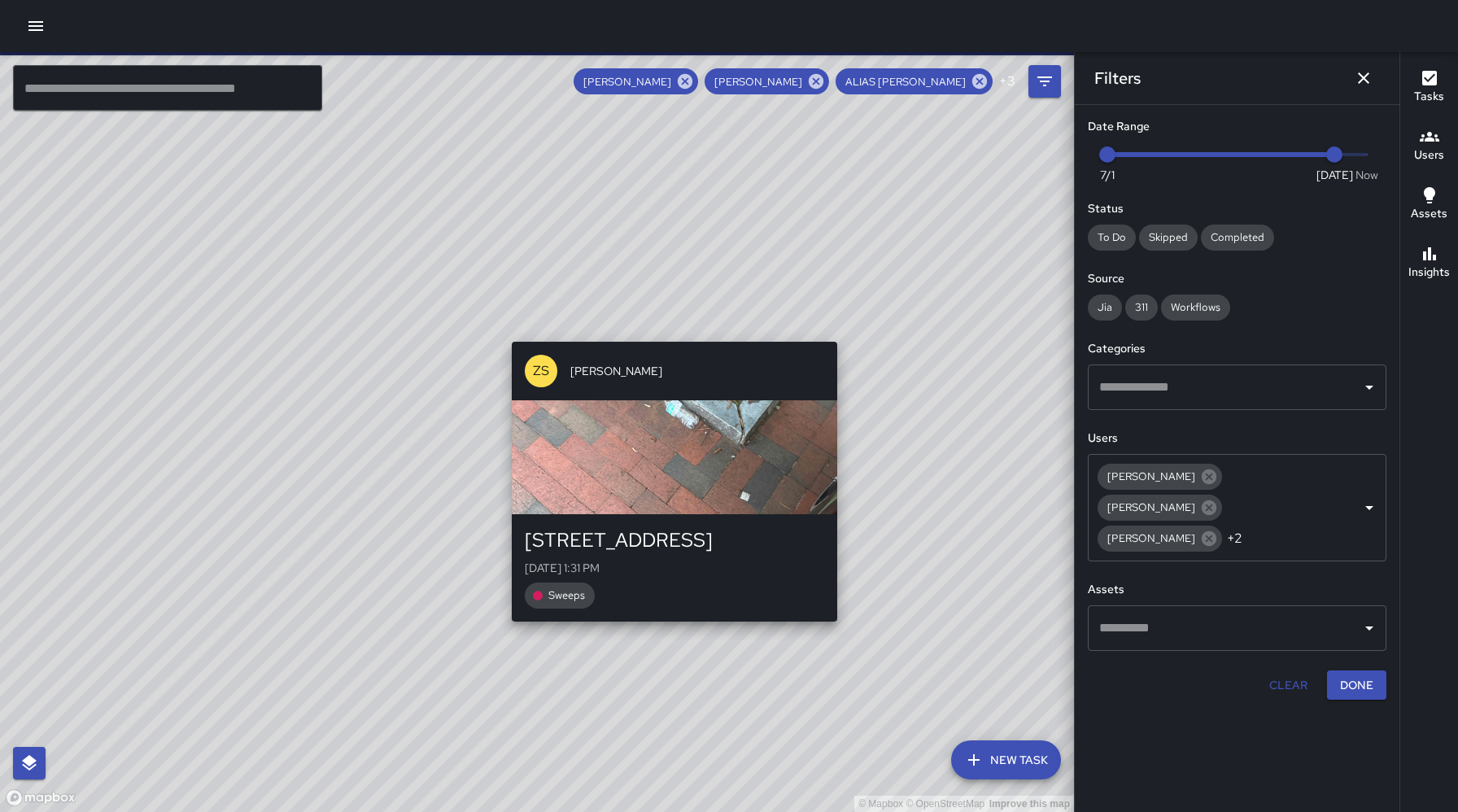 drag, startPoint x: 844, startPoint y: 286, endPoint x: 841, endPoint y: 330, distance: 44.10215 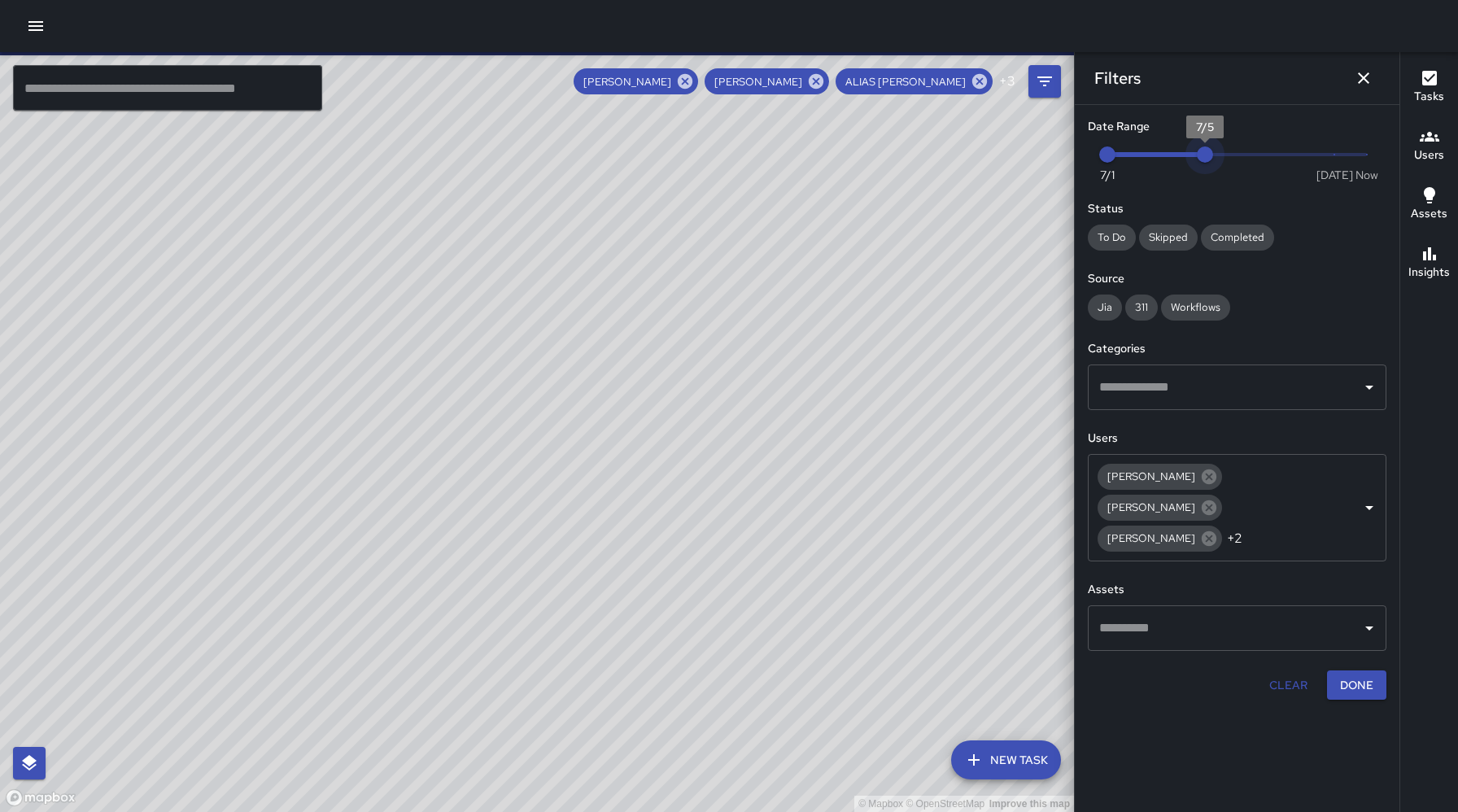 drag, startPoint x: 1332, startPoint y: 146, endPoint x: 1213, endPoint y: 168, distance: 121.017 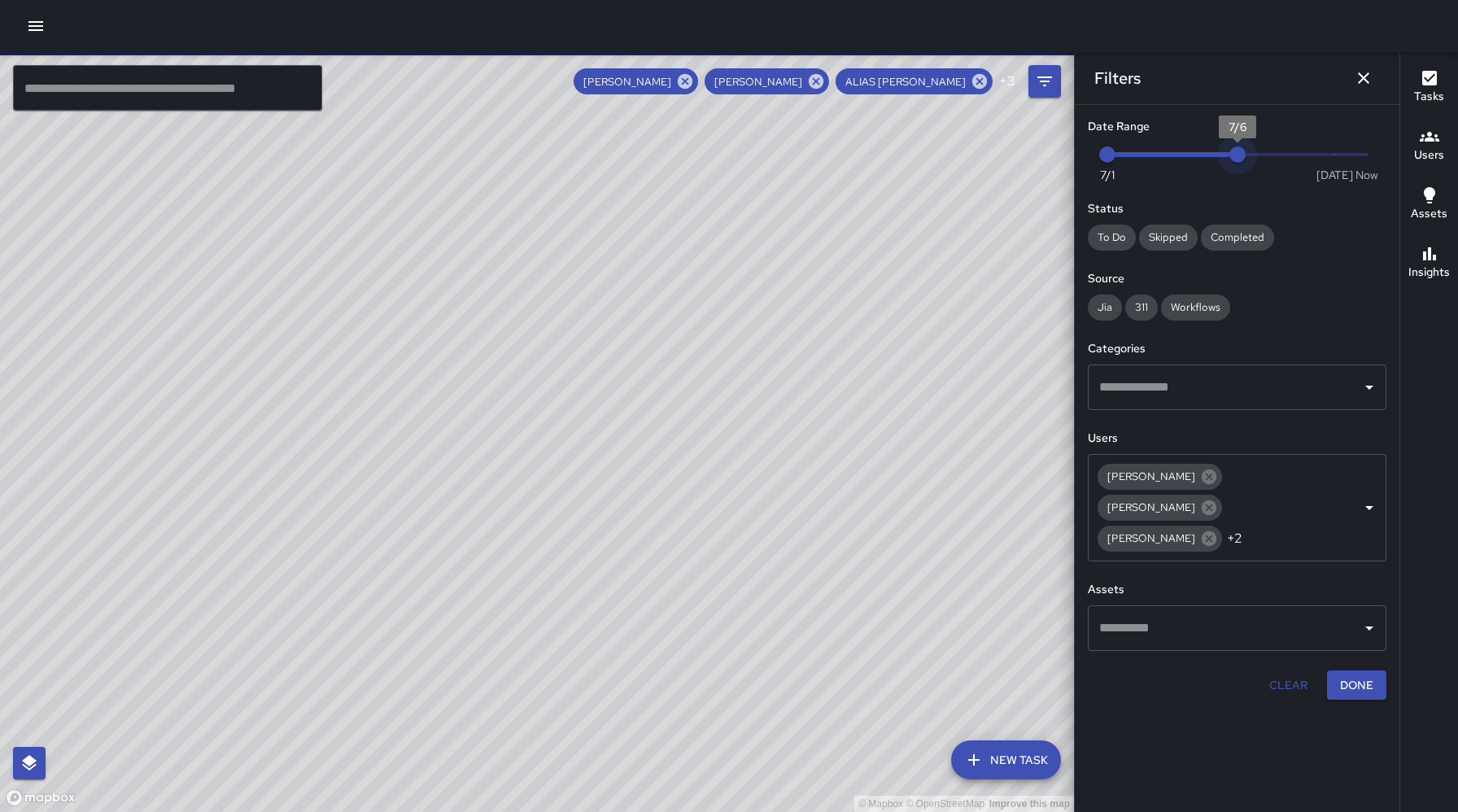 drag, startPoint x: 1206, startPoint y: 151, endPoint x: 1242, endPoint y: 143, distance: 36.87818 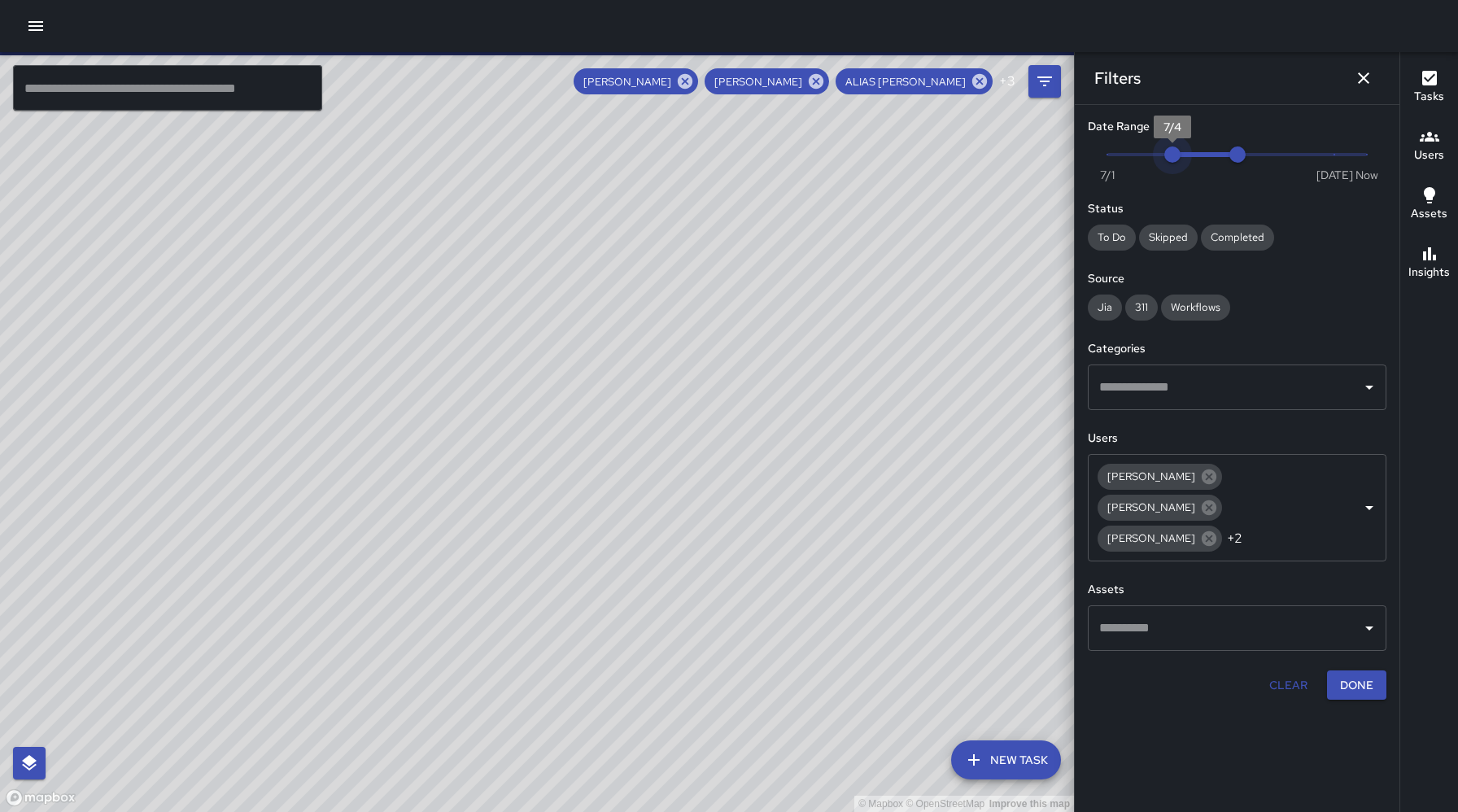 type on "*" 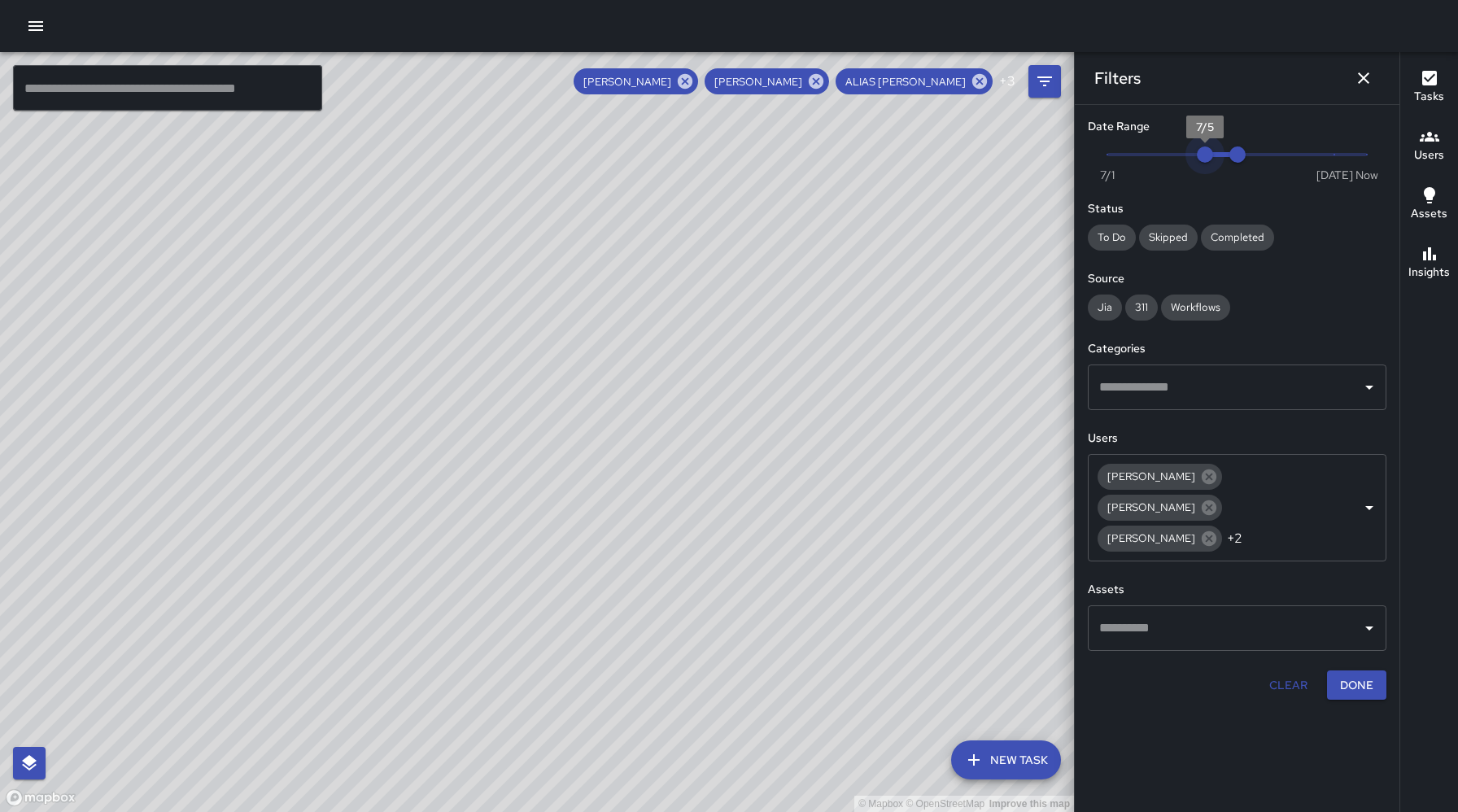 drag, startPoint x: 1102, startPoint y: 154, endPoint x: 1194, endPoint y: 155, distance: 92.00543 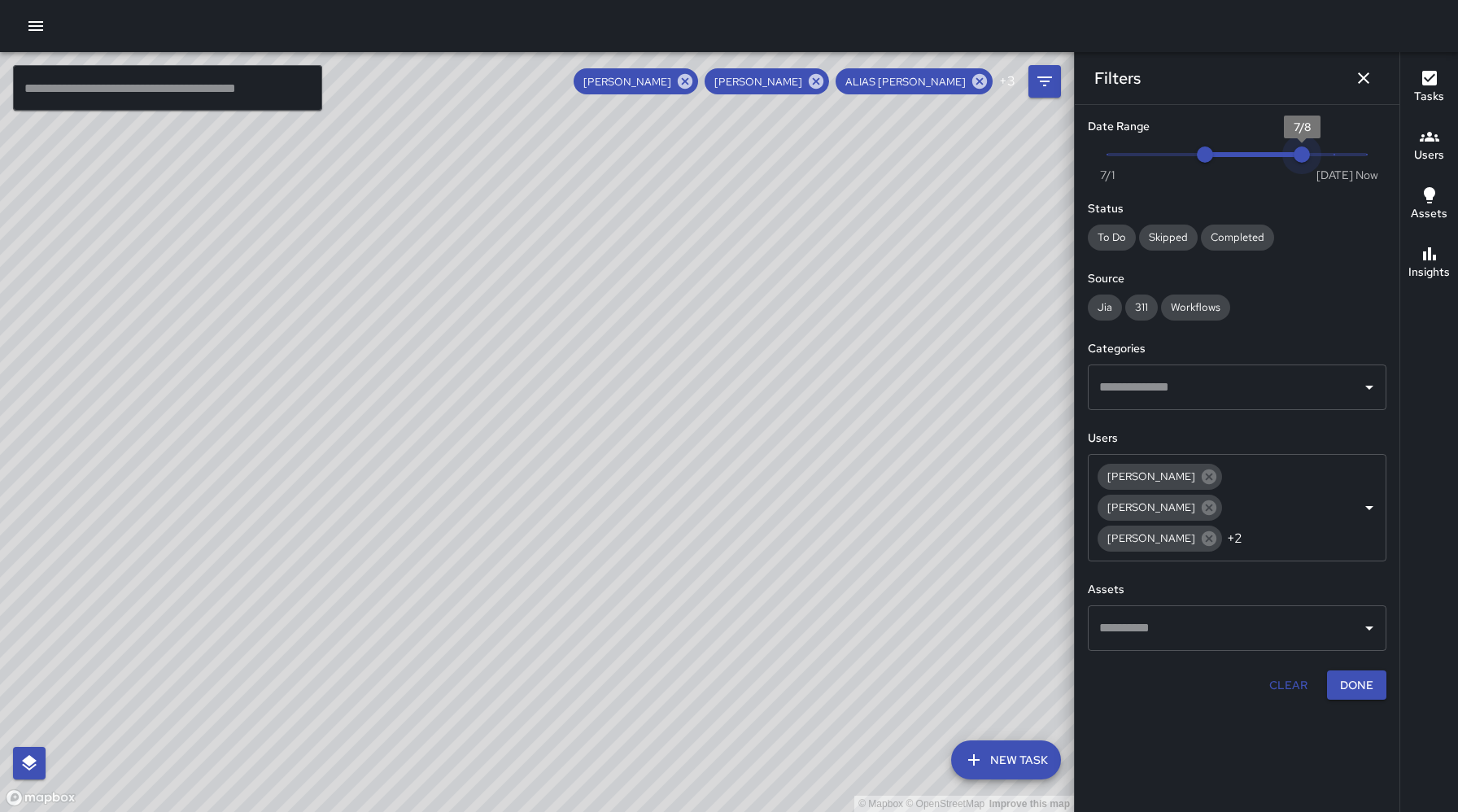 type on "*" 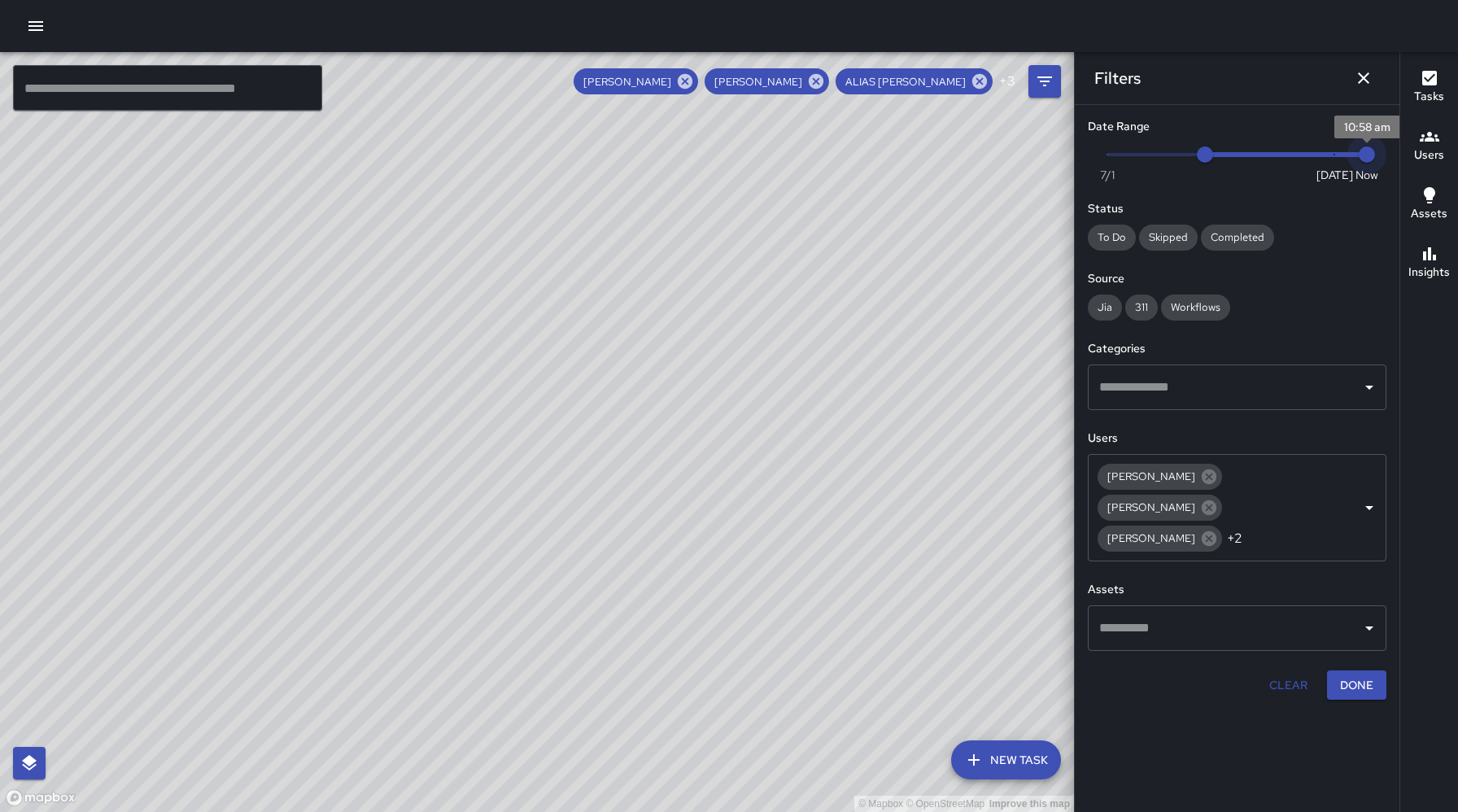 drag, startPoint x: 1246, startPoint y: 155, endPoint x: 1412, endPoint y: 146, distance: 166.2438 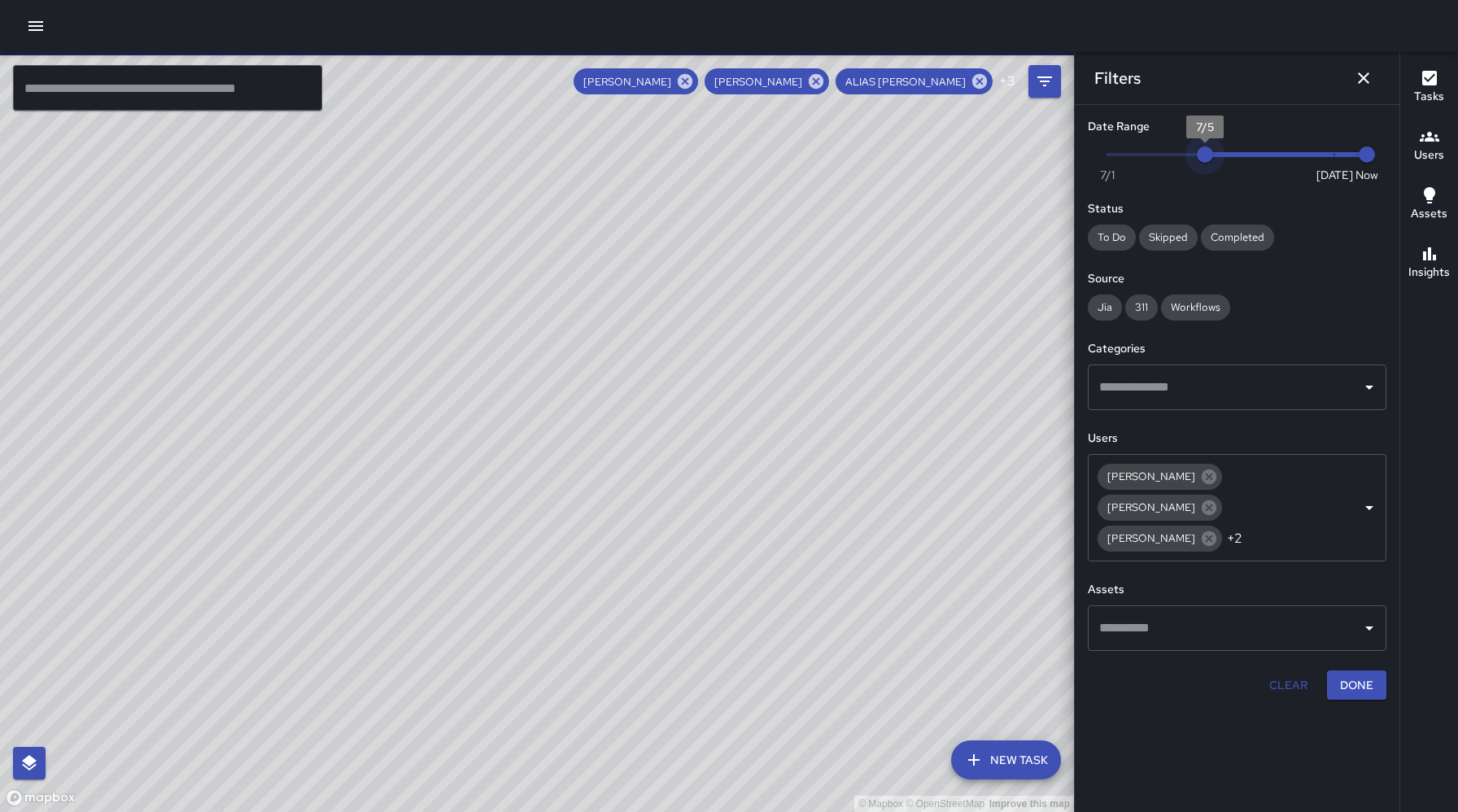 type on "*" 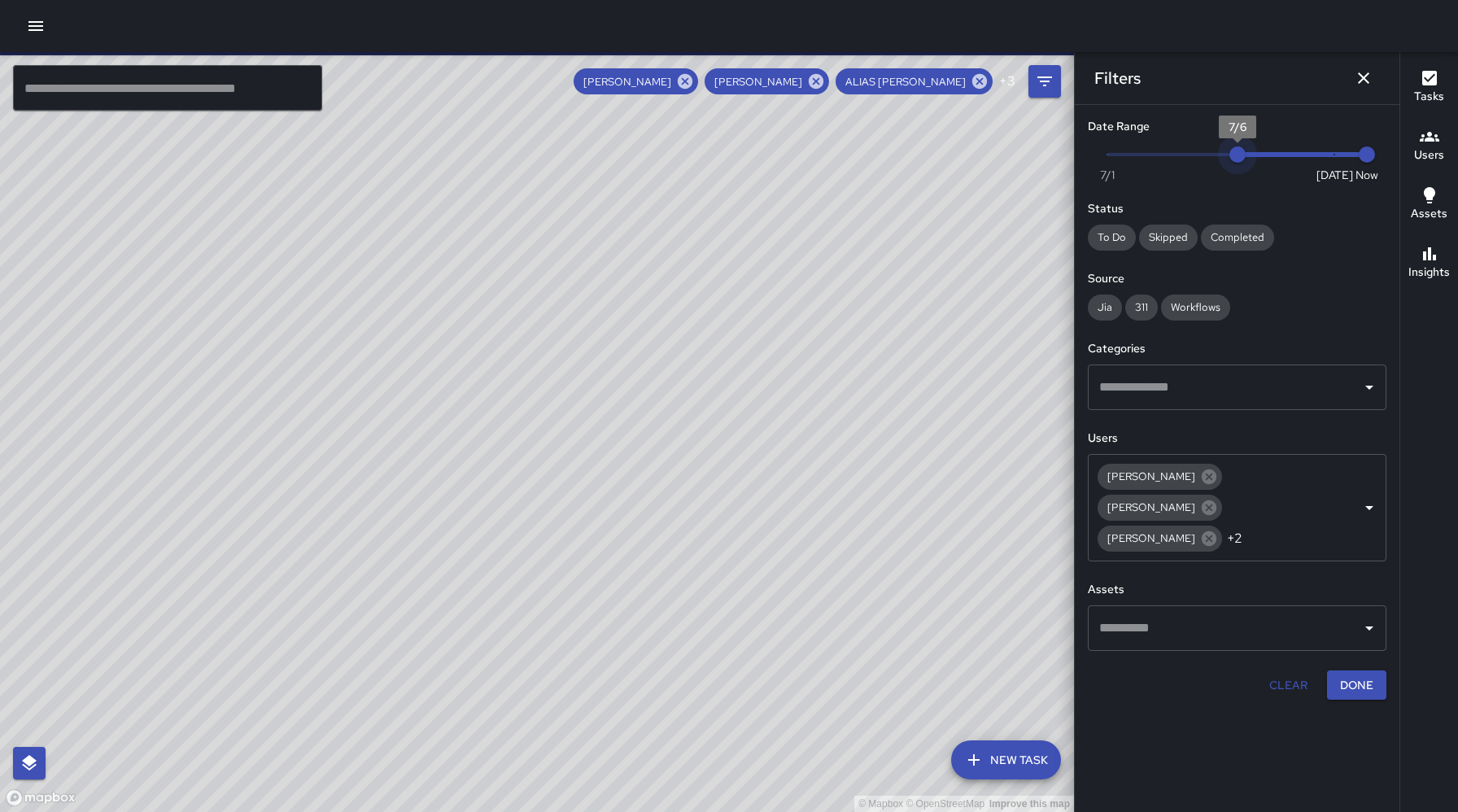drag, startPoint x: 1208, startPoint y: 151, endPoint x: 1239, endPoint y: 152, distance: 31.016125 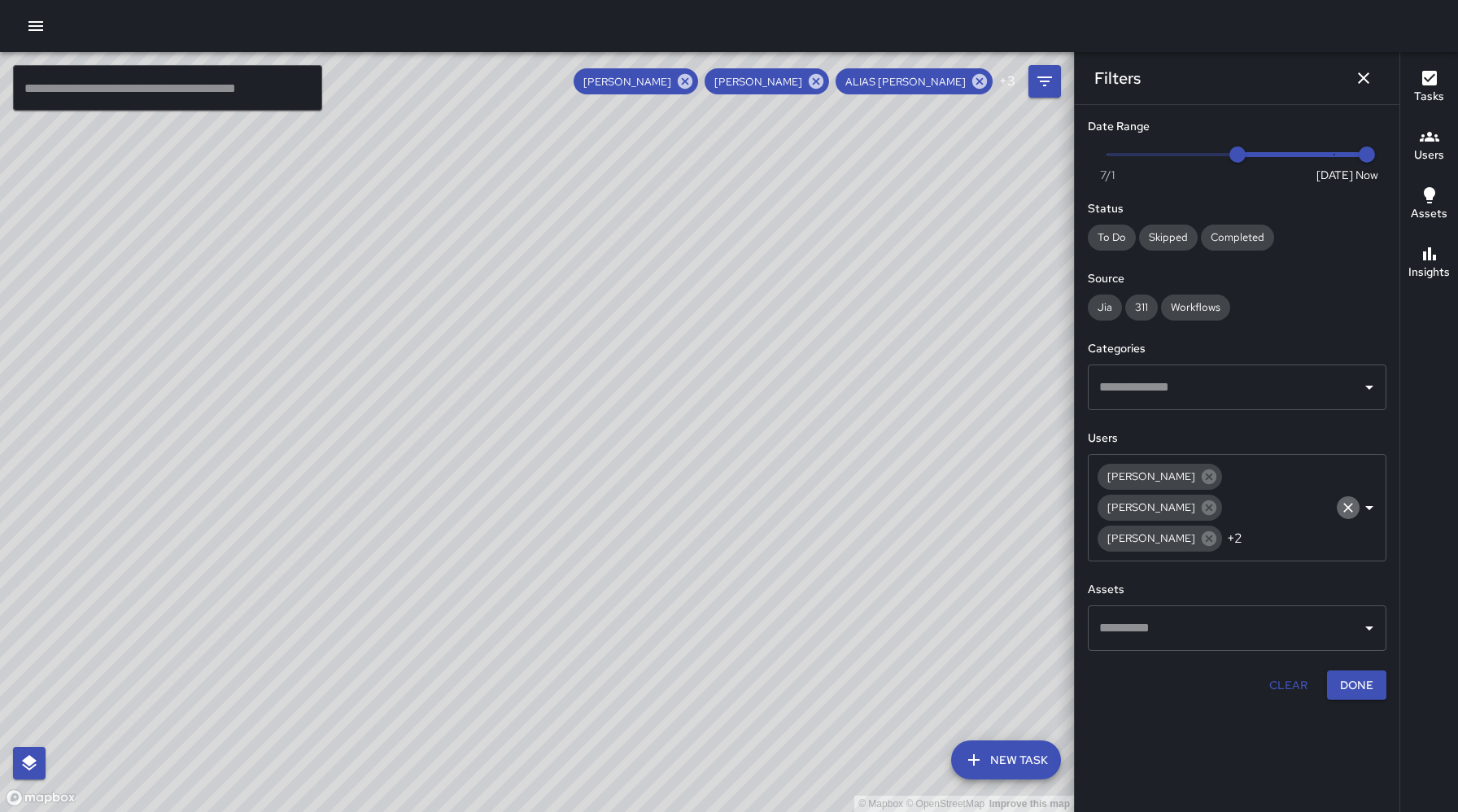 click 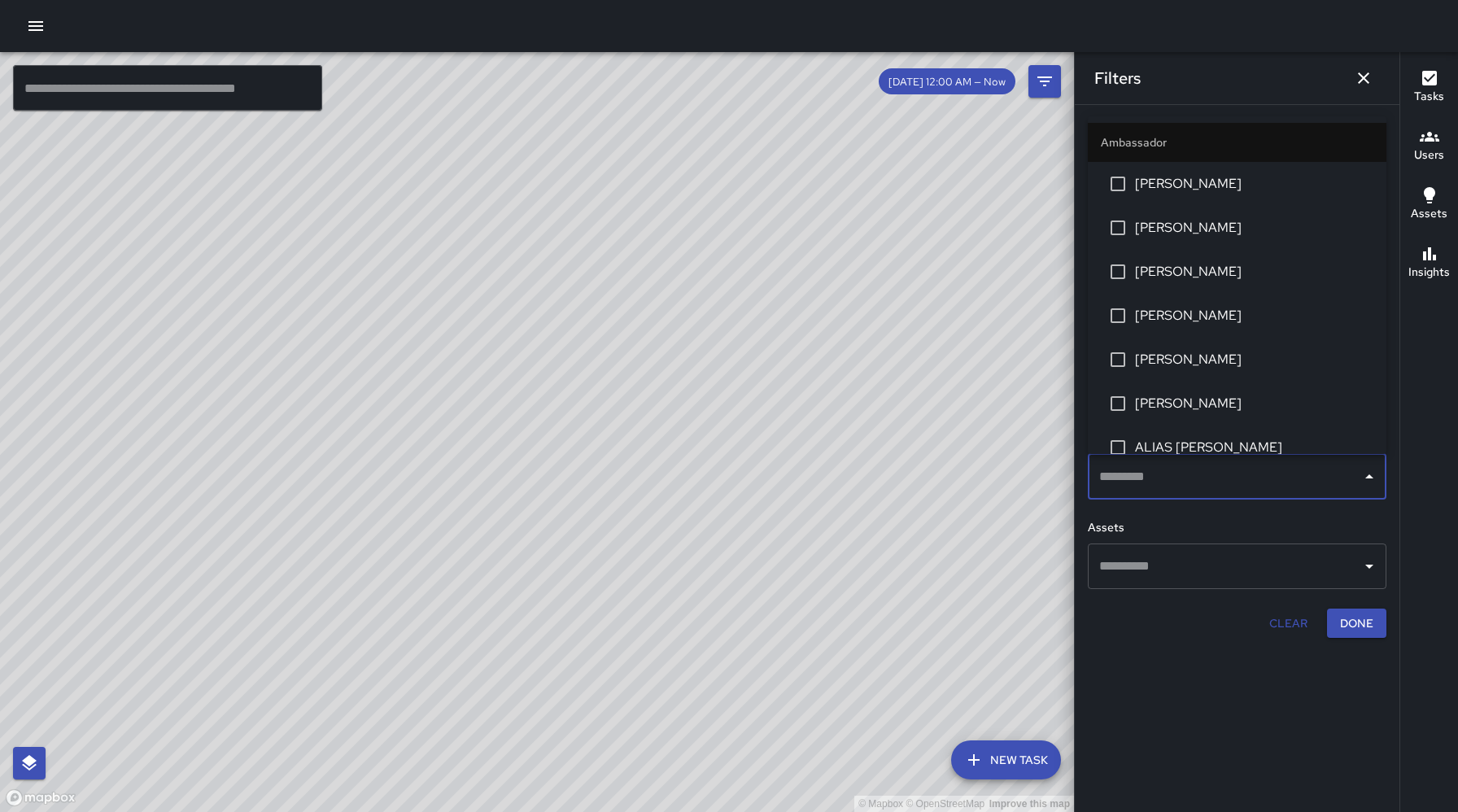 click at bounding box center [1224, 477] 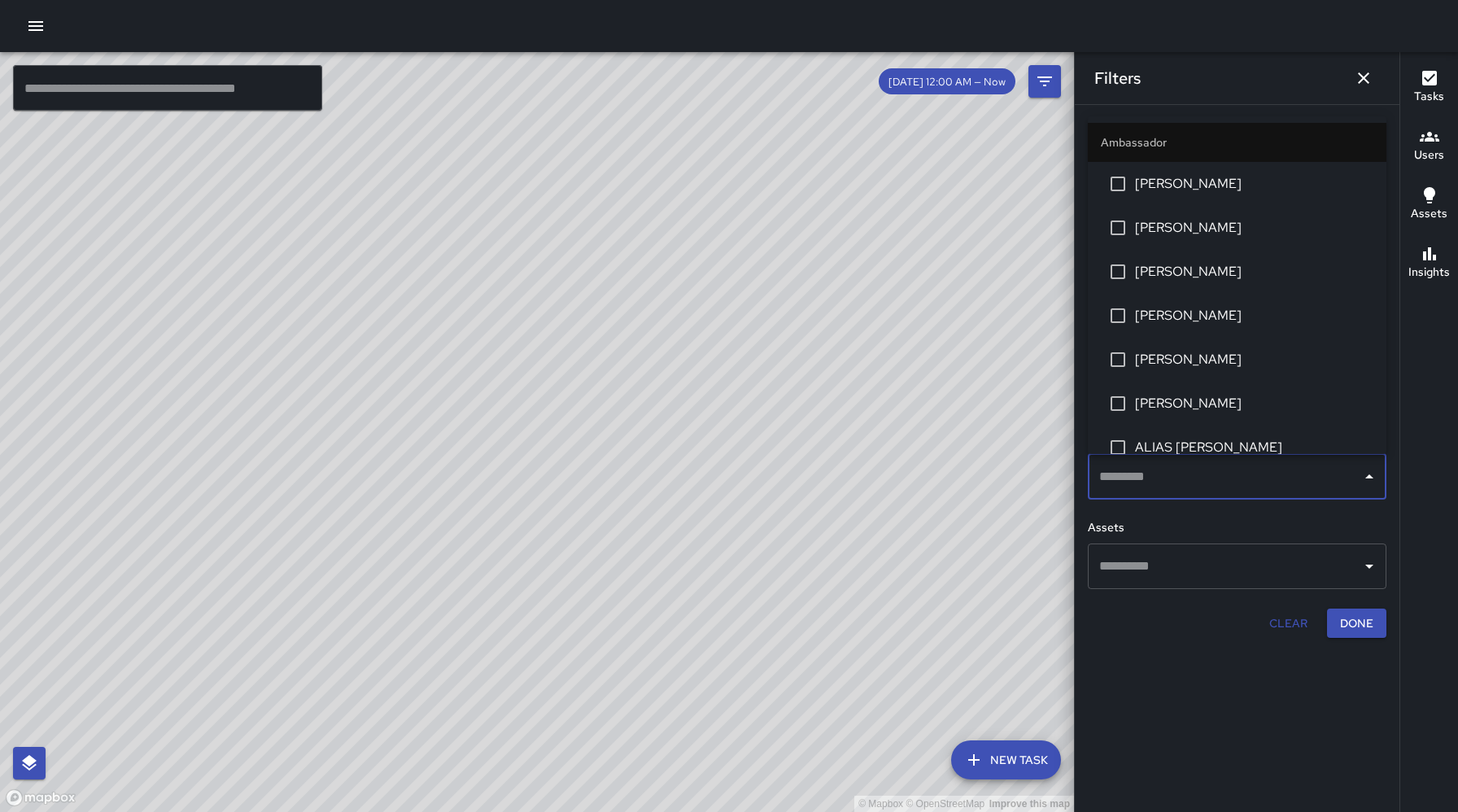 click on "[PERSON_NAME]" at bounding box center (1254, 316) 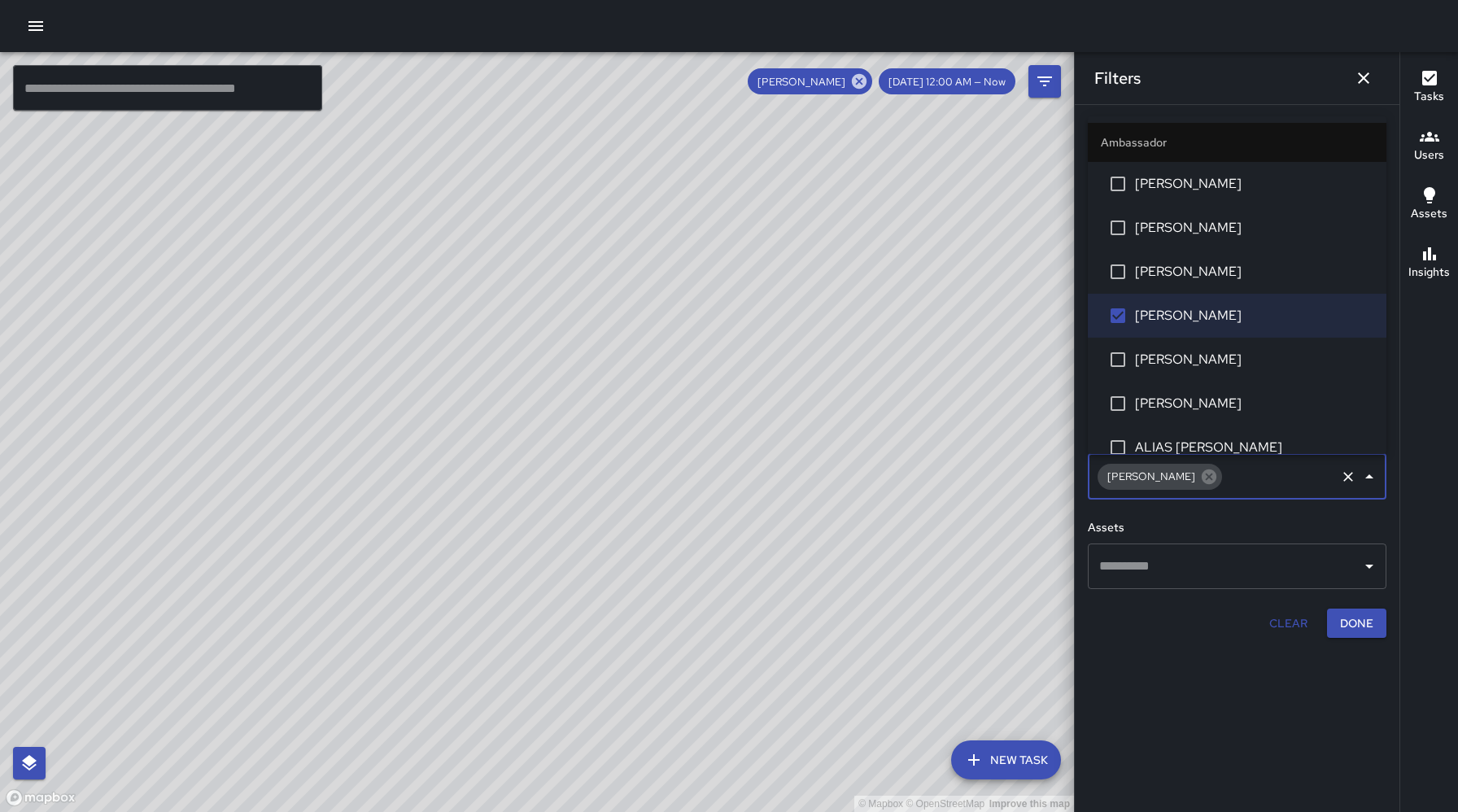 click on "[PERSON_NAME]" at bounding box center [1254, 404] 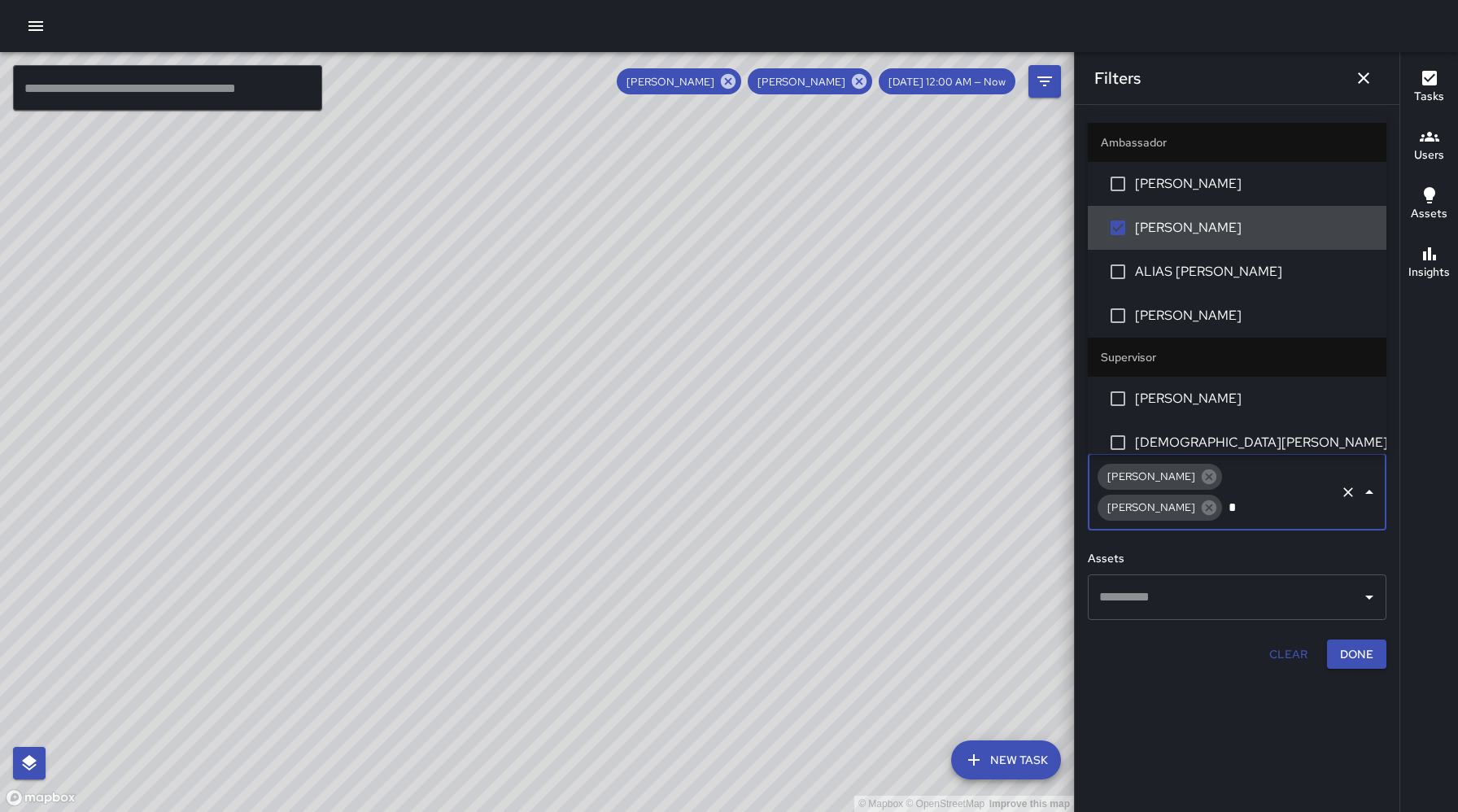 type on "**" 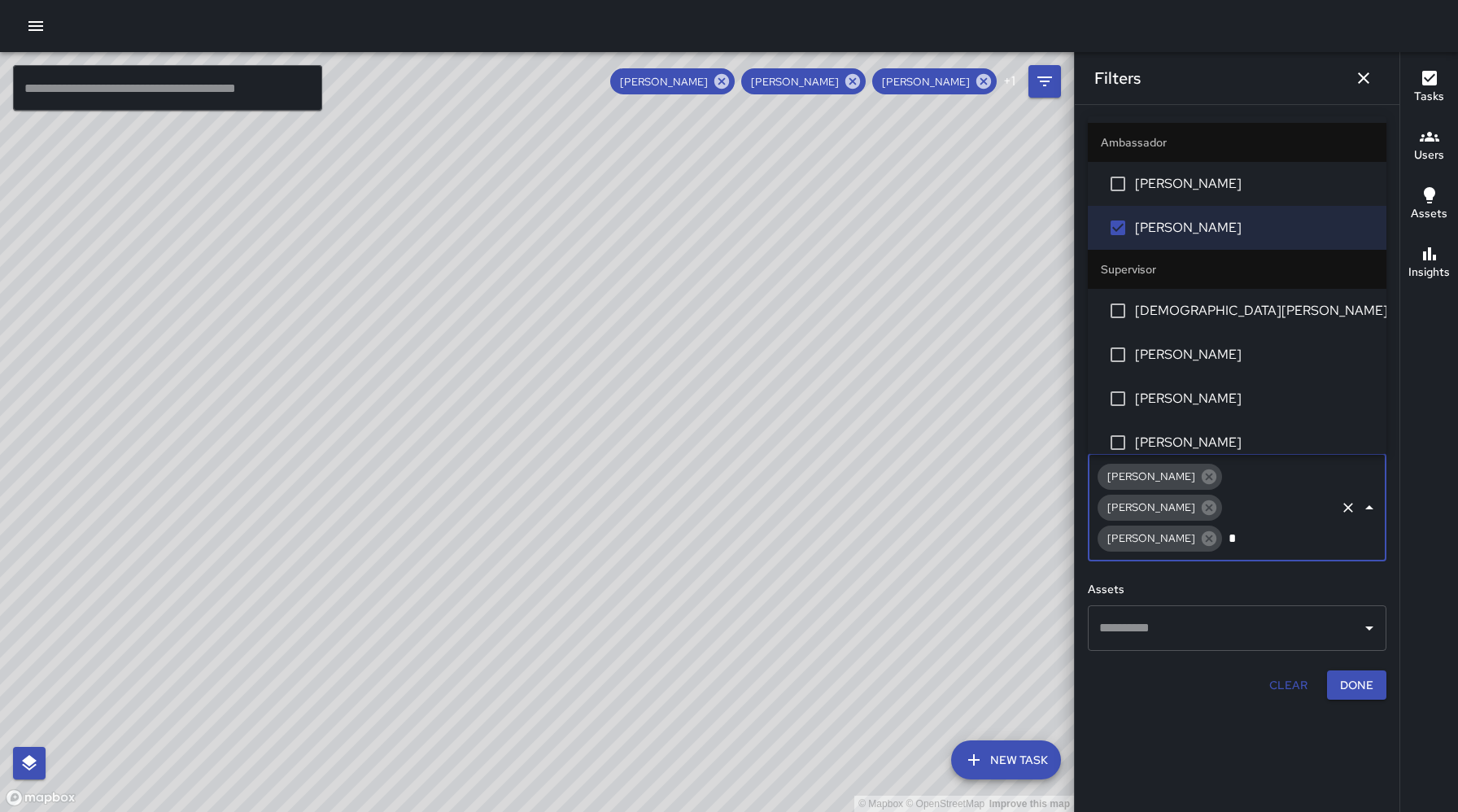 type on "**" 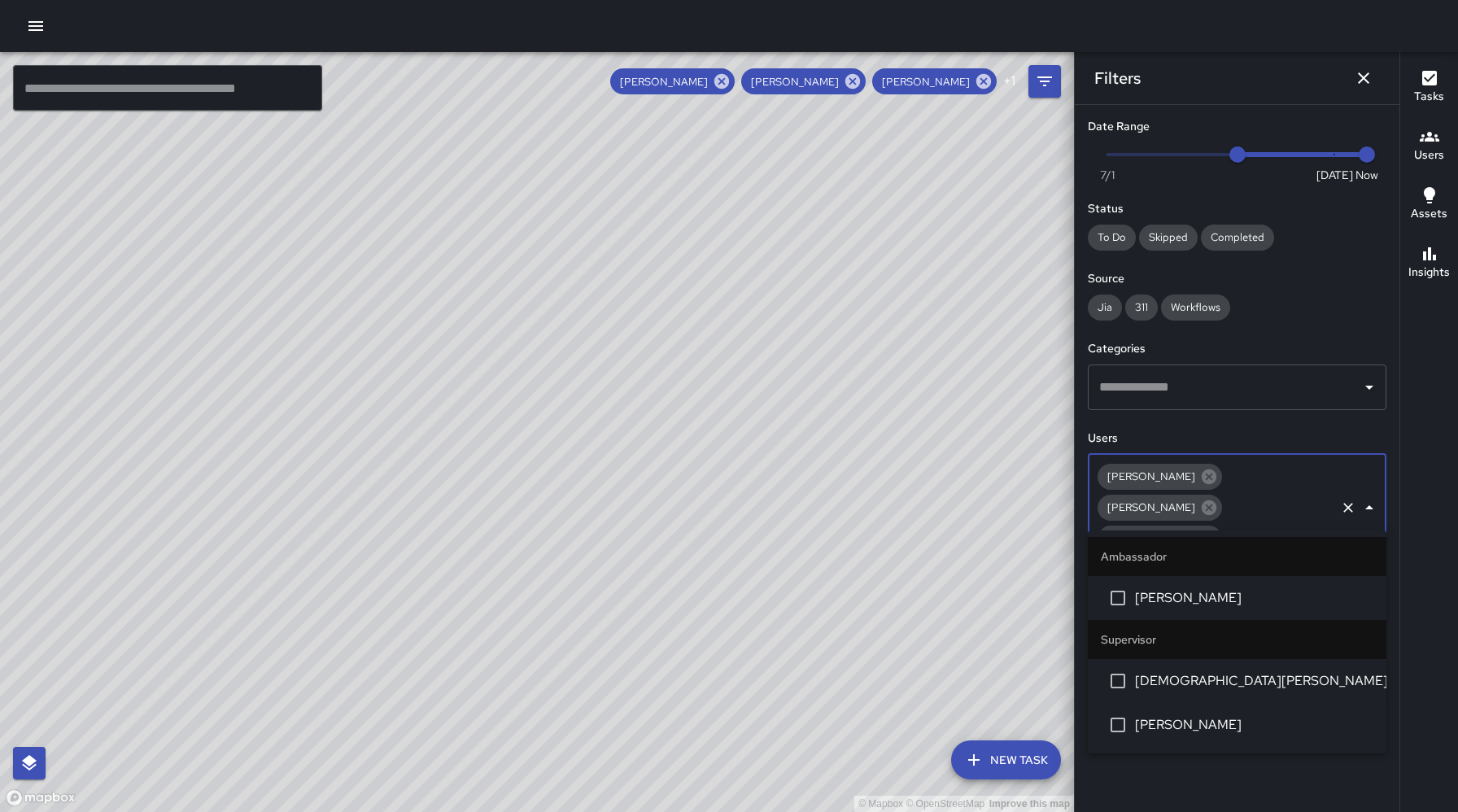 click on "[PERSON_NAME]" at bounding box center (1254, 725) 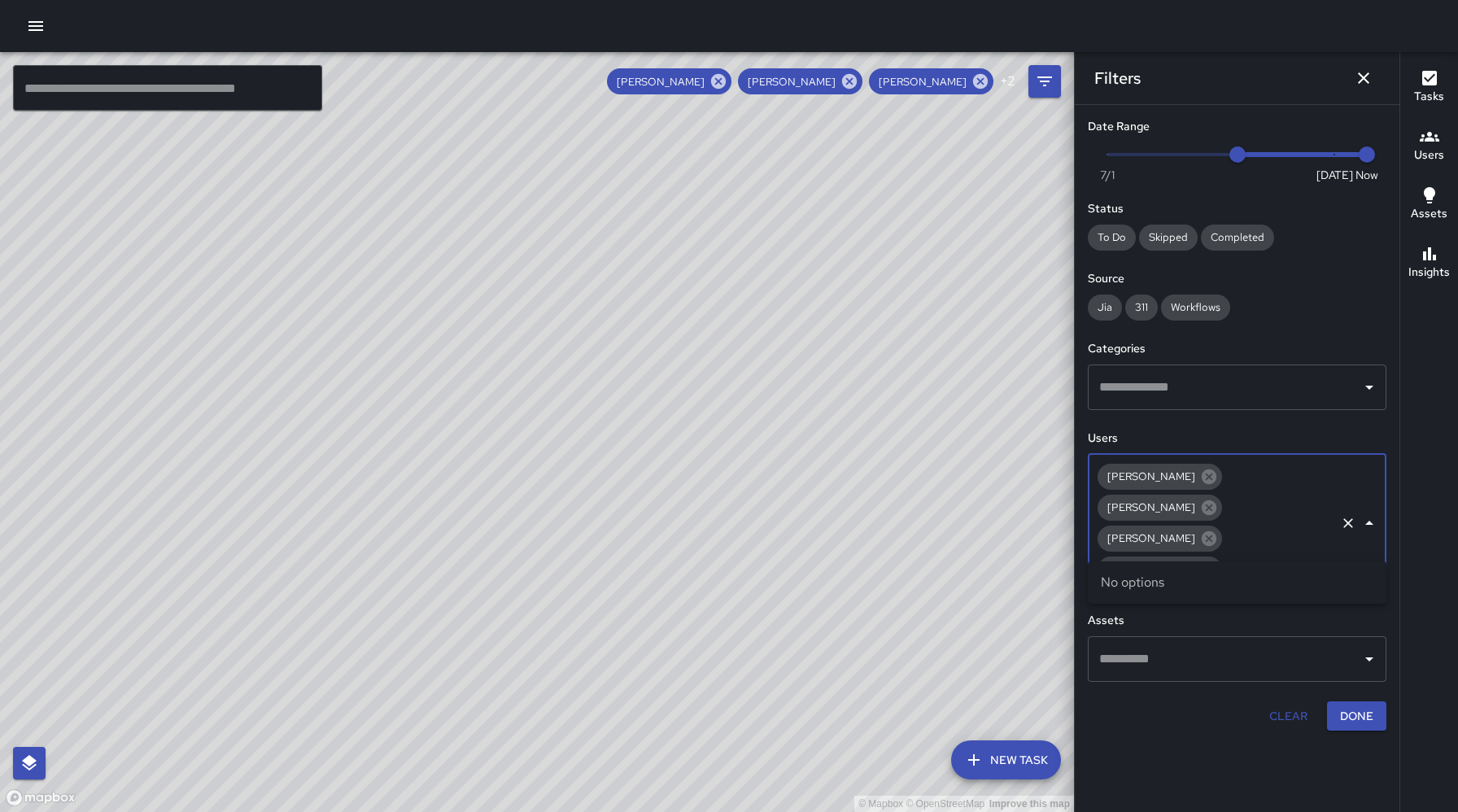 type on "*" 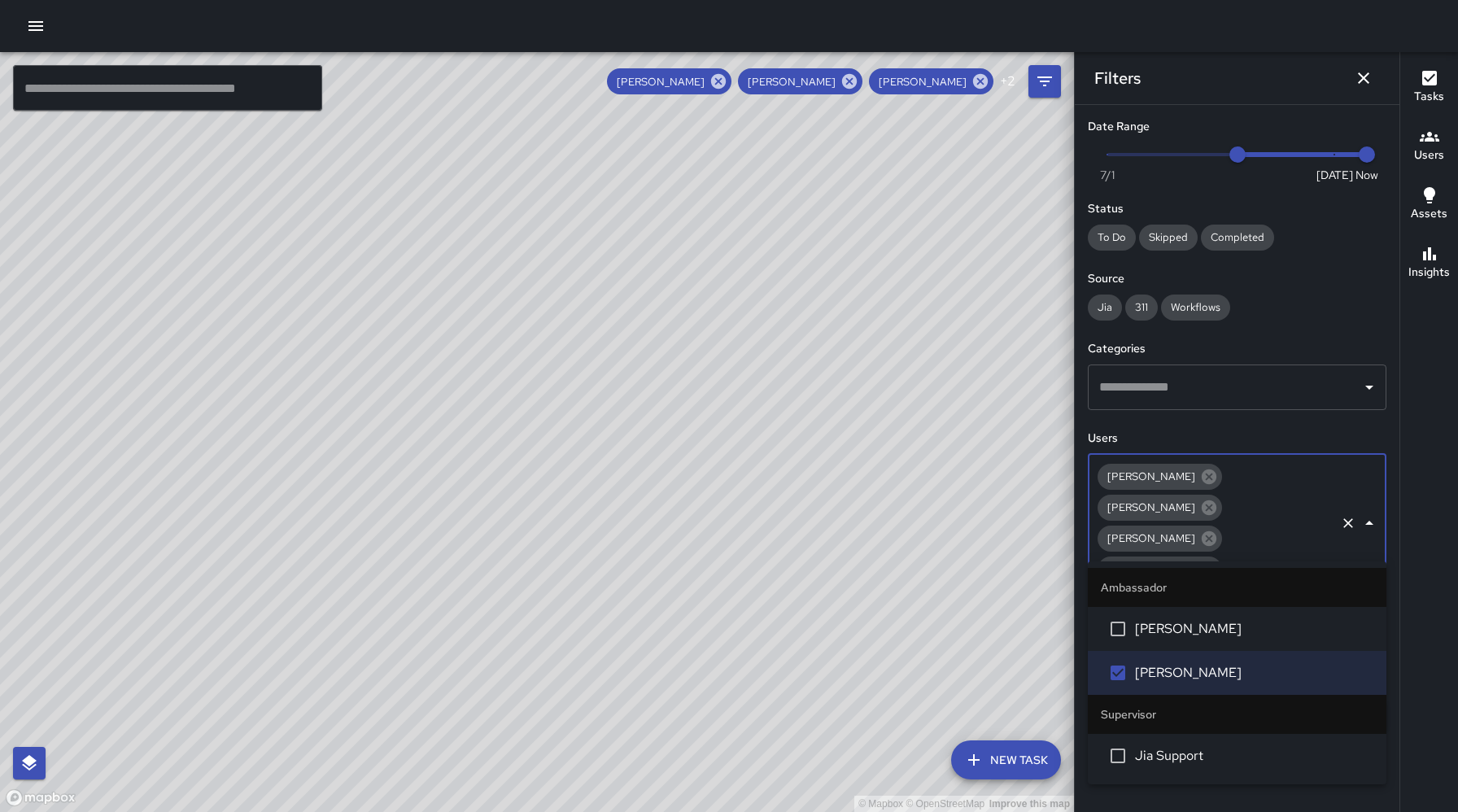 type 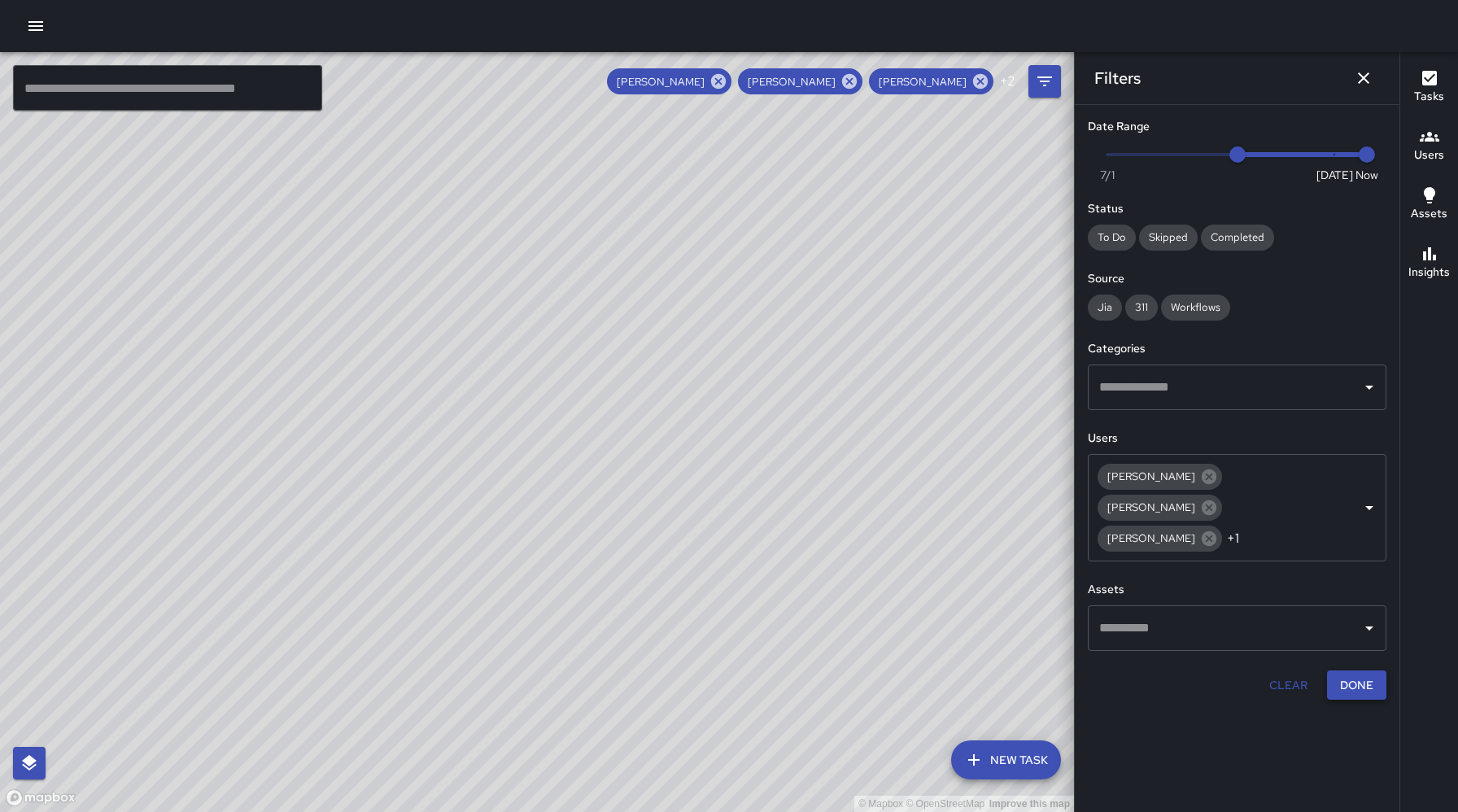 click on "Filters Date Range Now [DATE] [DATE] 10:58 am Status To Do Skipped Completed Source Jia 311 Workflows Categories ​ Users [PERSON_NAME] [PERSON_NAME] [PERSON_NAME] +1 ​ Assets ​ Clear Done" at bounding box center (1237, 406) 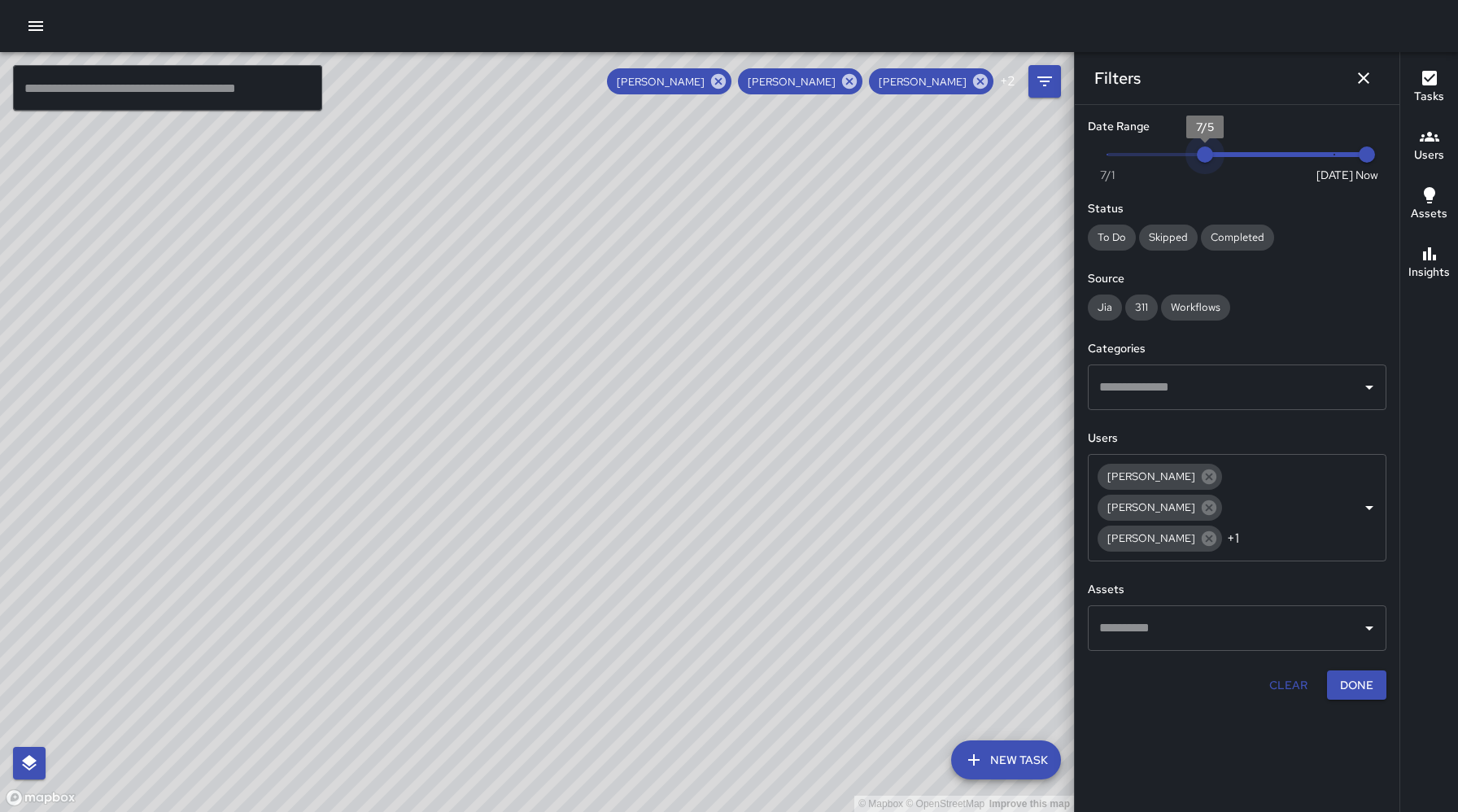 type on "*" 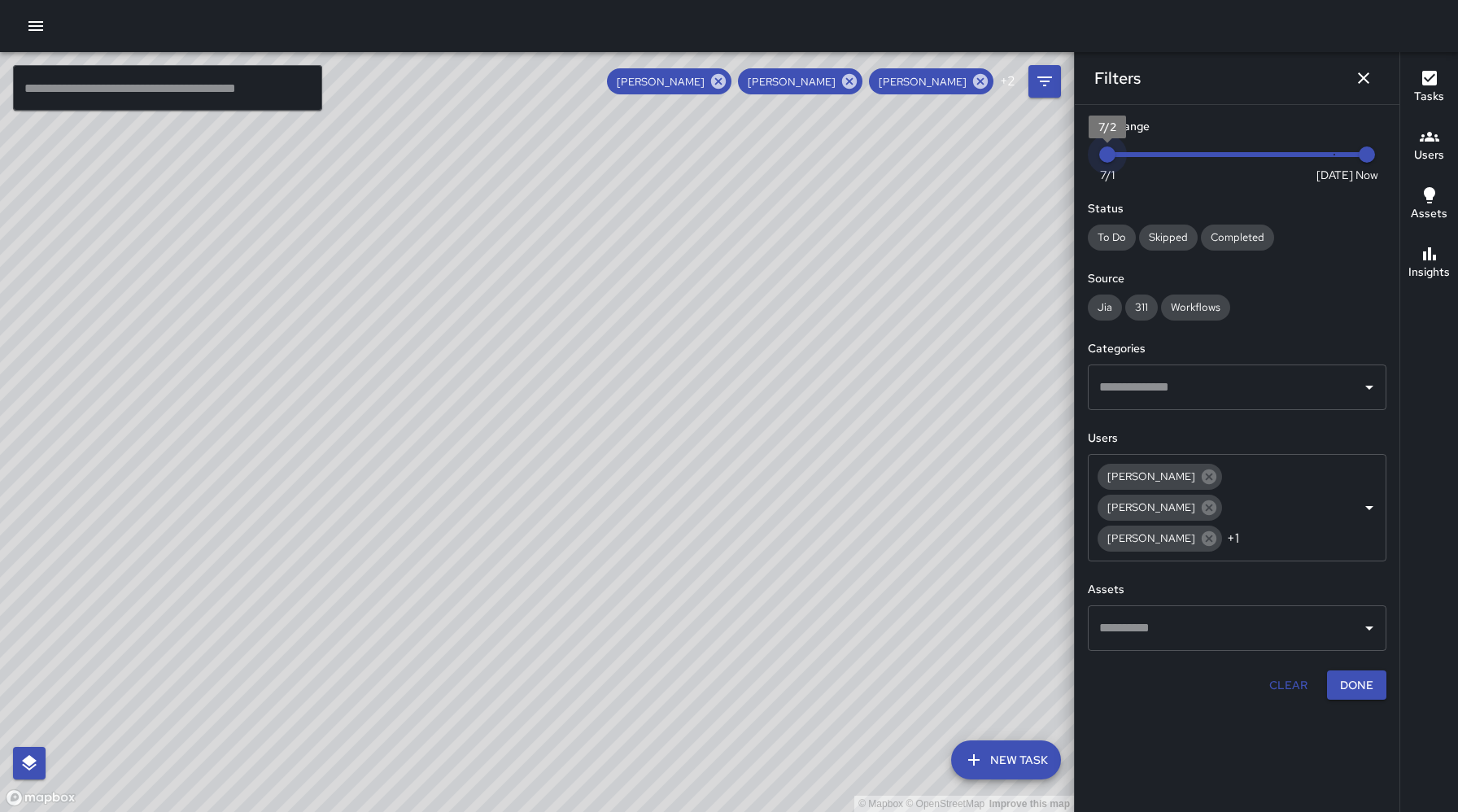 drag, startPoint x: 1240, startPoint y: 153, endPoint x: 1009, endPoint y: 156, distance: 231.01948 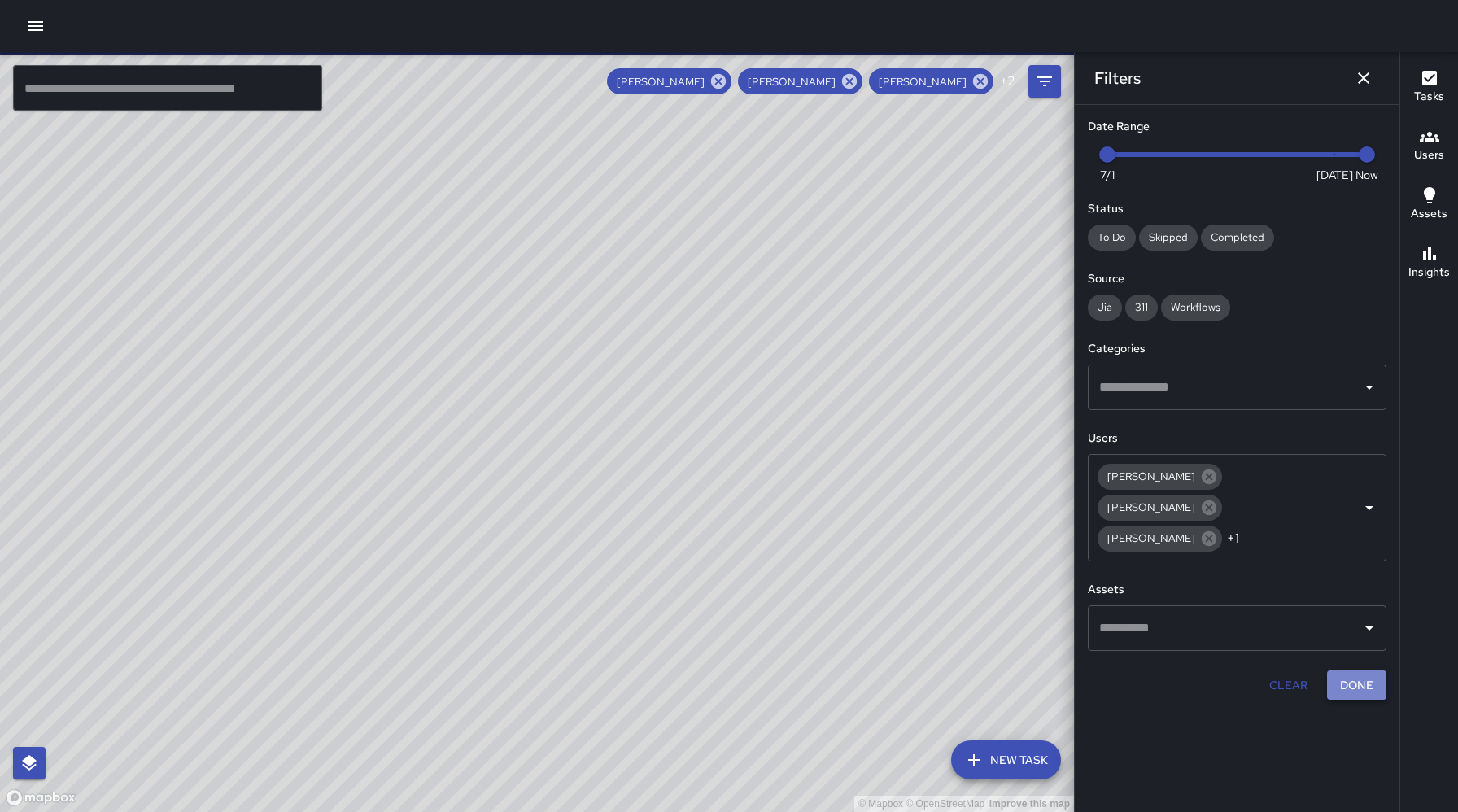 click on "Done" at bounding box center (1356, 685) 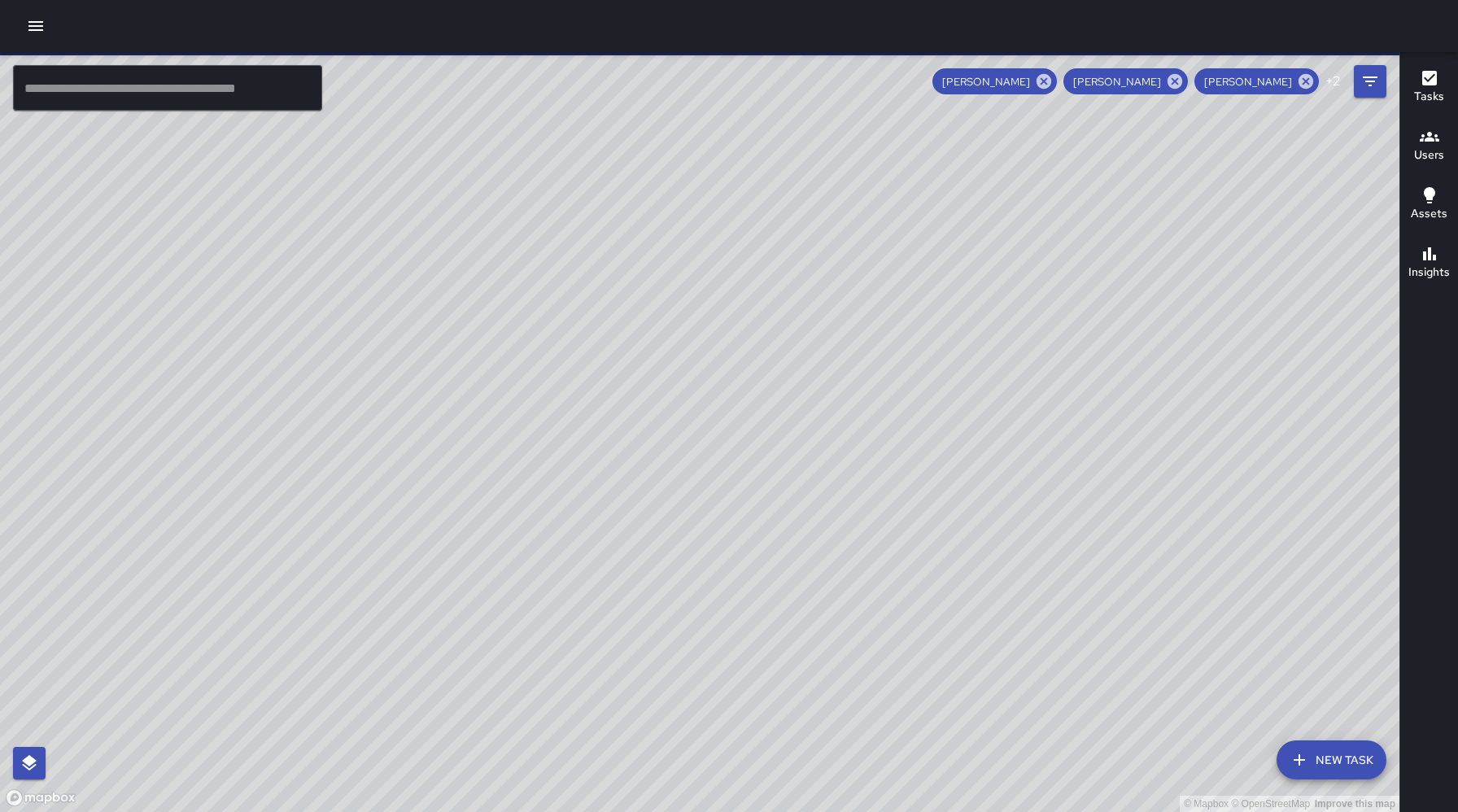 drag, startPoint x: 1168, startPoint y: 507, endPoint x: 919, endPoint y: 532, distance: 250.25187 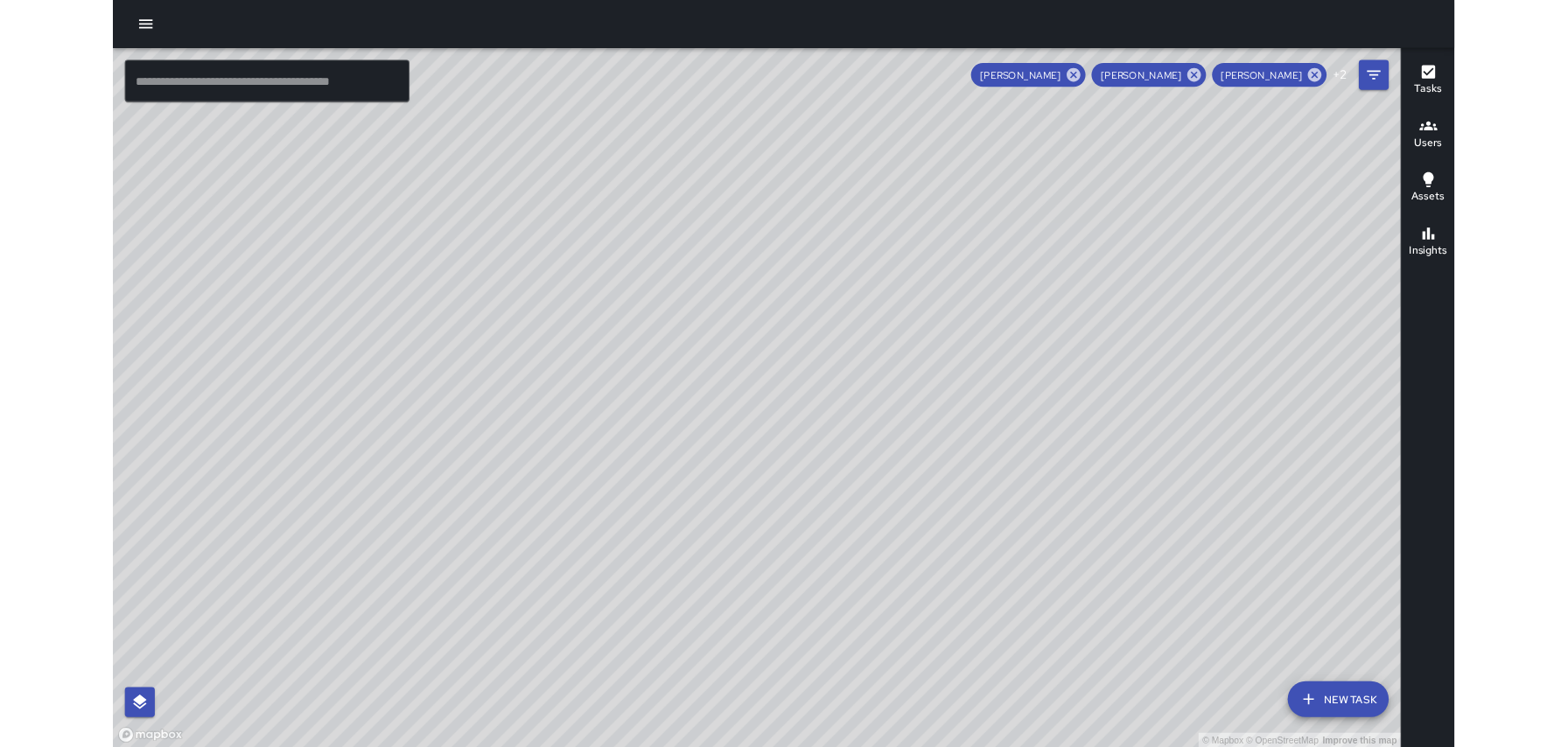 scroll, scrollTop: 2475, scrollLeft: 0, axis: vertical 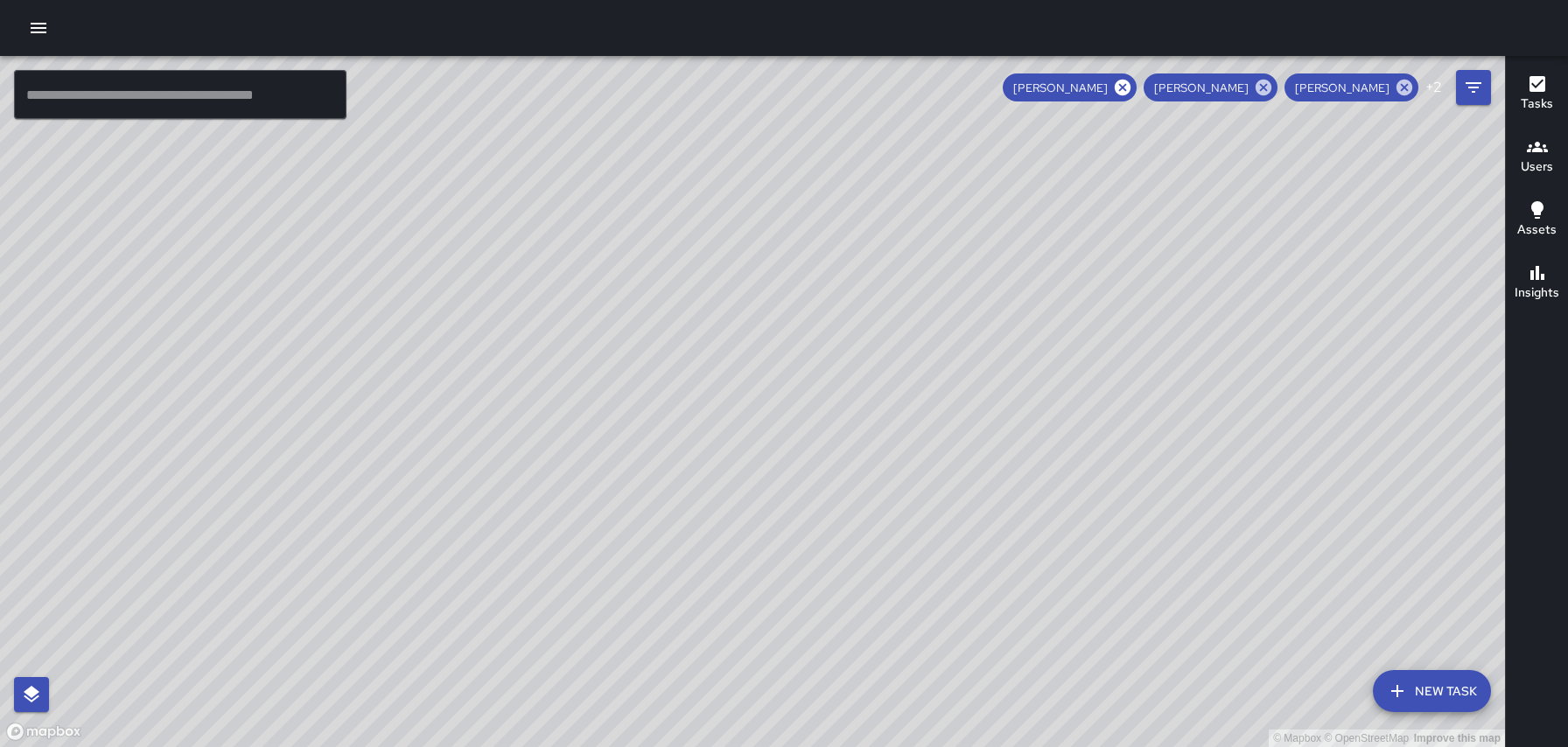 click 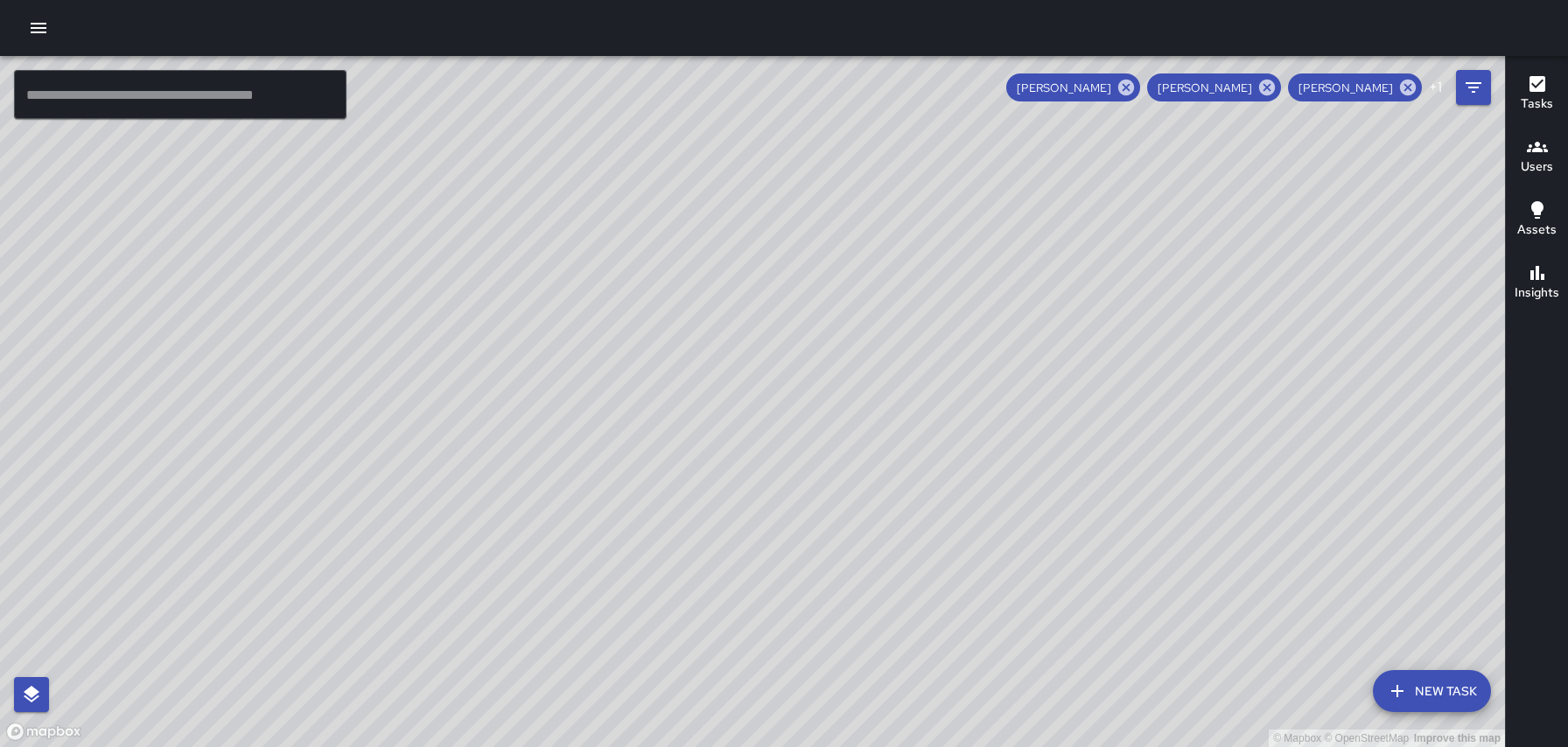 click 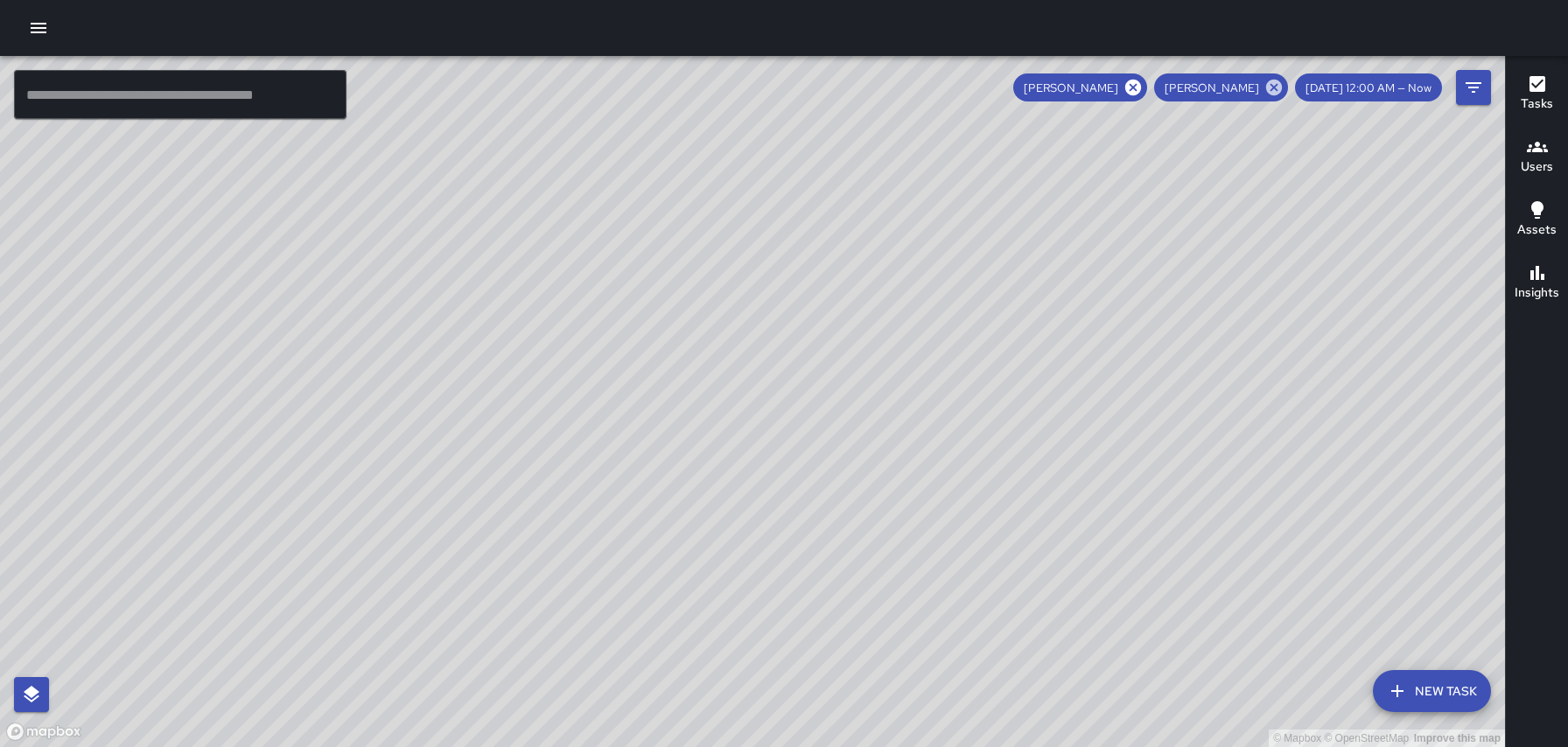 click 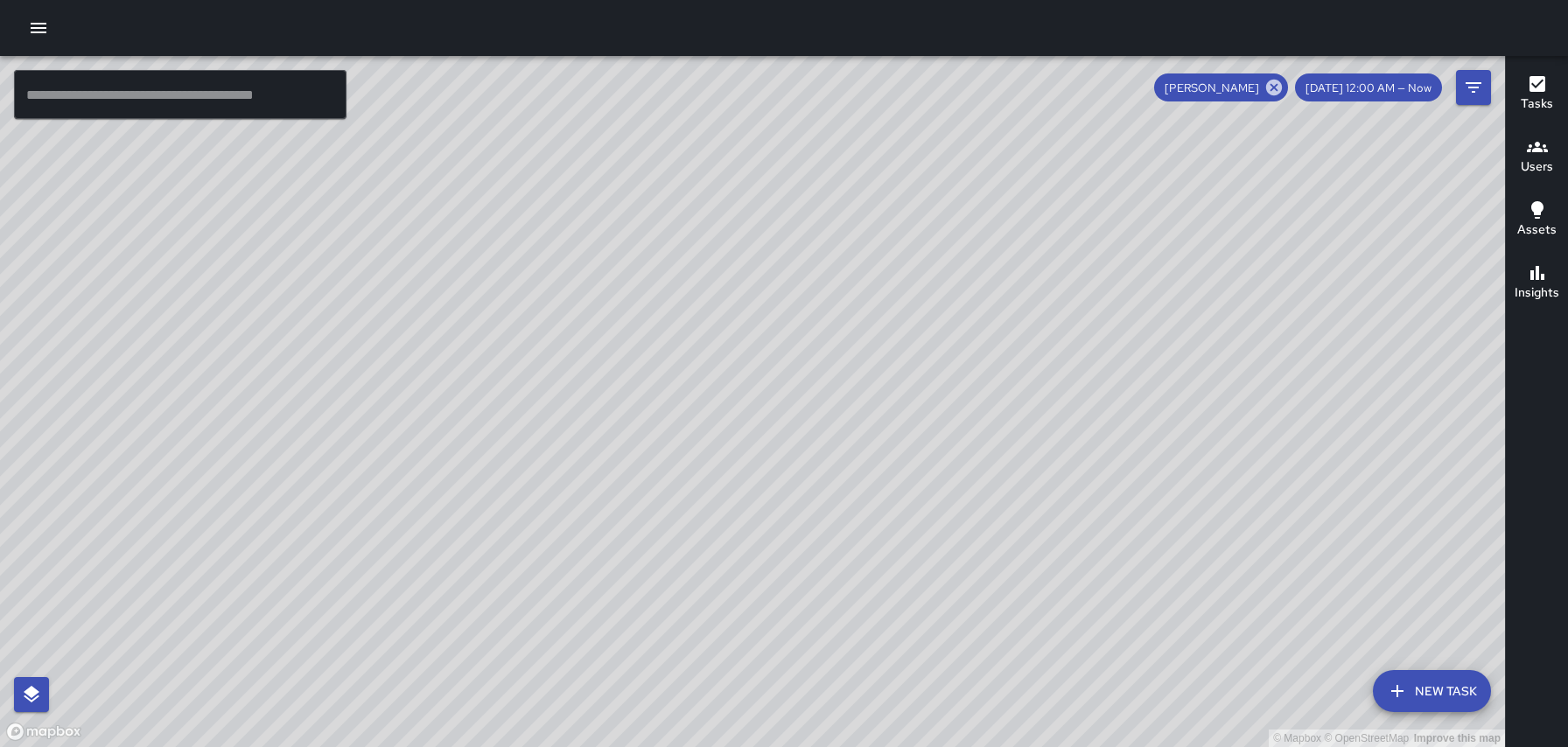click on "[PERSON_NAME]" at bounding box center [1221, 87] 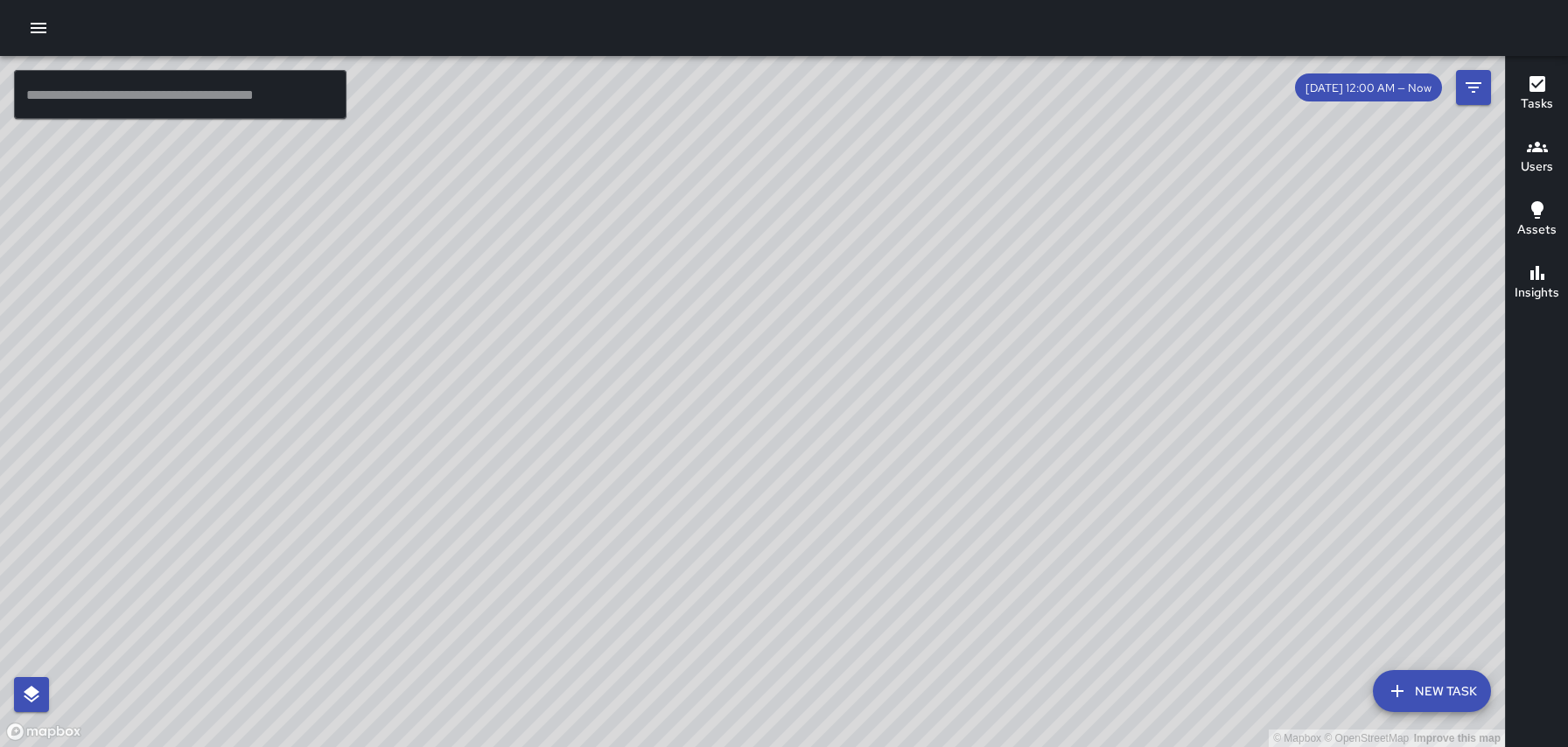 drag, startPoint x: 910, startPoint y: 564, endPoint x: 1099, endPoint y: 289, distance: 333.68548 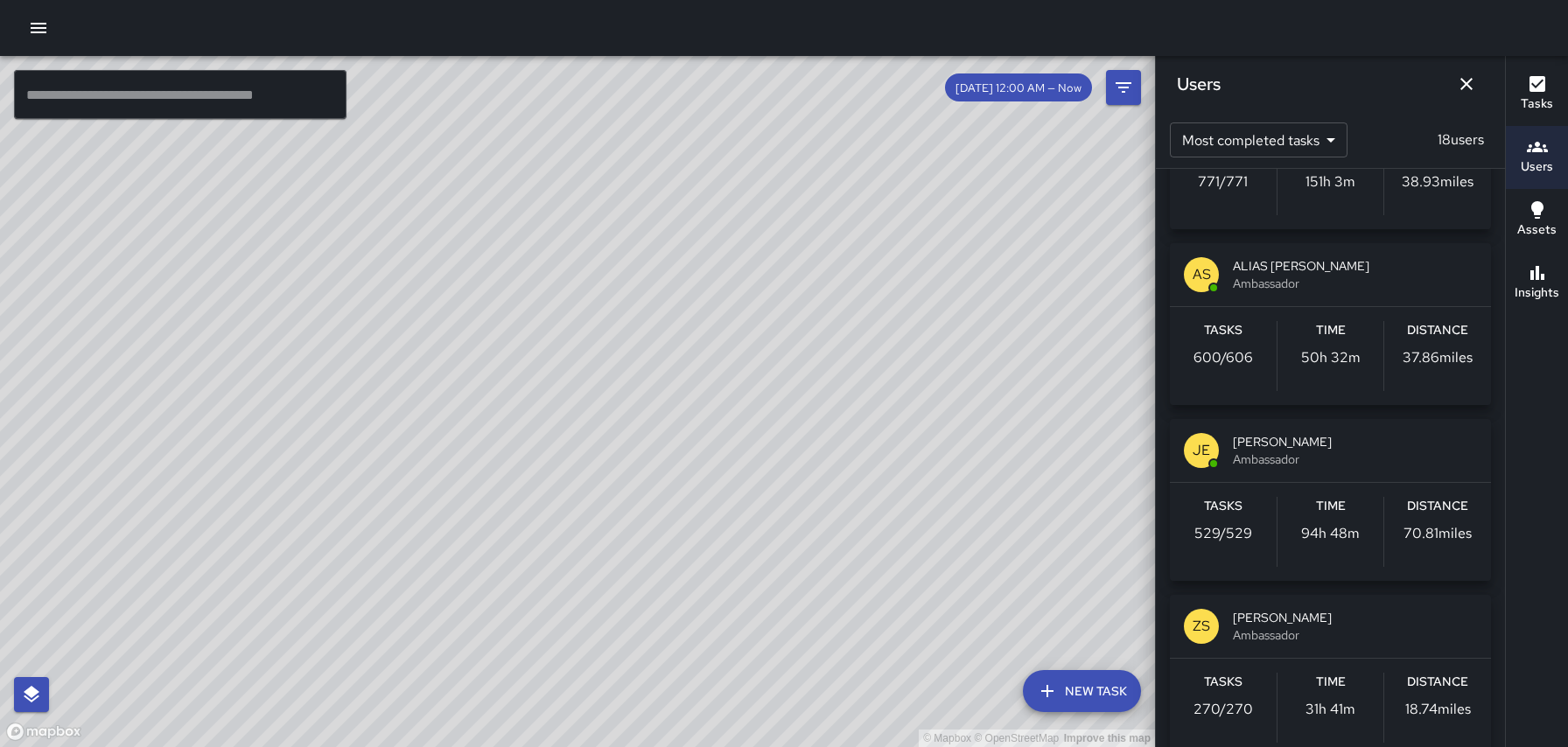 scroll, scrollTop: 816, scrollLeft: 0, axis: vertical 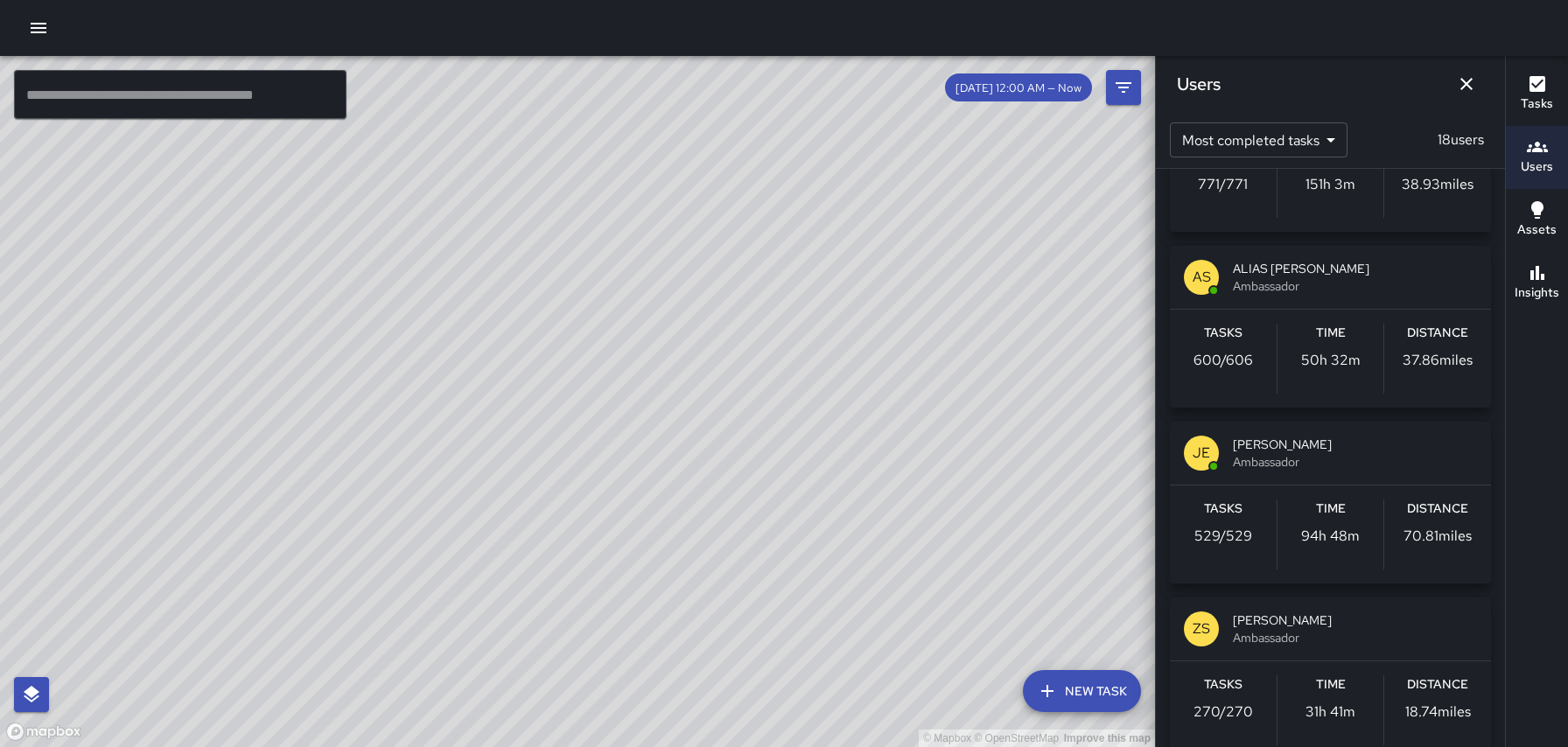 click on "ALIAS [PERSON_NAME]" at bounding box center (1354, 269) 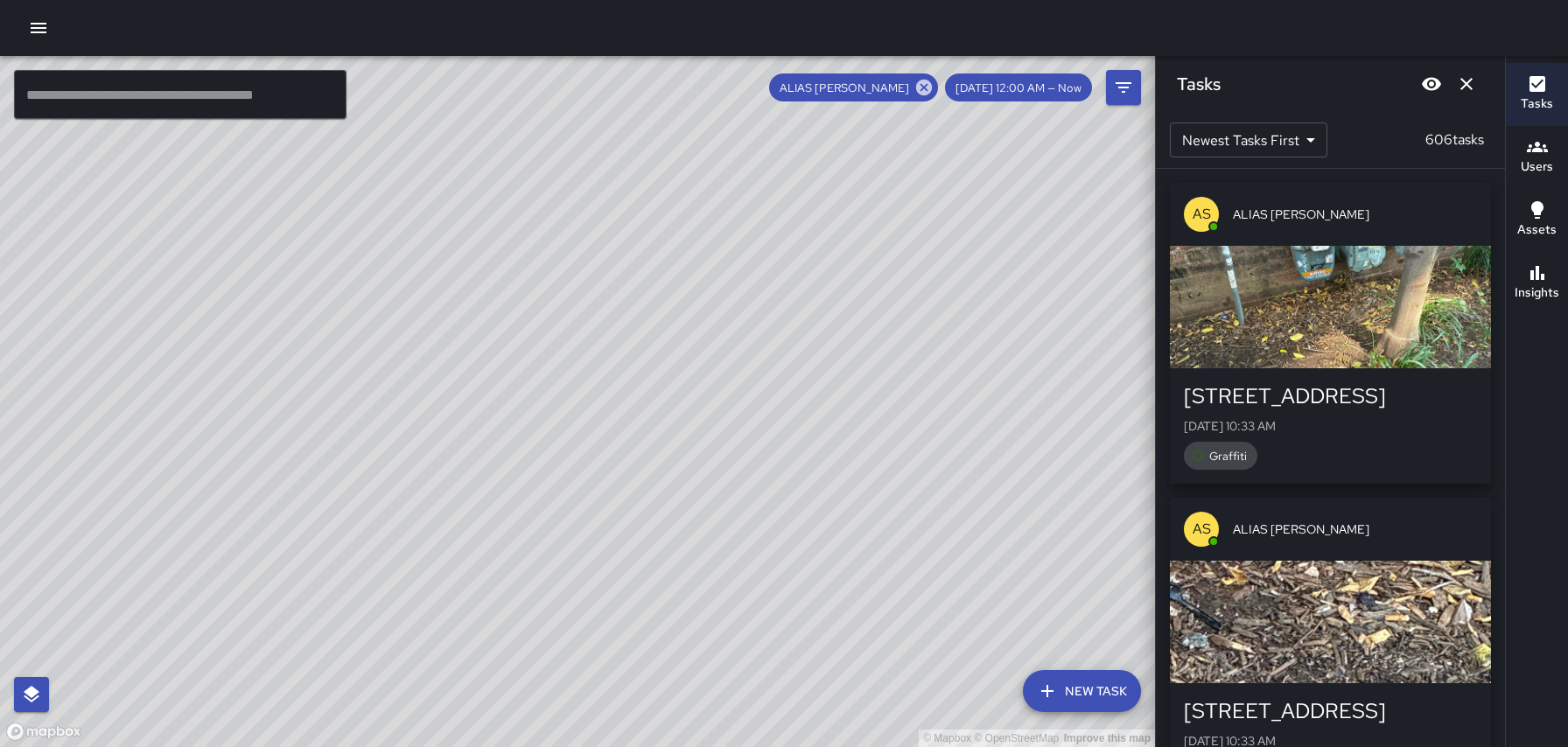 click on "© Mapbox   © OpenStreetMap   Improve this map ​ New Task ALIAS [PERSON_NAME] [DATE] 12:00 AM — Now Map Layers Tasks Users Assets Location History Tasks Newest Tasks First * ​ 606  tasks AS ALIAS [PERSON_NAME] [STREET_ADDRESS][GEOGRAPHIC_DATA][DATE] 10:33 AM Graffiti AS ALIAS [PERSON_NAME] [STREET_ADDRESS][GEOGRAPHIC_DATA][DATE] 10:33 AM Needles AS ALIAS [PERSON_NAME] [STREET_ADDRESS] [DATE] 10:32 AM Sweeps AS ALIAS [PERSON_NAME] [STREET_ADDRESS][GEOGRAPHIC_DATA][DATE] 10:31 AM Graffiti AS ALIAS [PERSON_NAME] [STREET_ADDRESS][GEOGRAPHIC_DATA][DATE] 10:30 AM Graffiti AS ALIAS [PERSON_NAME] [STREET_ADDRESS][GEOGRAPHIC_DATA][DATE] 10:28 AM Graffiti AS ALIAS [PERSON_NAME] [STREET_ADDRESS][GEOGRAPHIC_DATA][DATE] 10:26 AM Sweeps AS ALIAS [PERSON_NAME] [DATE] 10:21 AM Trash cans wipe downs AS ALIAS [PERSON_NAME][DATE] 10:18 AM Landscaping AS ALIAS [PERSON_NAME] 1 [GEOGRAPHIC_DATA][DATE] 10:16 AM Sweeps AS ALIAS [PERSON_NAME] [STREET_ADDRESS][GEOGRAPHIC_DATA][PERSON_NAME][DATE] 10:12 AM Sweeps AS ALIAS [PERSON_NAME] [STREET_ADDRESS][GEOGRAPHIC_DATA][PERSON_NAME][DATE] 10:09 AM Sweeps AS ALIAS [PERSON_NAME] [STREET_ADDRESS][GEOGRAPHIC_DATA][PERSON_NAME][DATE] 10:08 AM Sweeps AS AS AS *" at bounding box center (784, 401) 